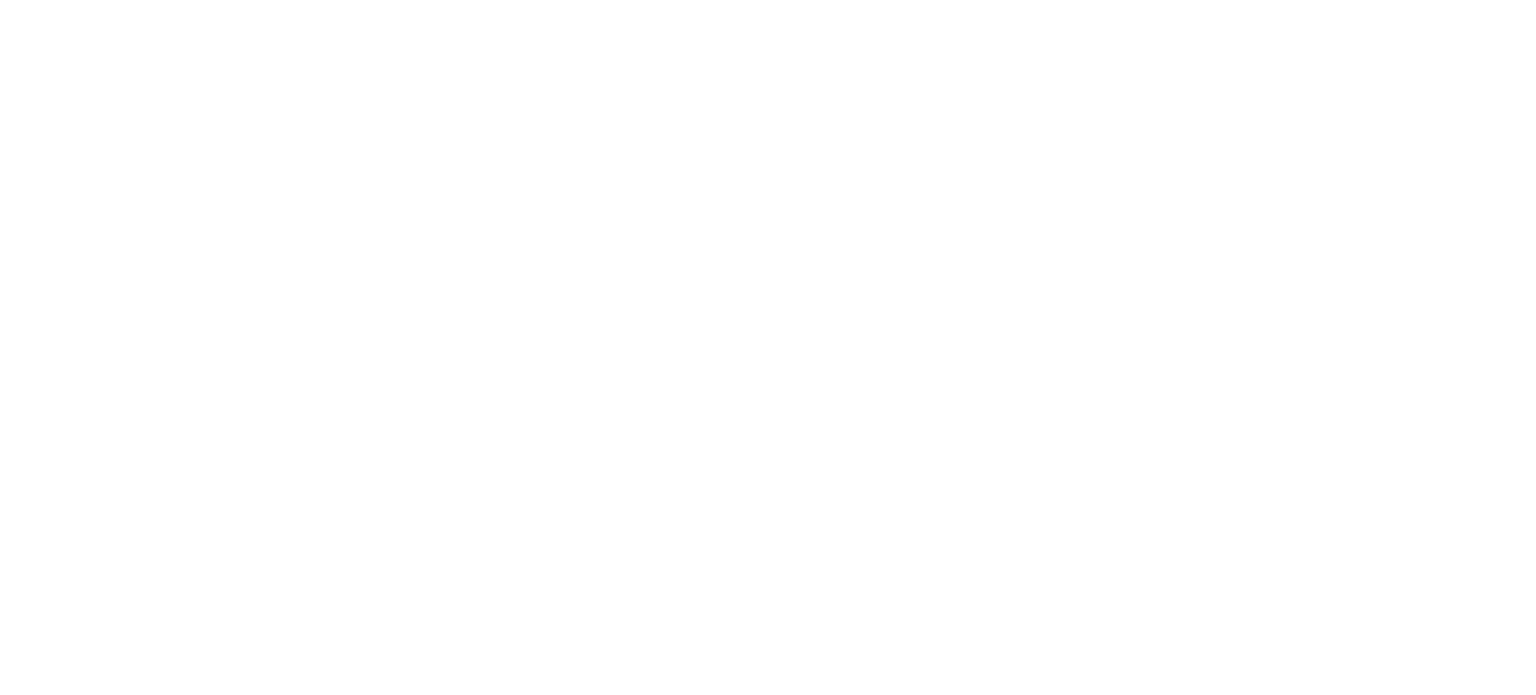 scroll, scrollTop: 0, scrollLeft: 0, axis: both 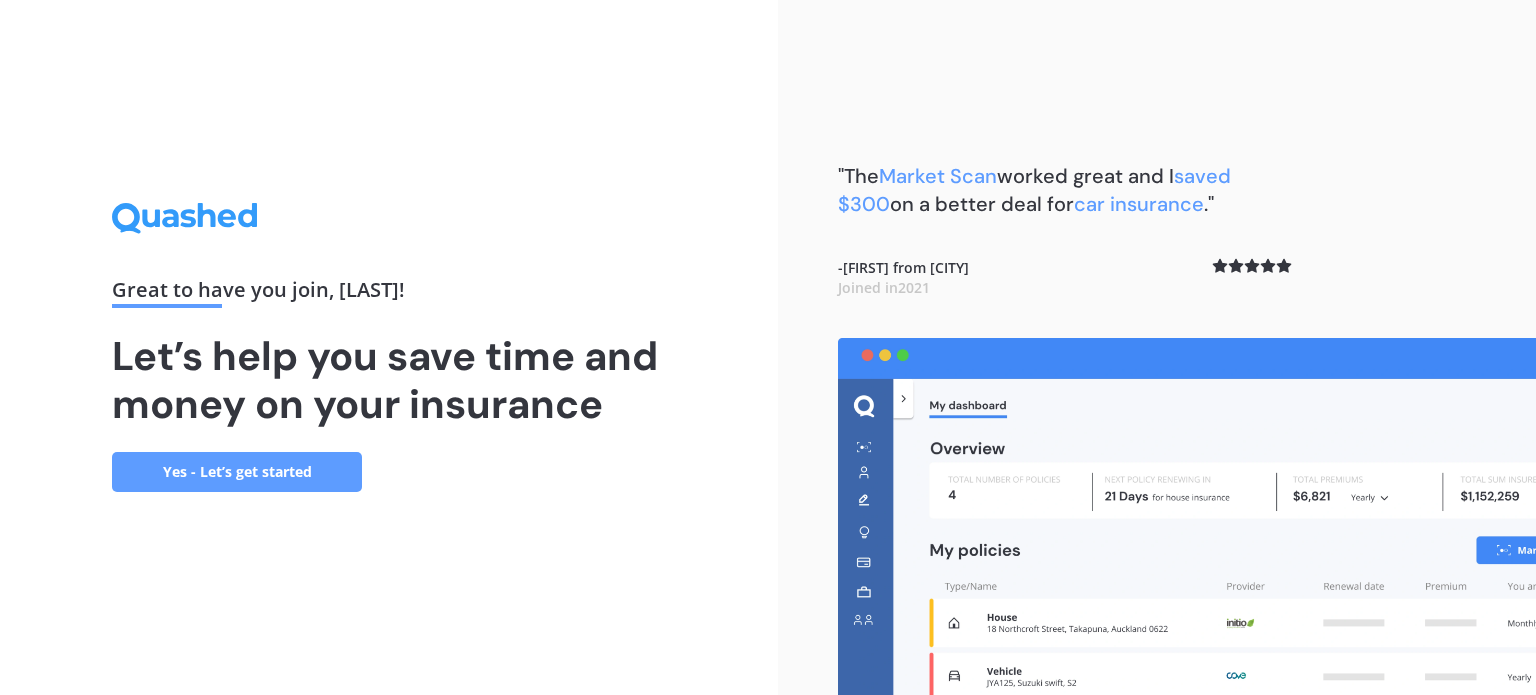 click on "Yes - Let’s get started" at bounding box center [237, 472] 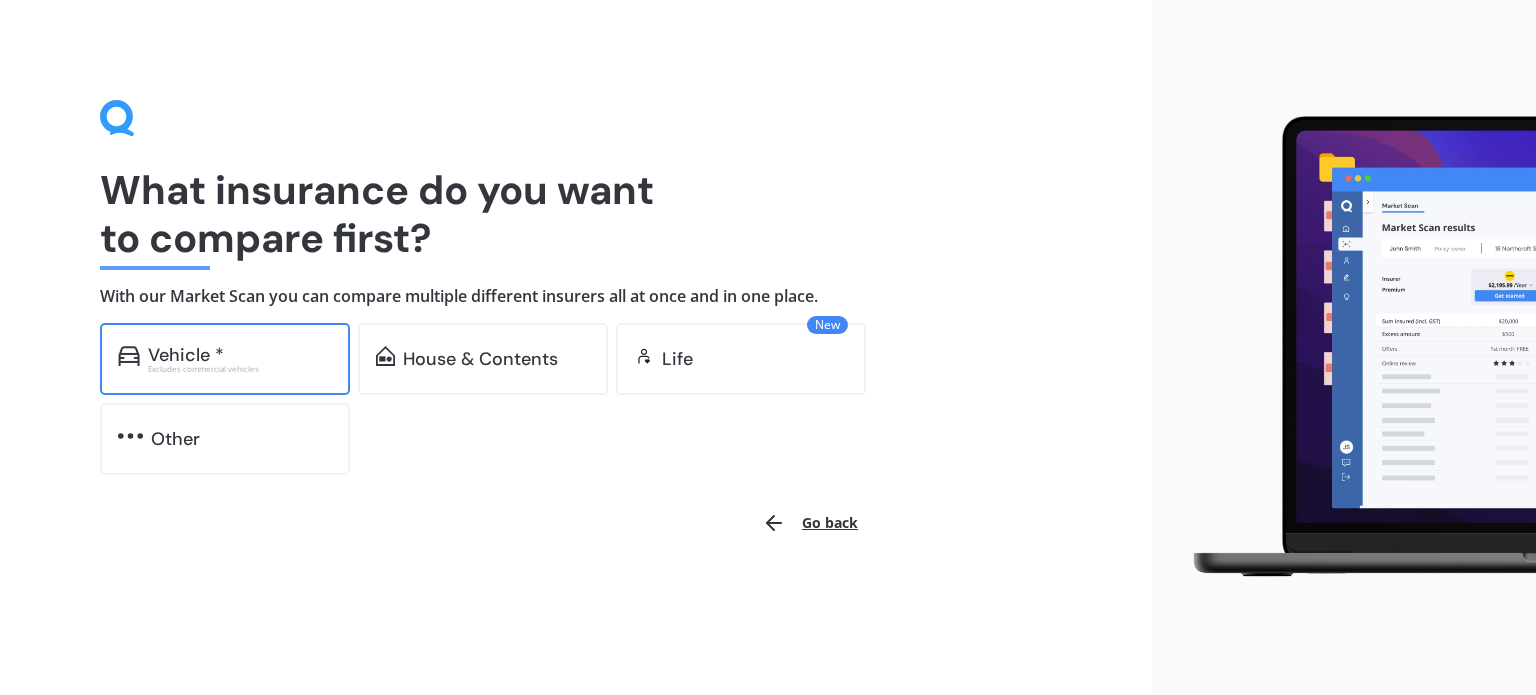 click on "Vehicle * Excludes commercial vehicles" at bounding box center [225, 359] 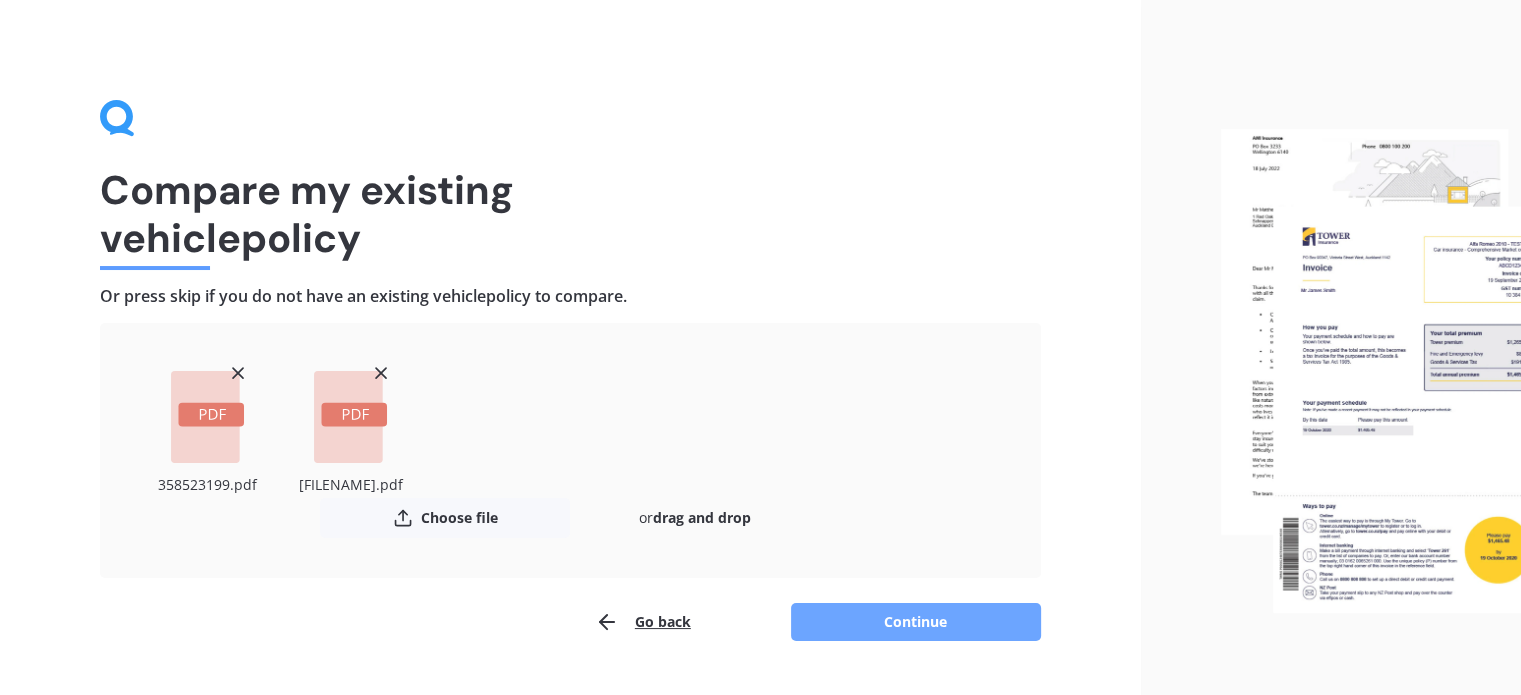 click on "Continue" at bounding box center (916, 622) 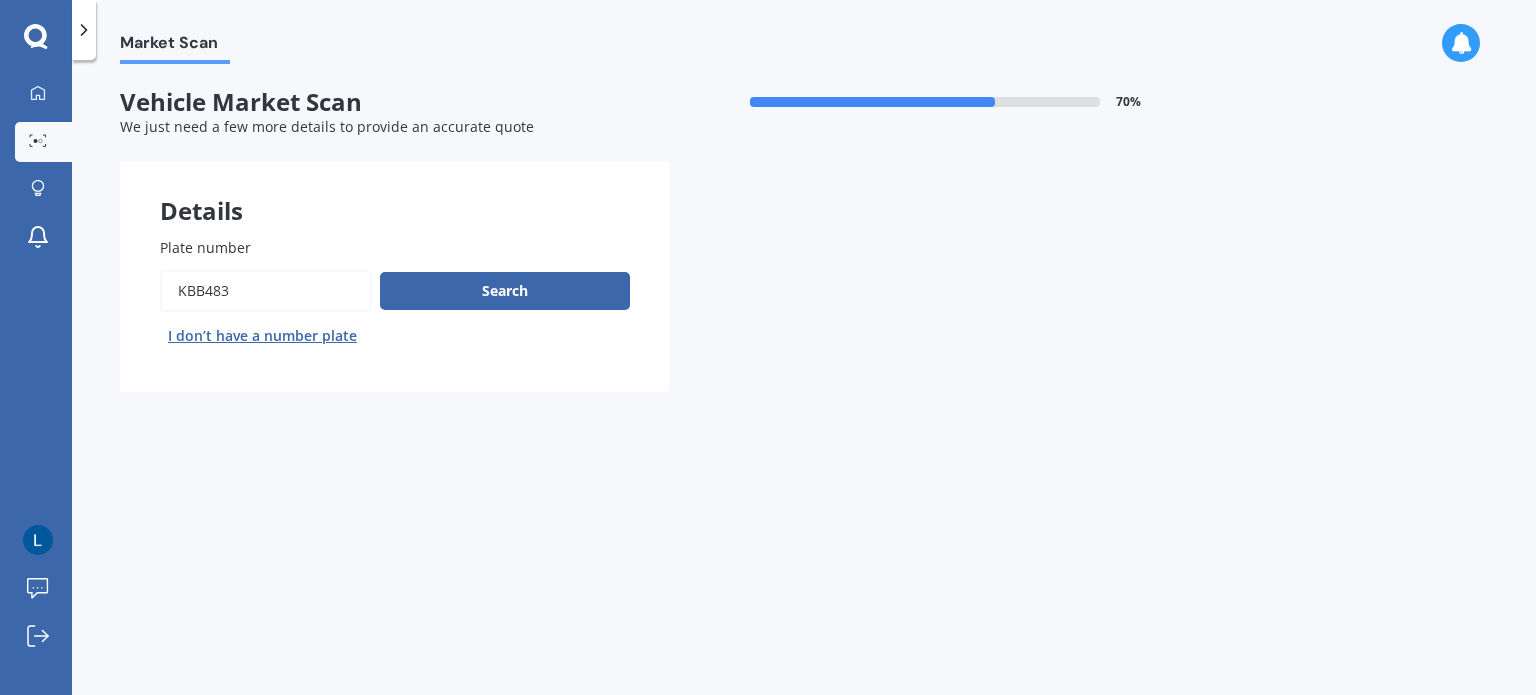 click on "Search I don’t have a number plate" at bounding box center (395, 311) 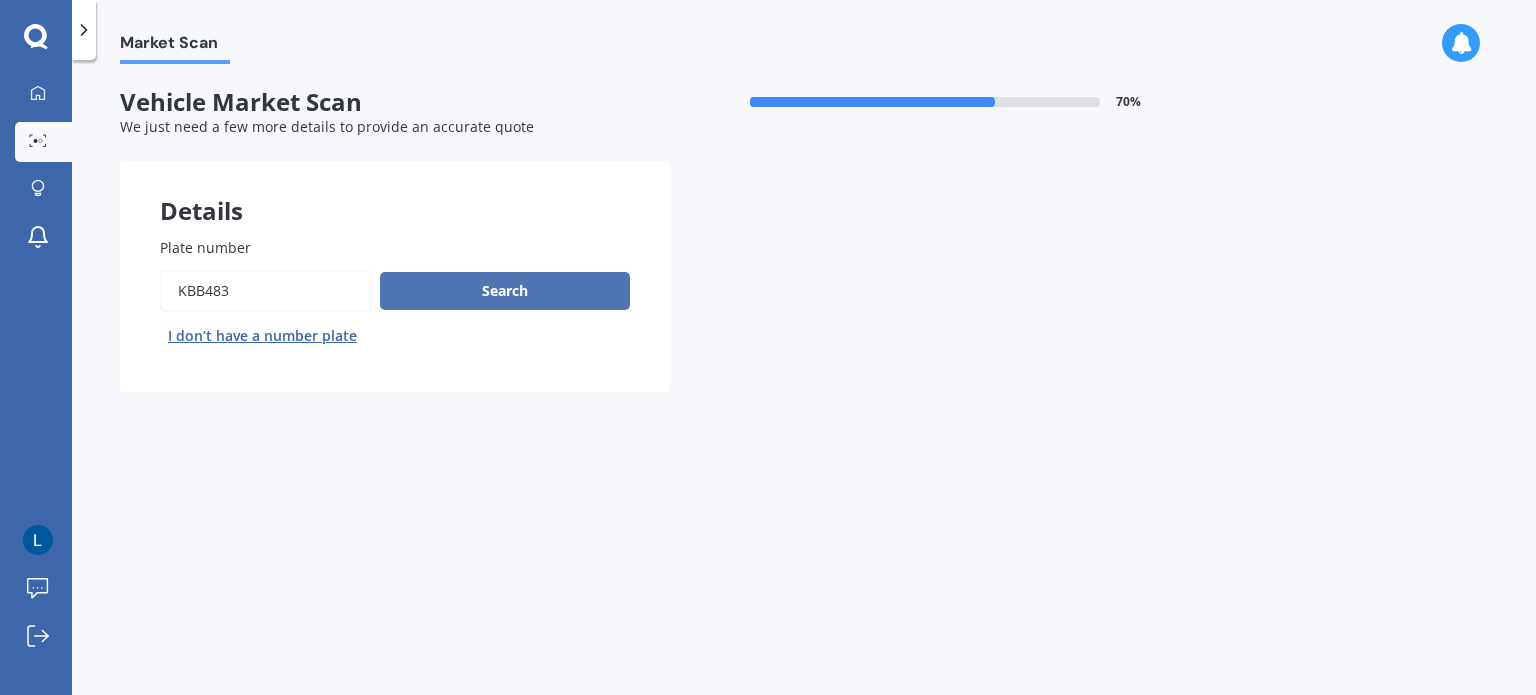 click on "Search" at bounding box center (505, 291) 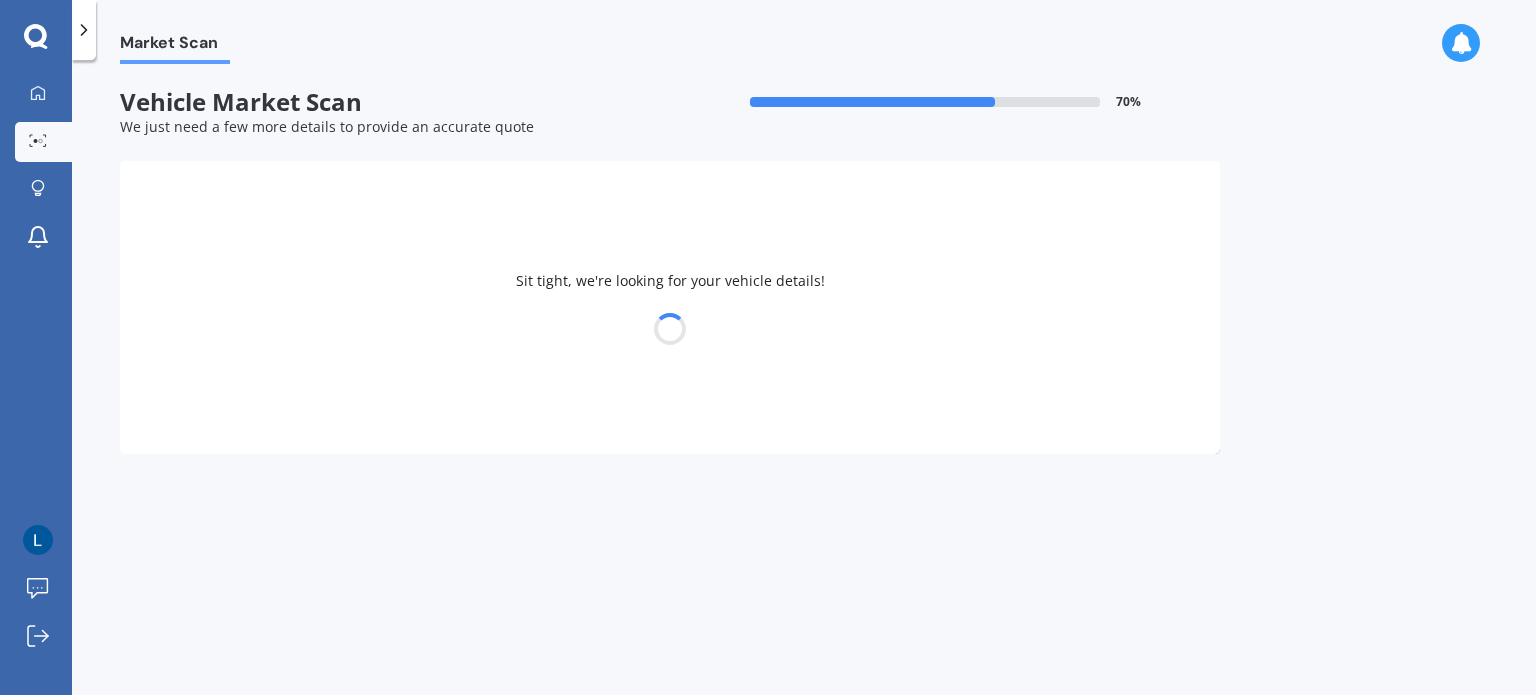 select on "KIA" 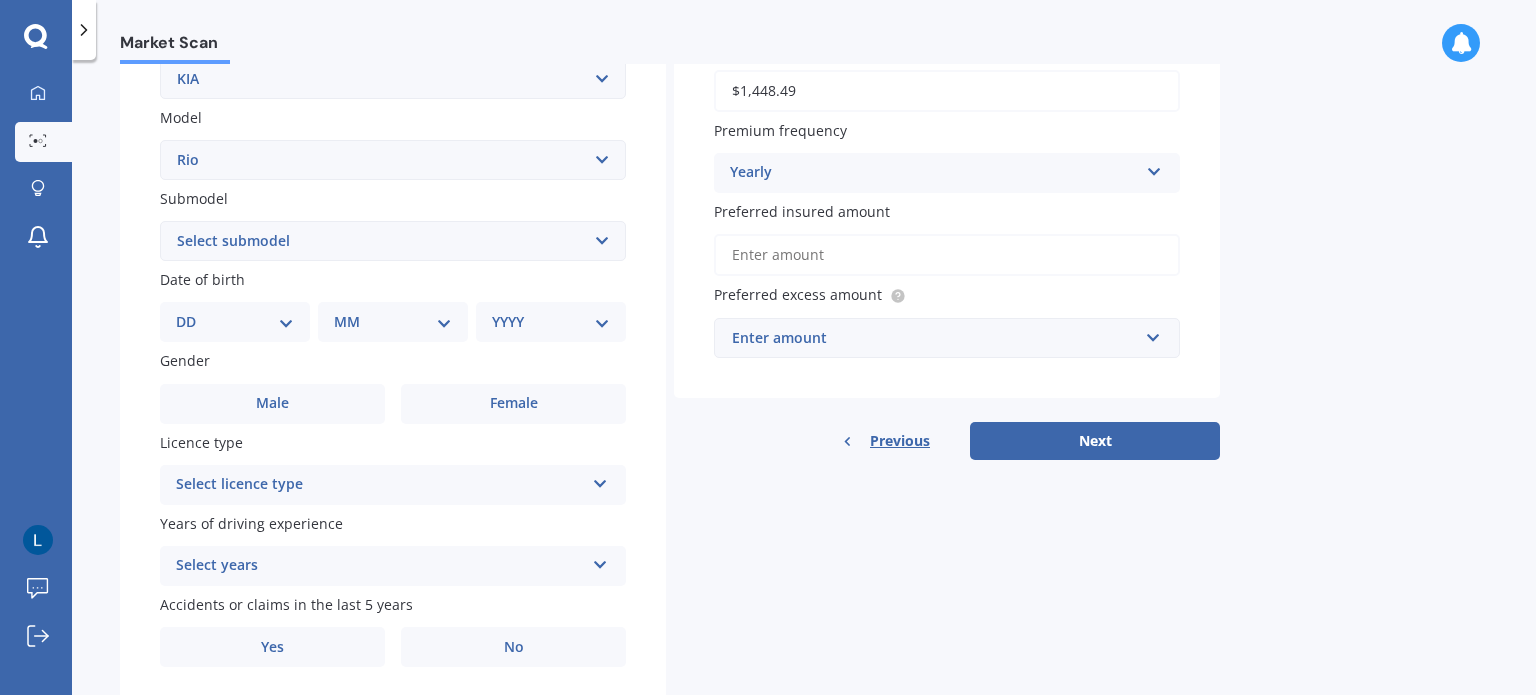 scroll, scrollTop: 382, scrollLeft: 0, axis: vertical 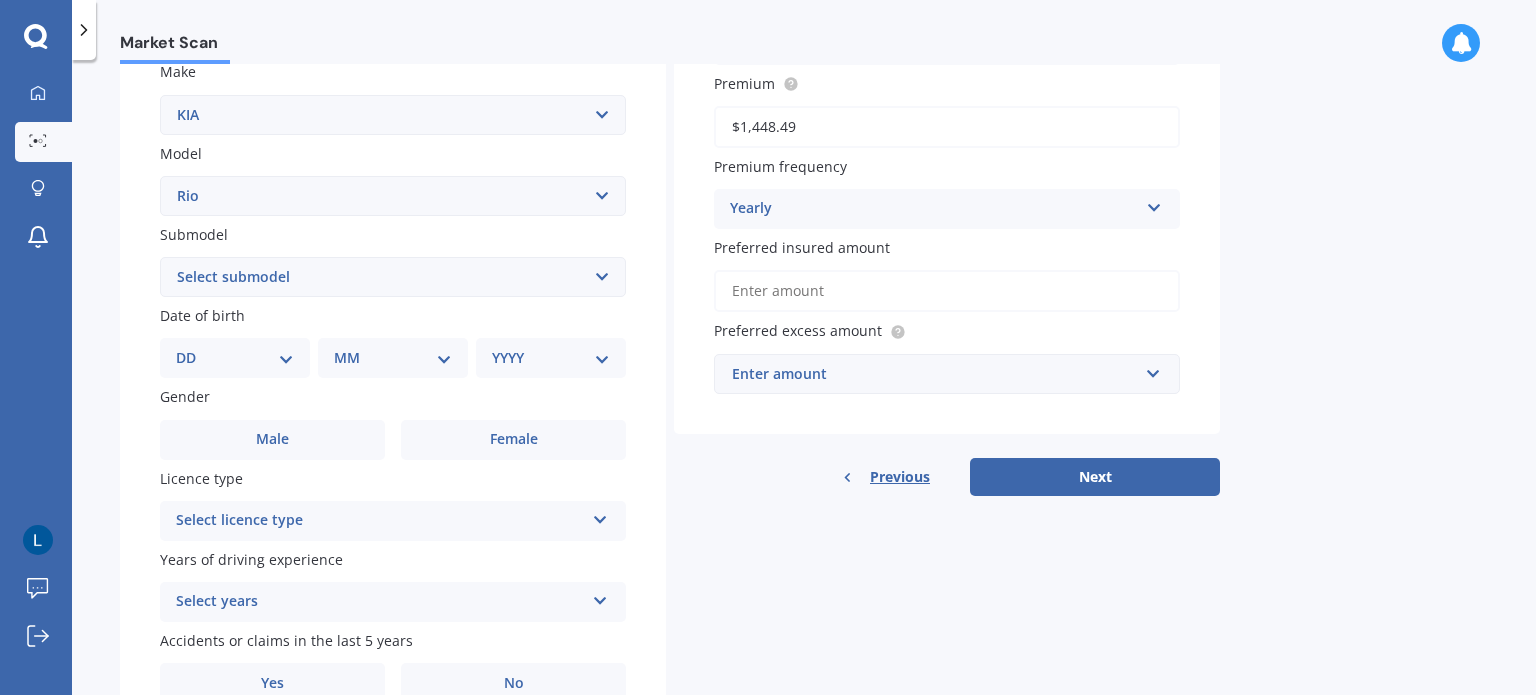 click on "DD 01 02 03 04 05 06 07 08 09 10 11 12 13 14 15 16 17 18 19 20 21 22 23 24 25 26 27 28 29 30 31" at bounding box center [235, 358] 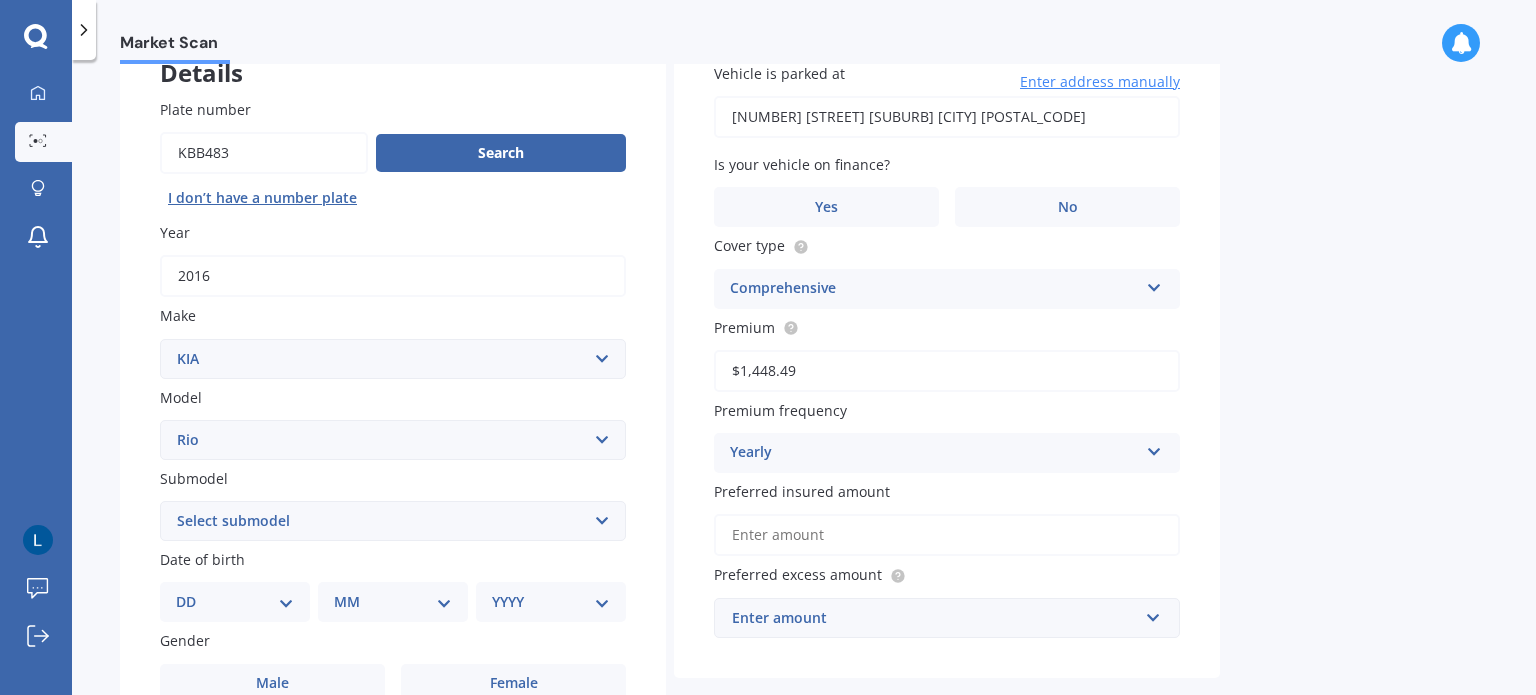 scroll, scrollTop: 182, scrollLeft: 0, axis: vertical 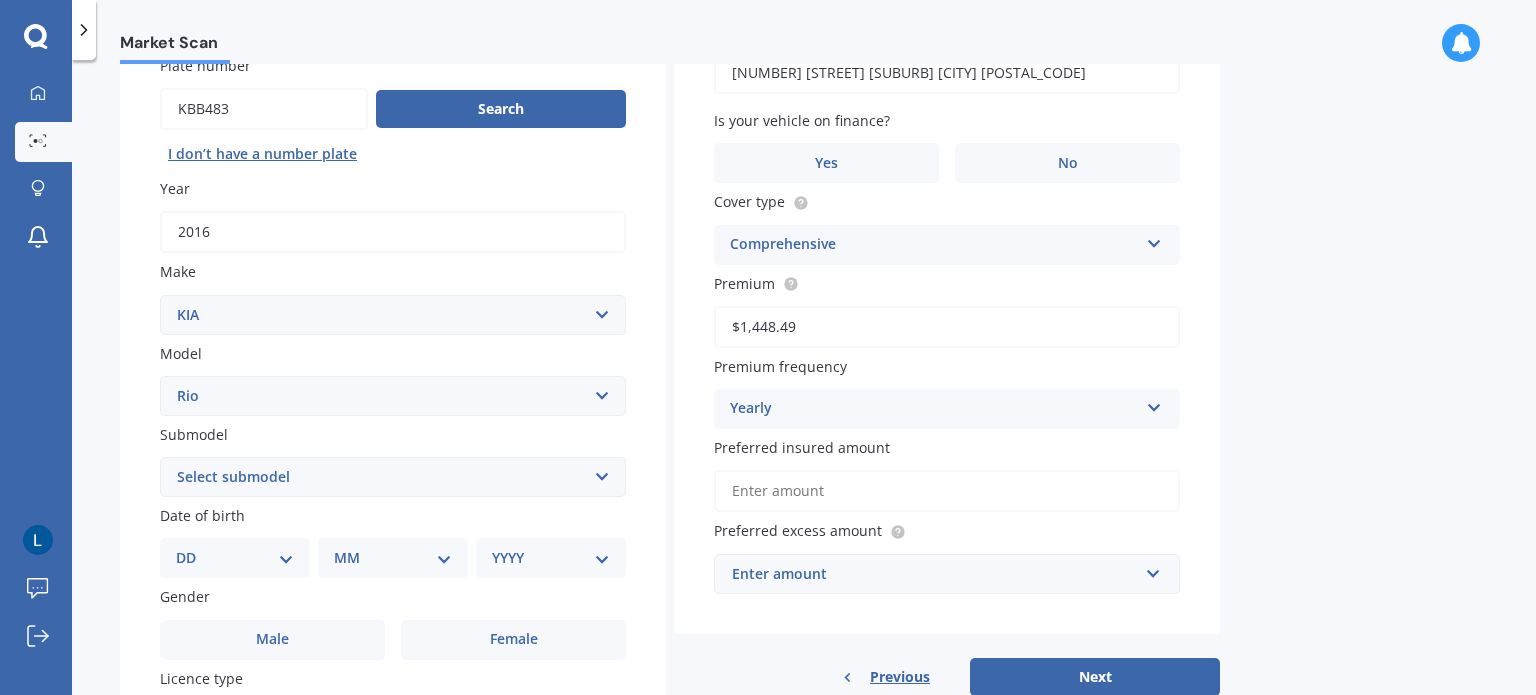 click on "Select submodel (All) 1.4 Diesel Manual EX GT-Line GT-Line Plus Limited LX auto LX manual" at bounding box center (393, 477) 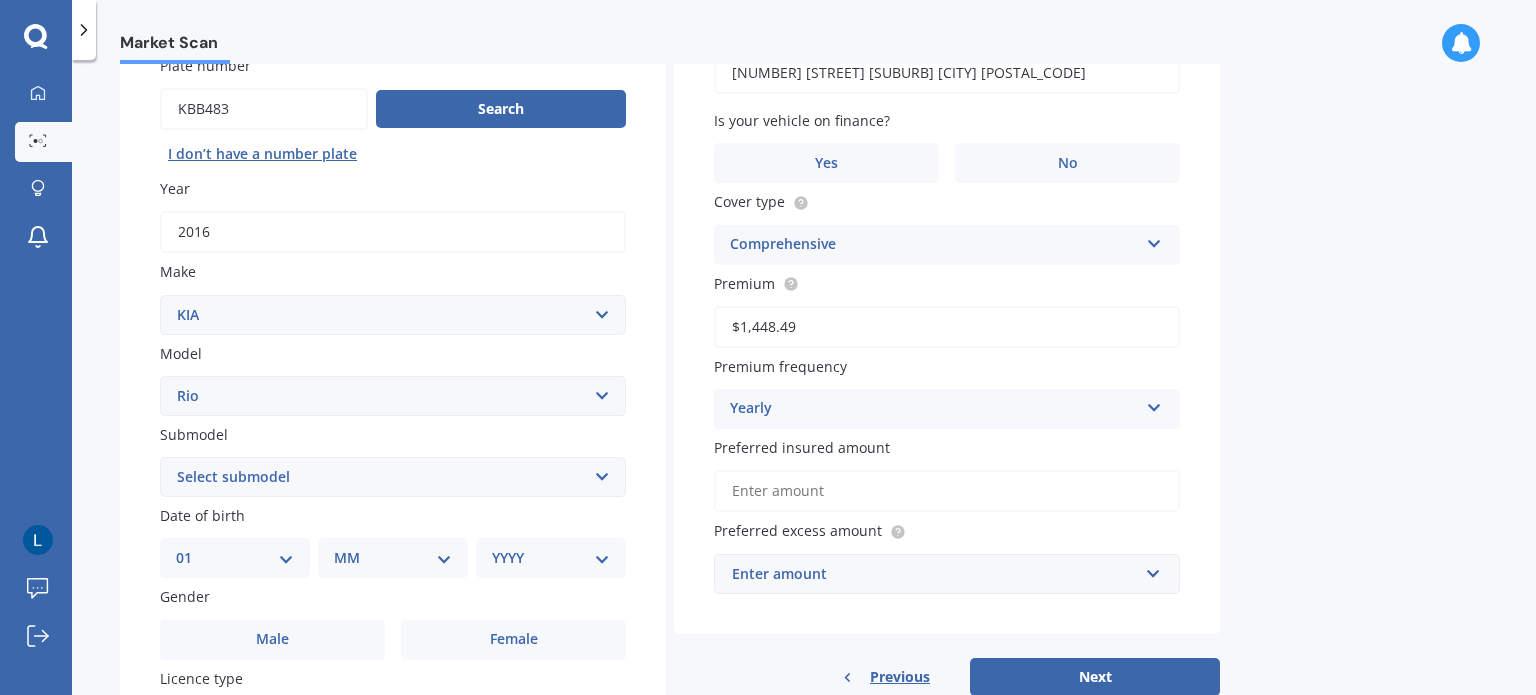 click on "DD 01 02 03 04 05 06 07 08 09 10 11 12 13 14 15 16 17 18 19 20 21 22 23 24 25 26 27 28 29 30 31" at bounding box center (235, 558) 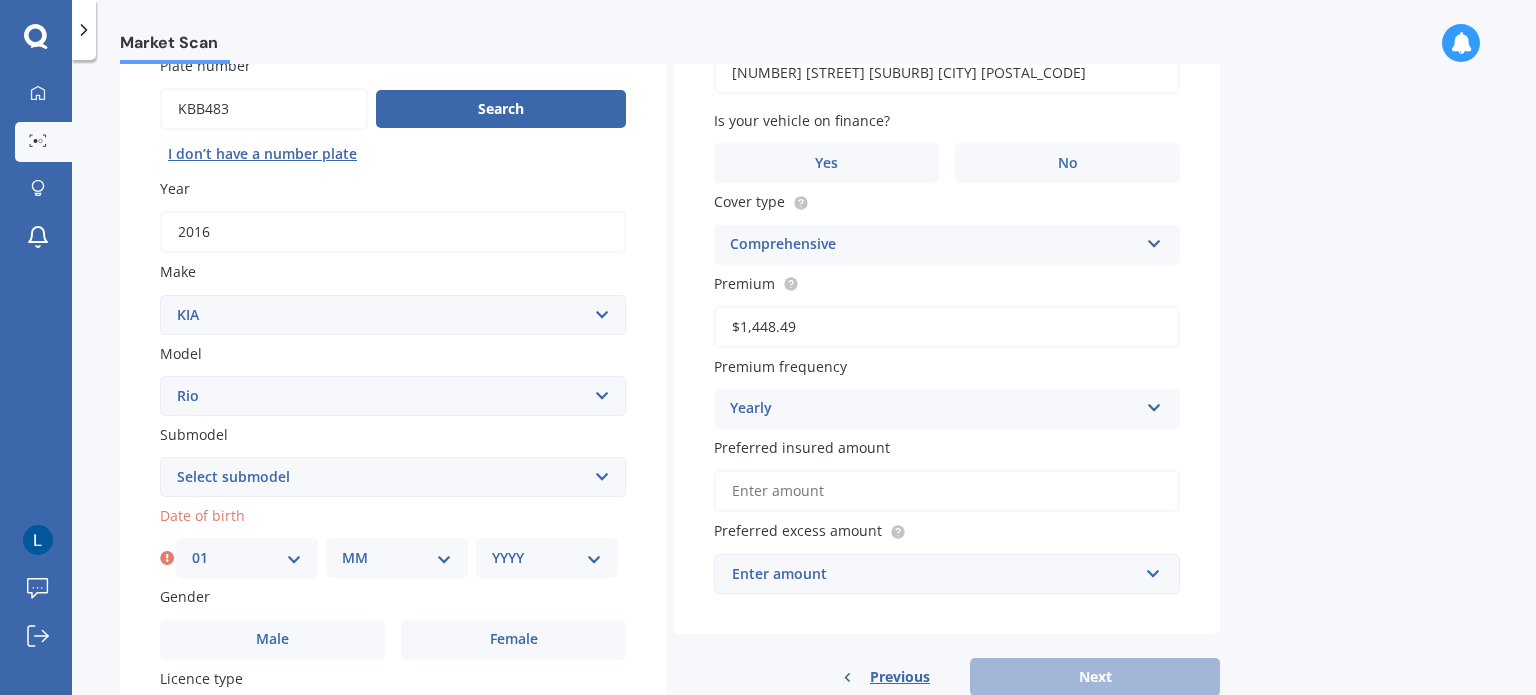 click on "MM 01 02 03 04 05 06 07 08 09 10 11 12" at bounding box center (397, 558) 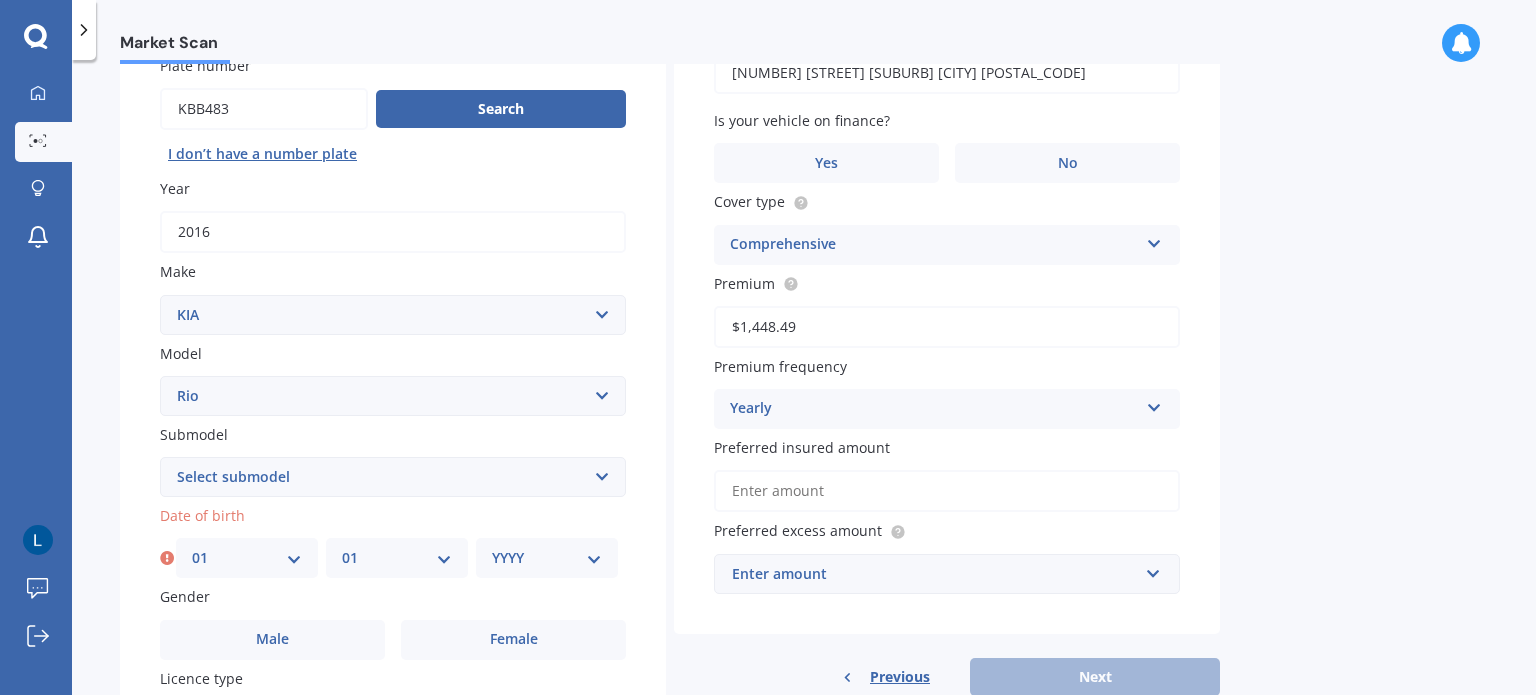 click on "MM 01 02 03 04 05 06 07 08 09 10 11 12" at bounding box center [397, 558] 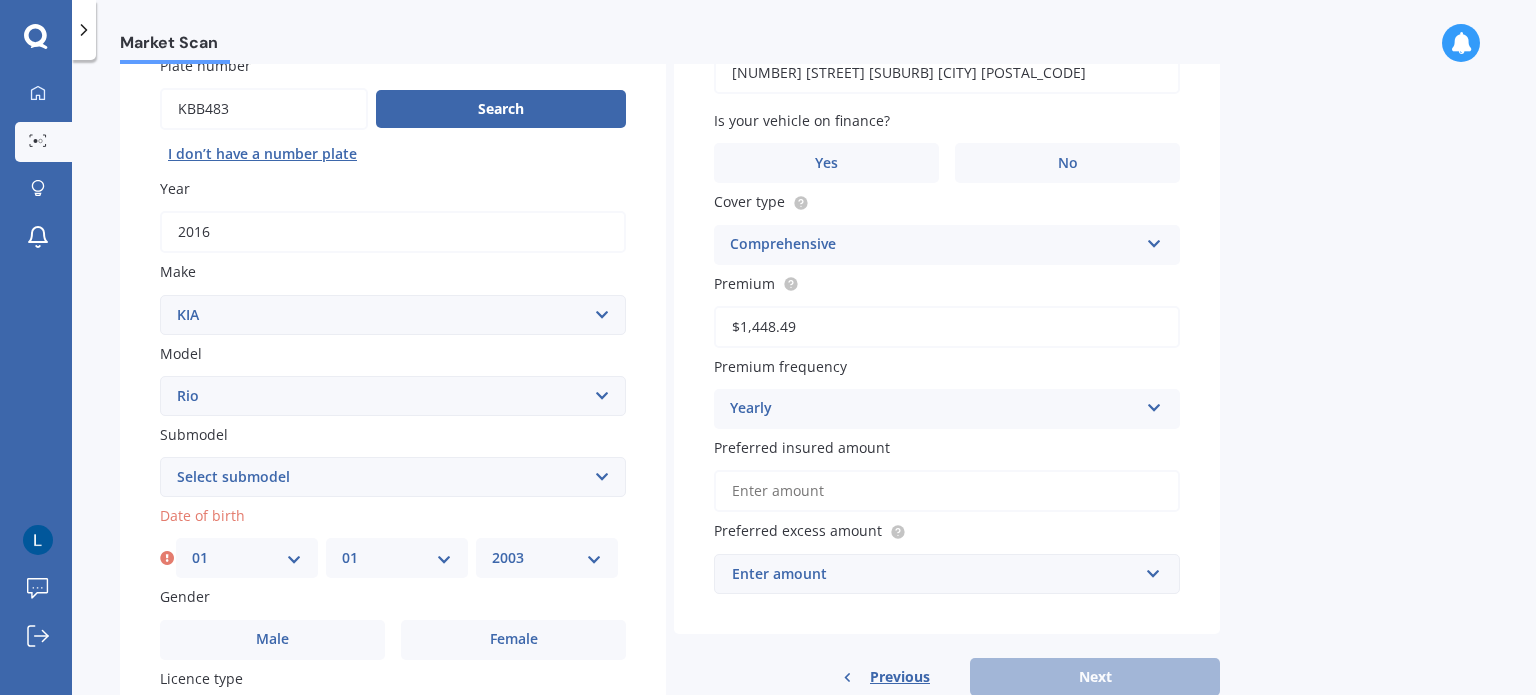 click on "YYYY 2025 2024 2023 2022 2021 2020 2019 2018 2017 2016 2015 2014 2013 2012 2011 2010 2009 2008 2007 2006 2005 2004 2003 2002 2001 2000 1999 1998 1997 1996 1995 1994 1993 1992 1991 1990 1989 1988 1987 1986 1985 1984 1983 1982 1981 1980 1979 1978 1977 1976 1975 1974 1973 1972 1971 1970 1969 1968 1967 1966 1965 1964 1963 1962 1961 1960 1959 1958 1957 1956 1955 1954 1953 1952 1951 1950 1949 1948 1947 1946 1945 1944 1943 1942 1941 1940 1939 1938 1937 1936 1935 1934 1933 1932 1931 1930 1929 1928 1927 1926" at bounding box center [547, 558] 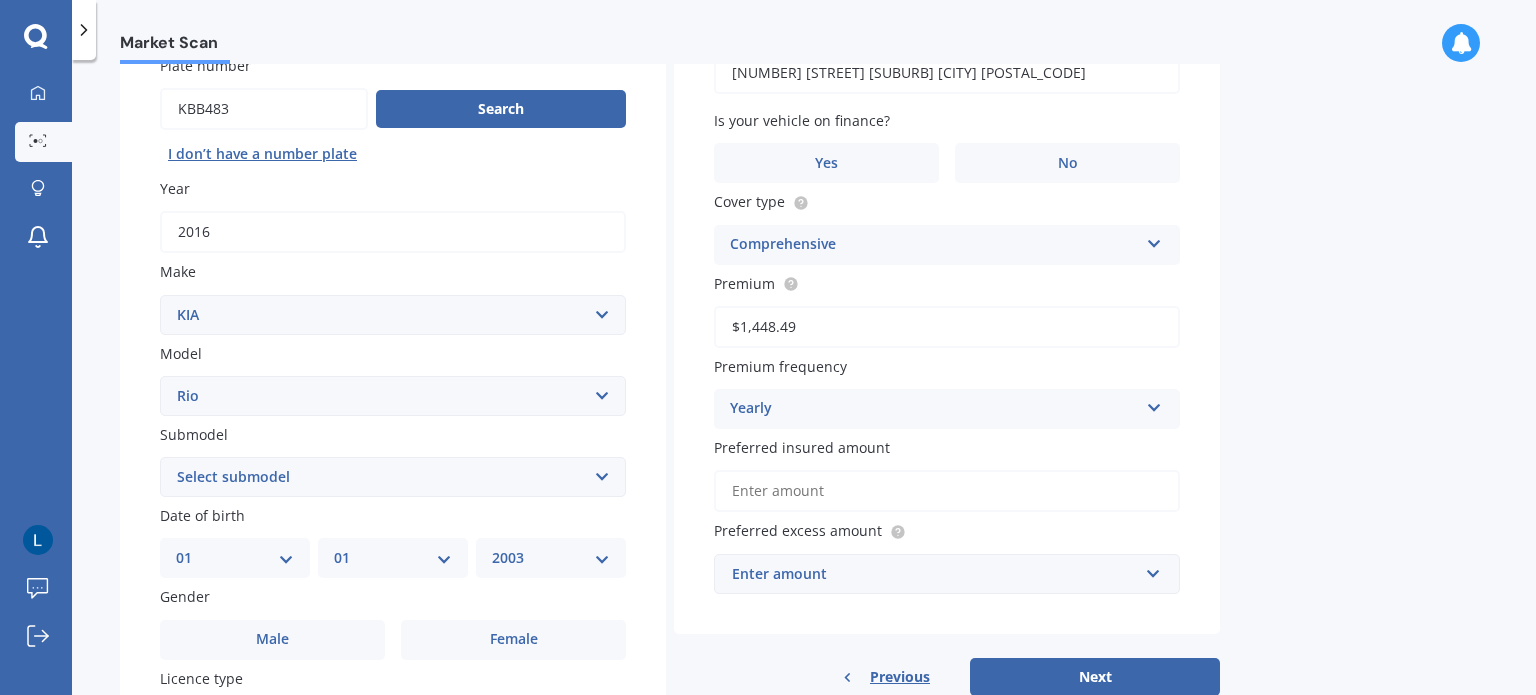 click on "Submodel" at bounding box center (389, 434) 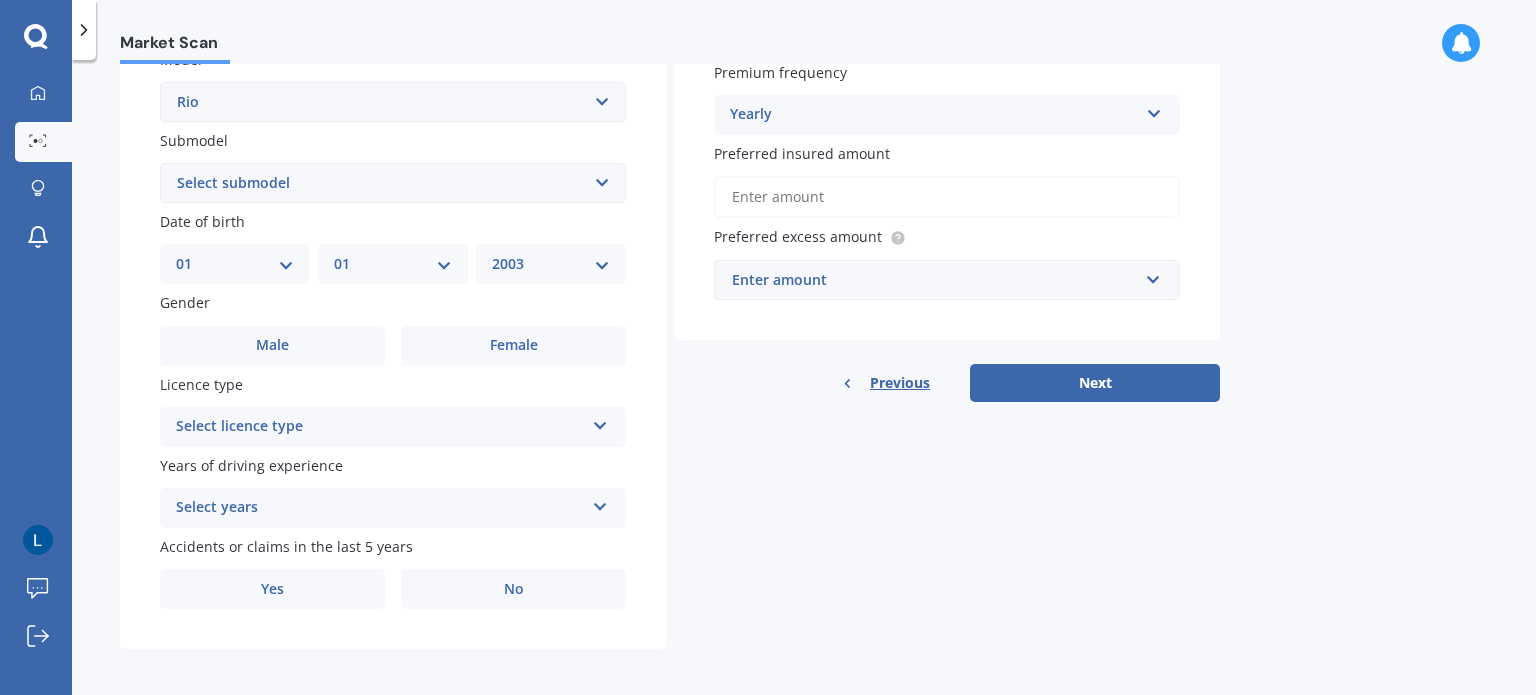 scroll, scrollTop: 482, scrollLeft: 0, axis: vertical 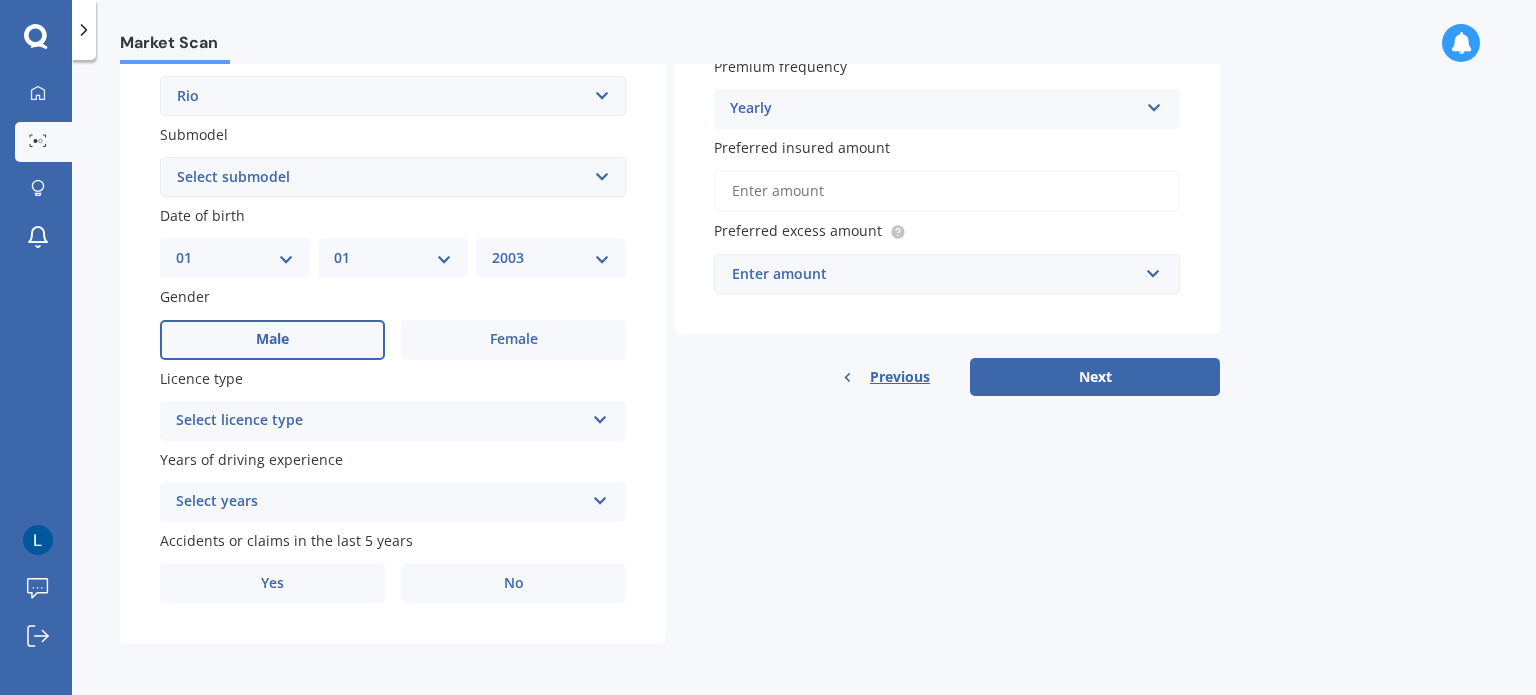 click on "Male" at bounding box center (272, 340) 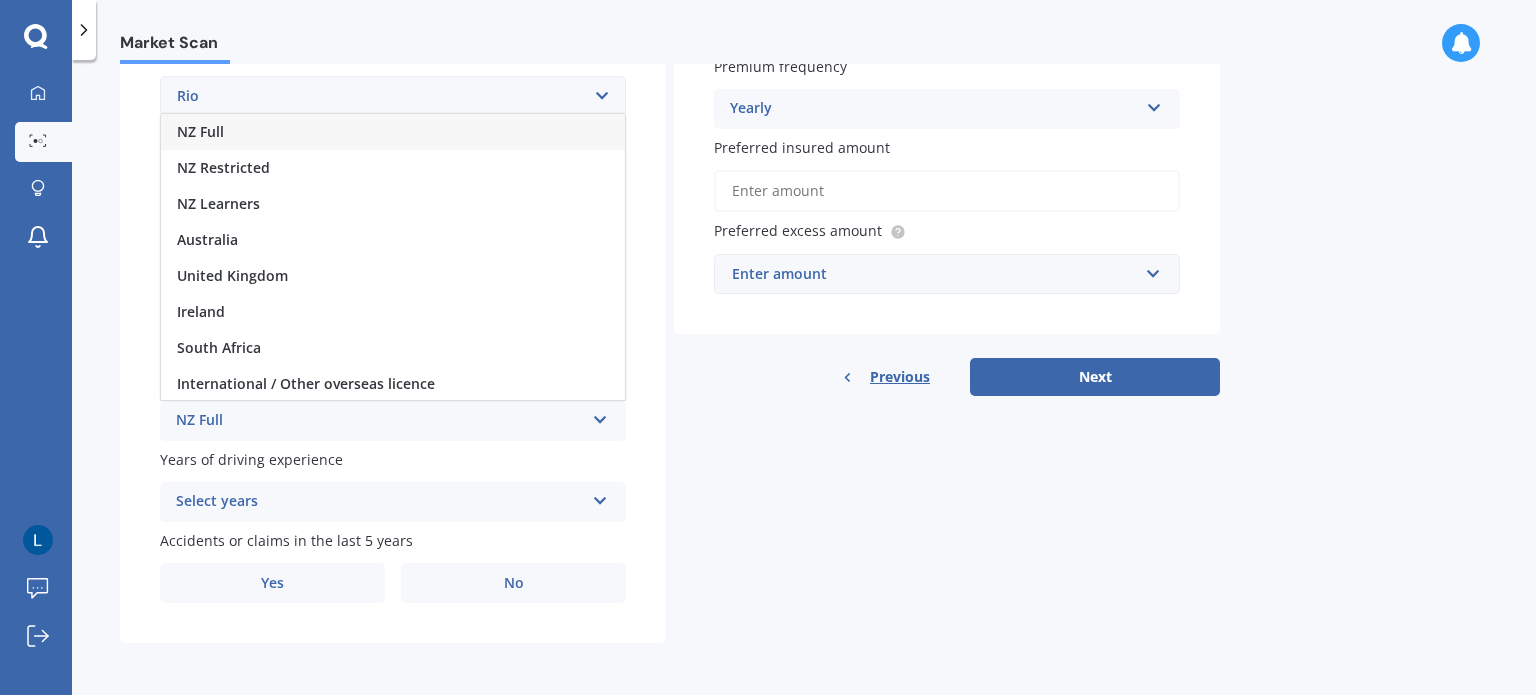 click on "NZ Full" at bounding box center (200, 131) 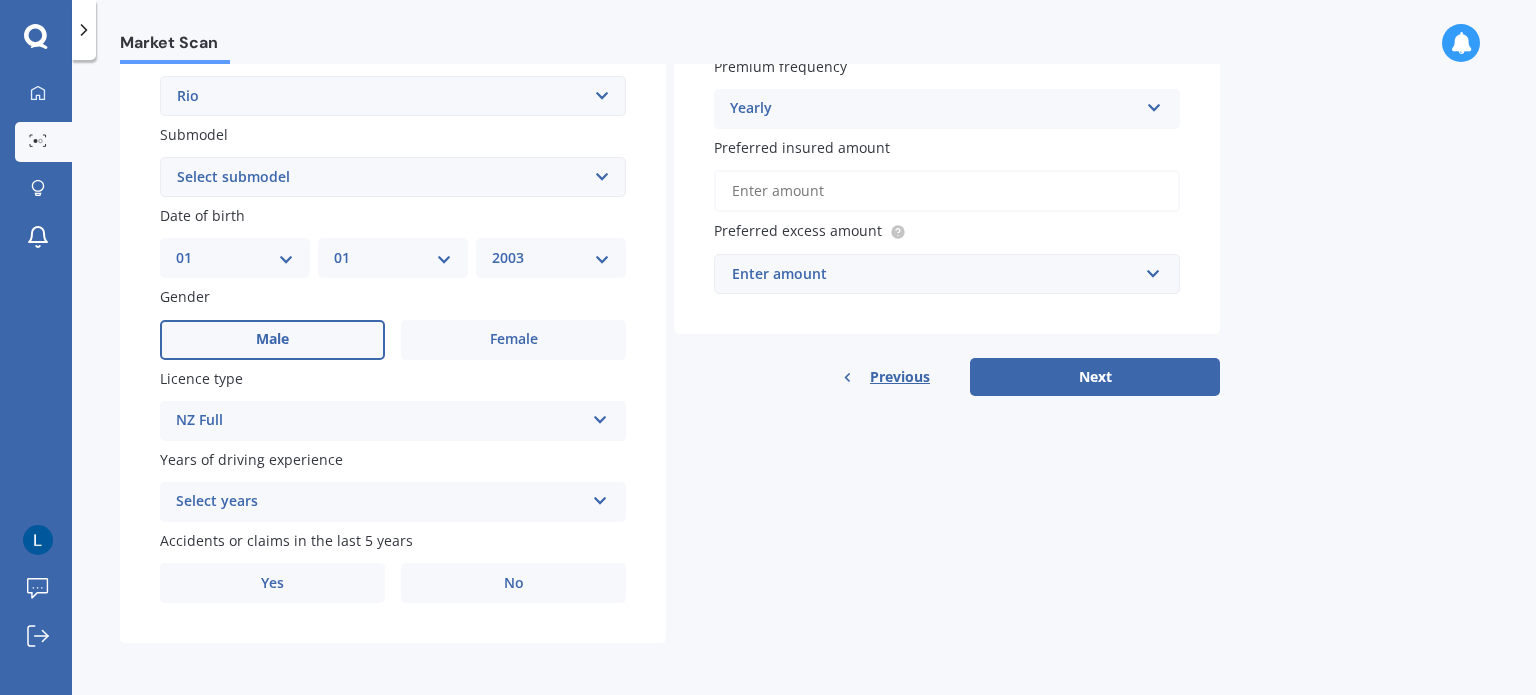 click on "Select years" at bounding box center [380, 502] 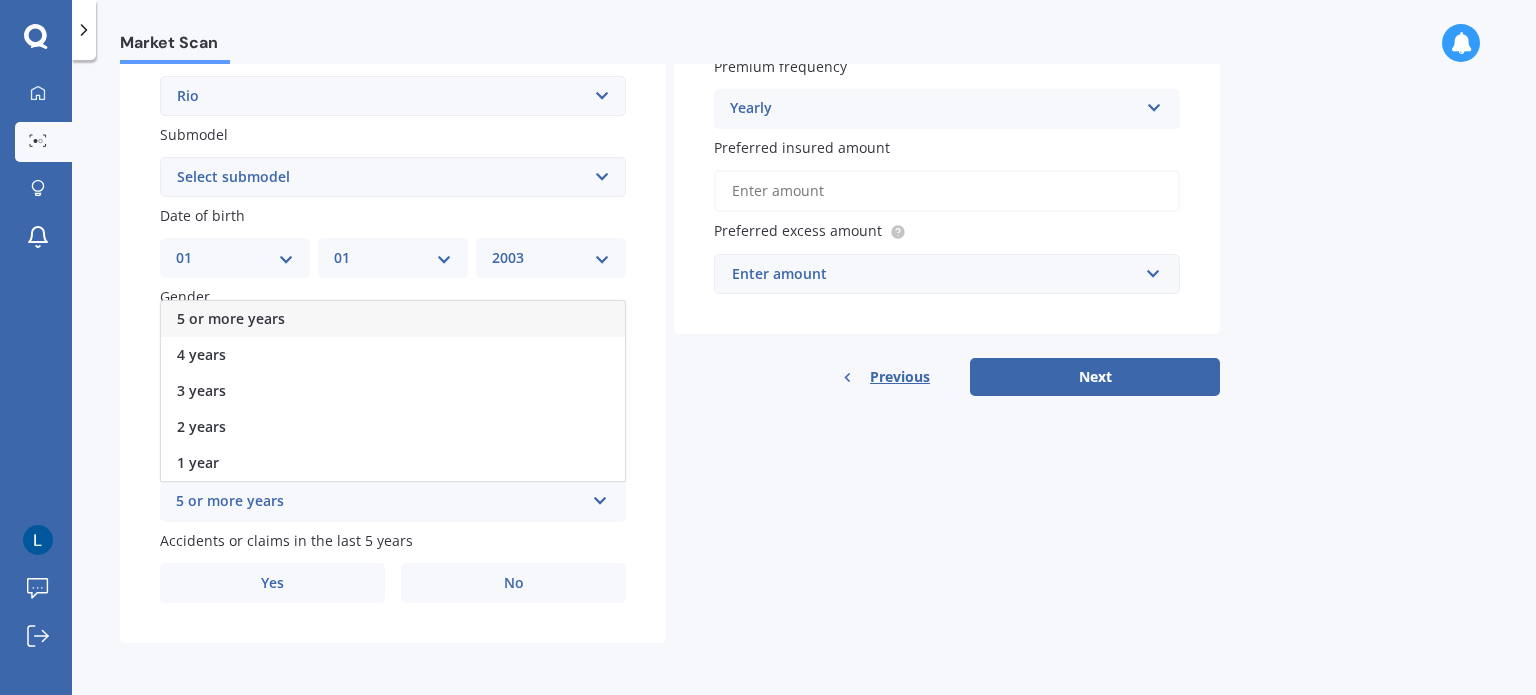 click on "5 or more years" at bounding box center [231, 318] 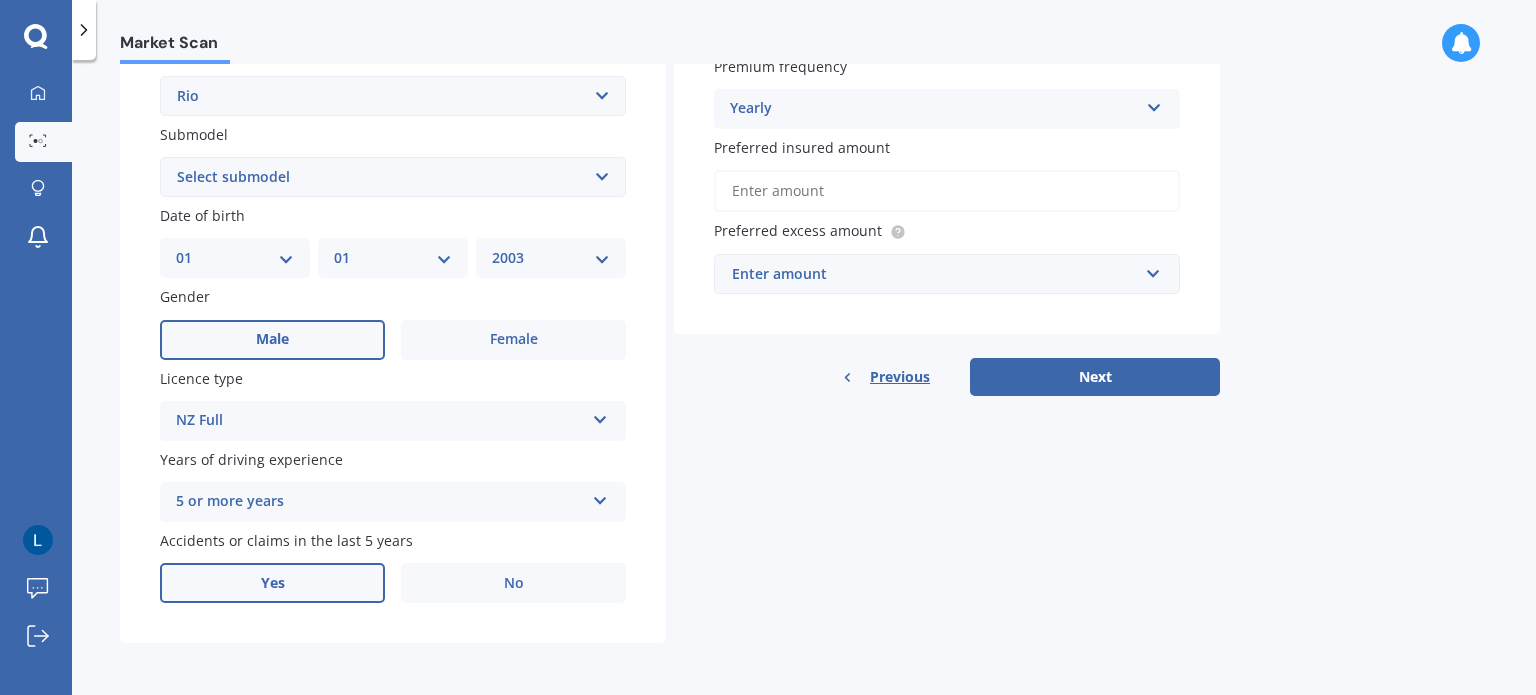 click on "Yes" at bounding box center (272, 583) 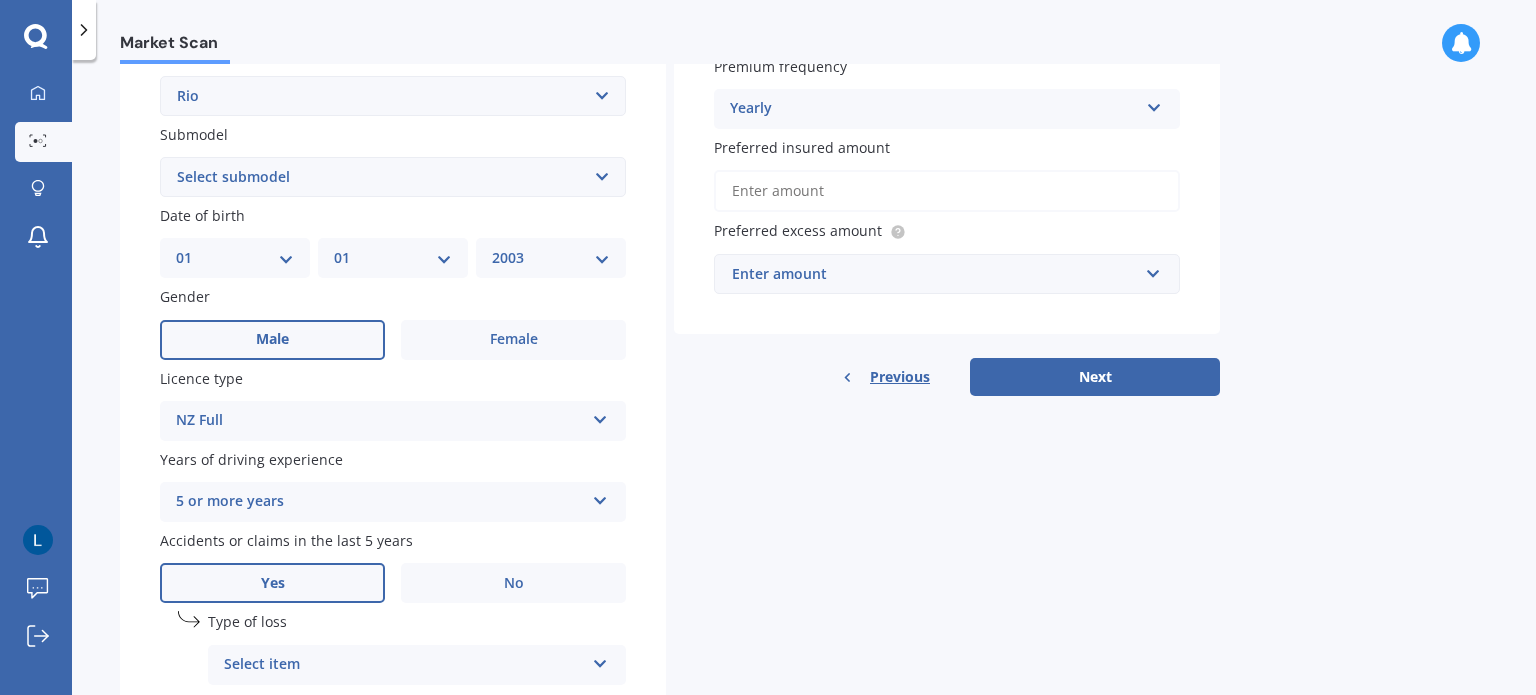 scroll, scrollTop: 699, scrollLeft: 0, axis: vertical 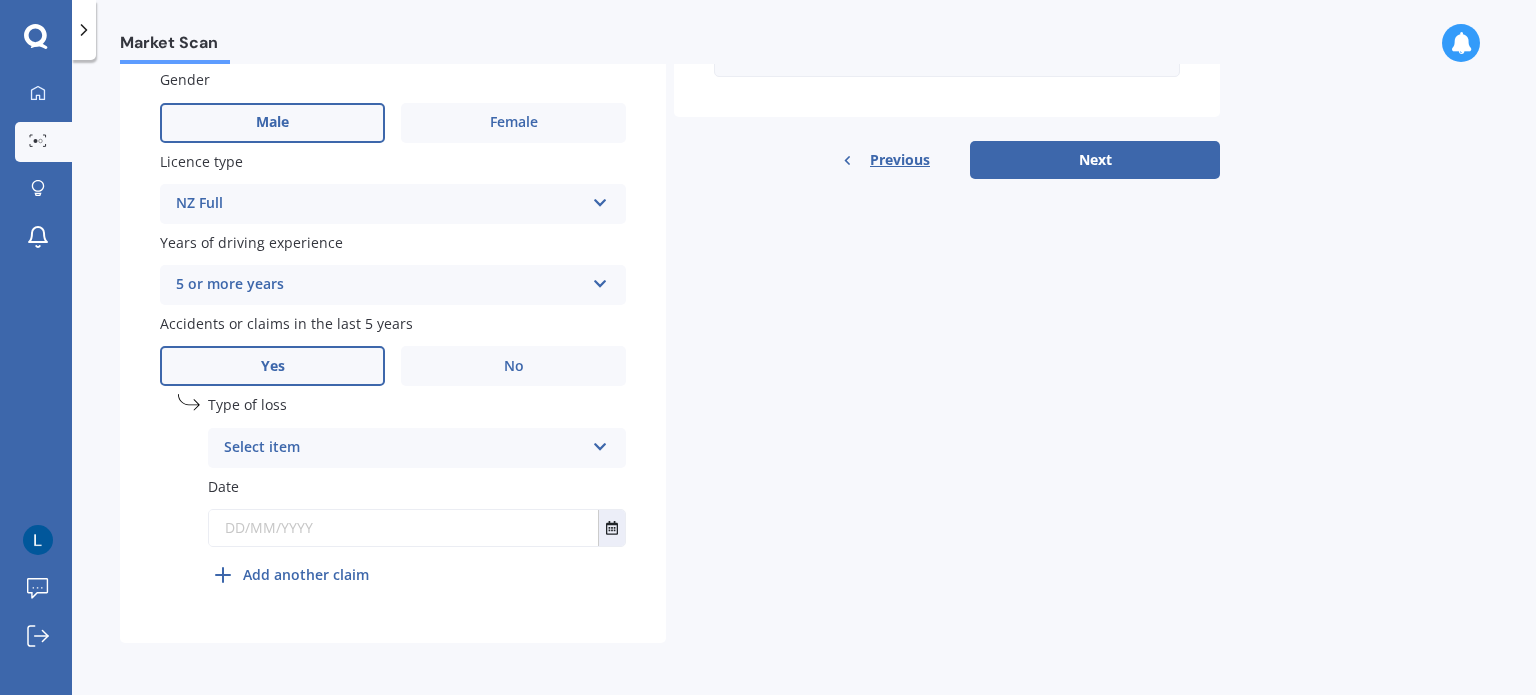 click on "Select item" at bounding box center [404, 448] 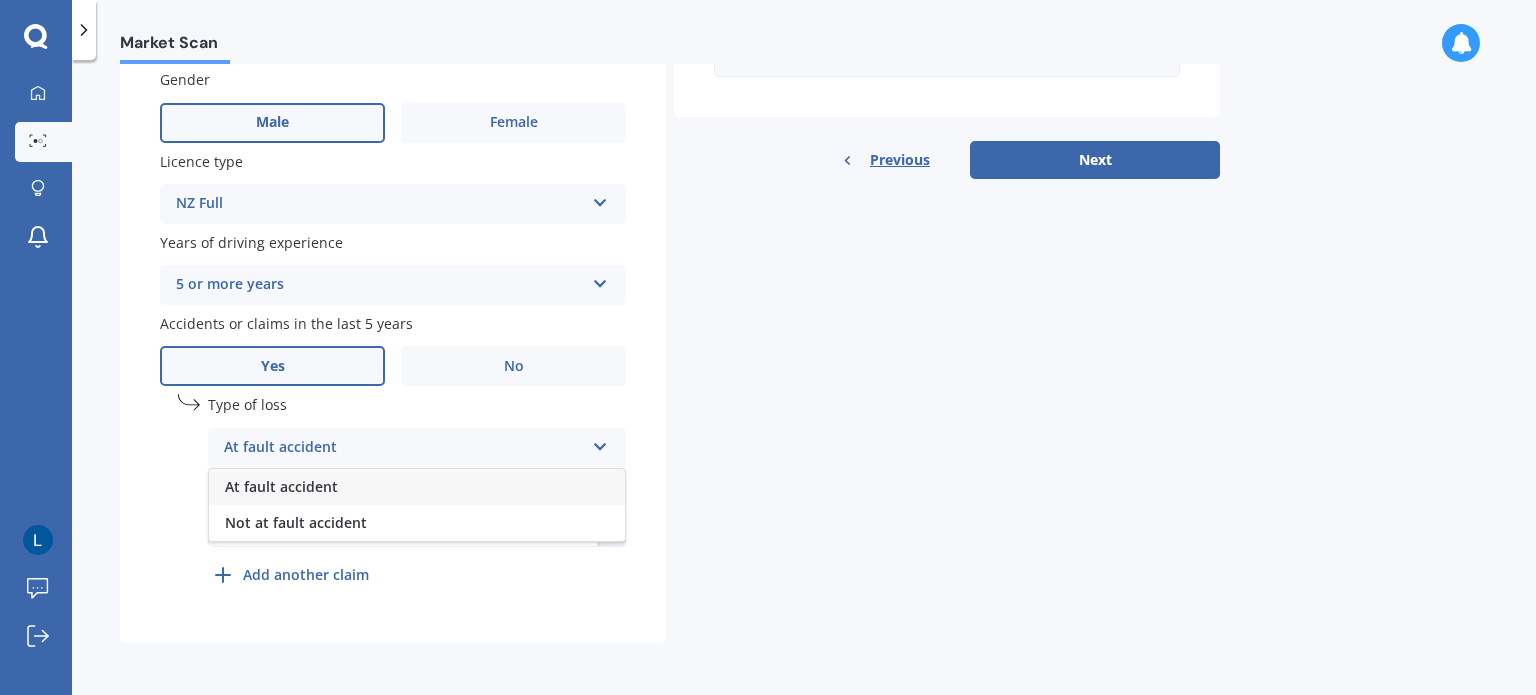 click on "At fault accident" at bounding box center [281, 486] 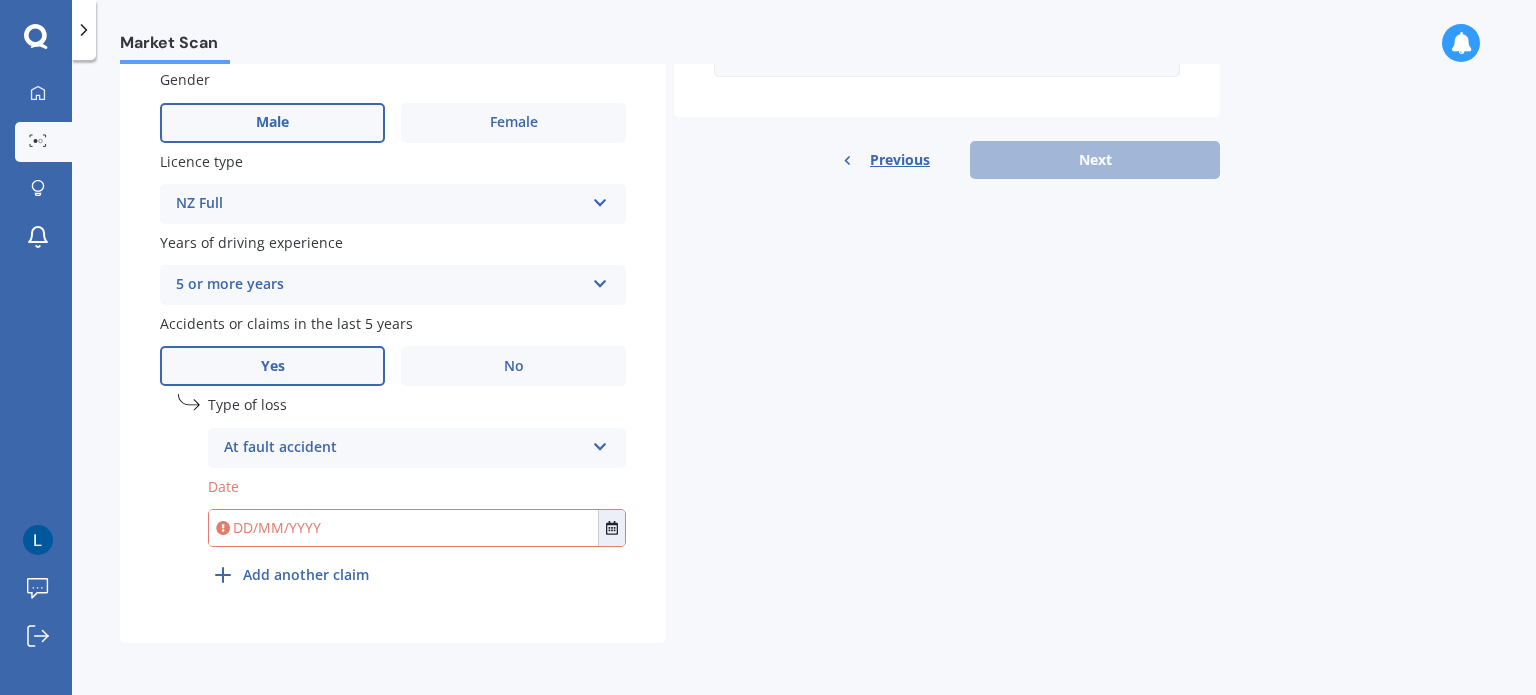 click at bounding box center [403, 528] 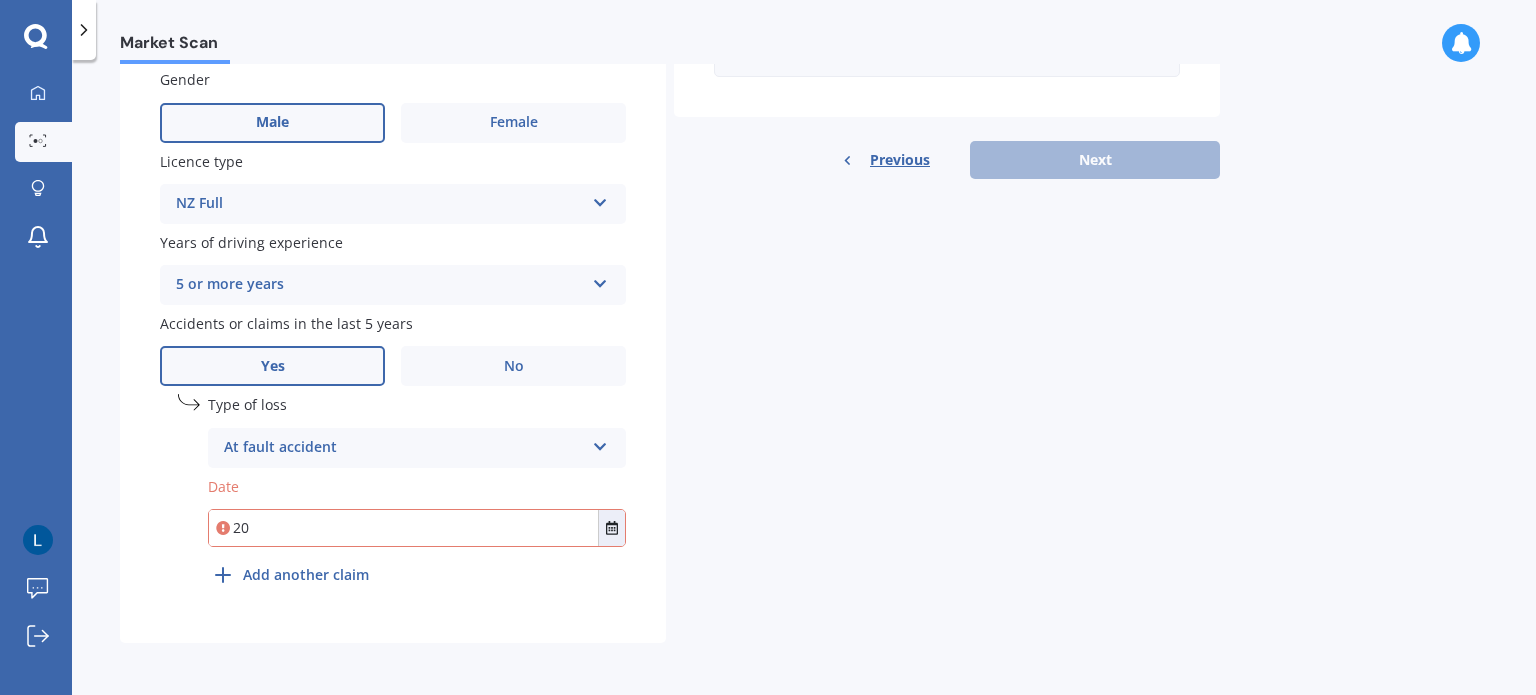 type on "2" 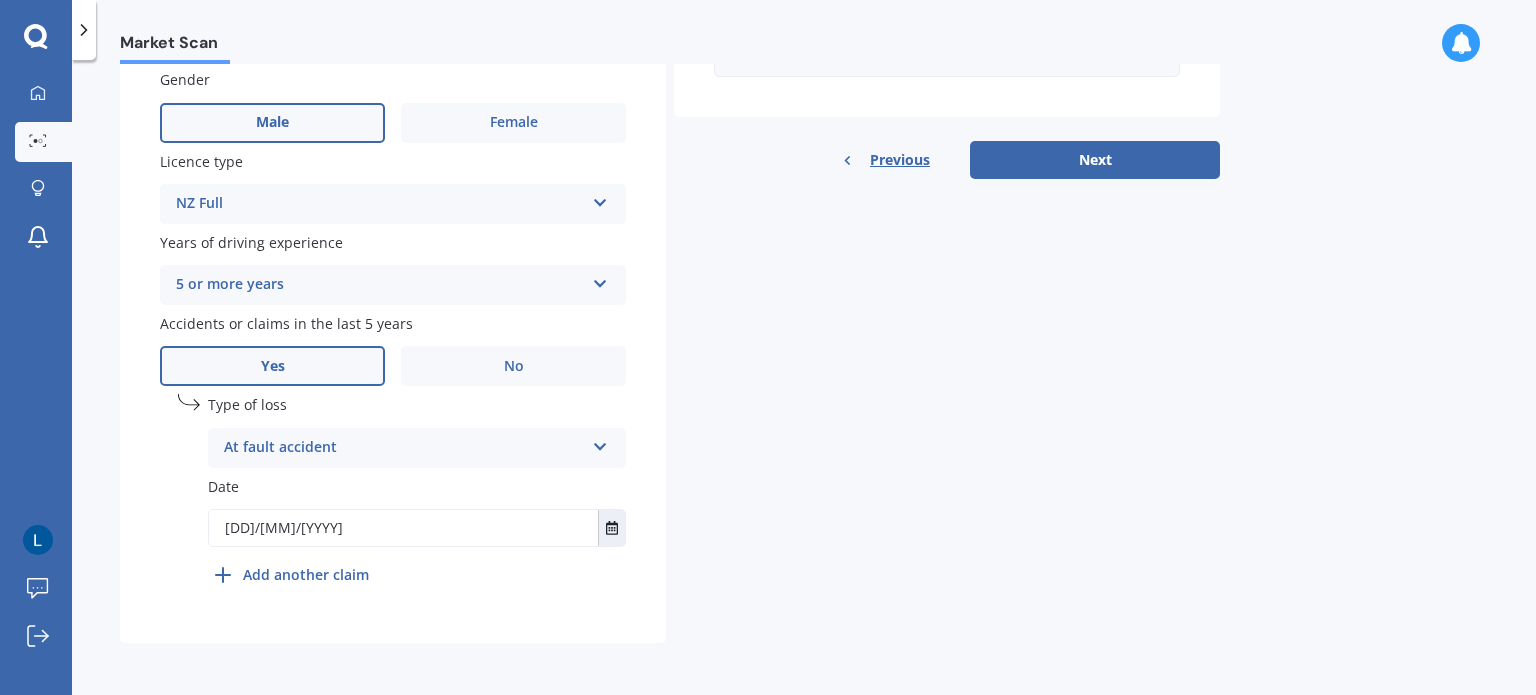 click on "[DATE] [MONTH] [YEAR]" at bounding box center [417, 511] 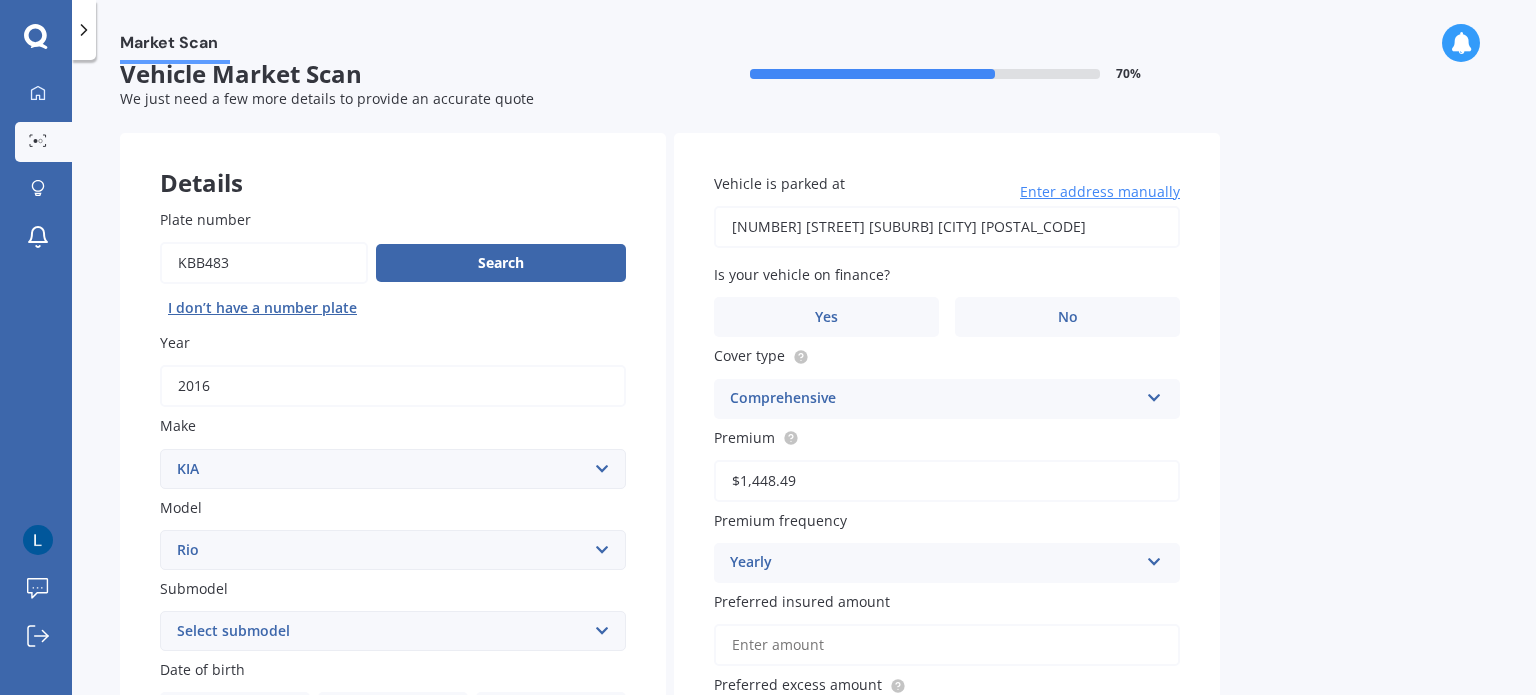 scroll, scrollTop: 0, scrollLeft: 0, axis: both 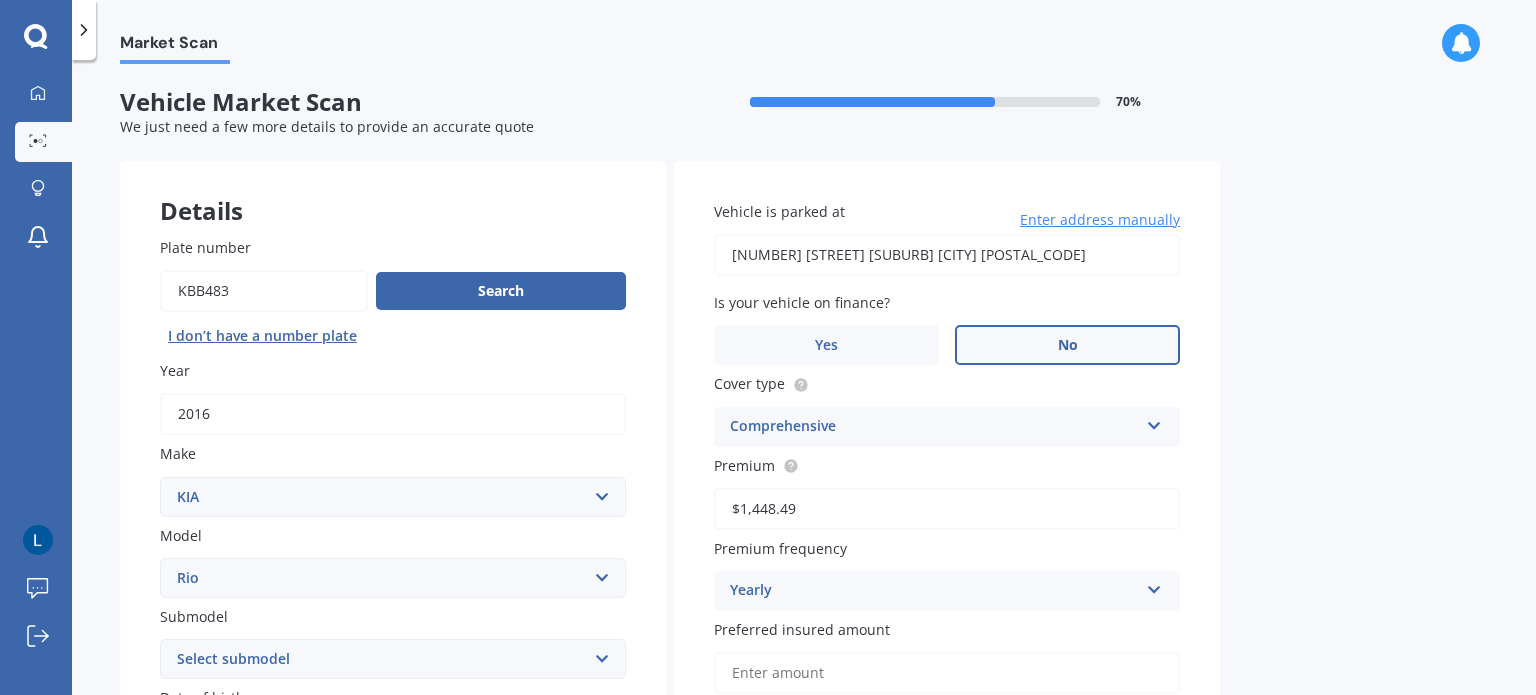 type on "[MM]/[DD]/[YYYY]" 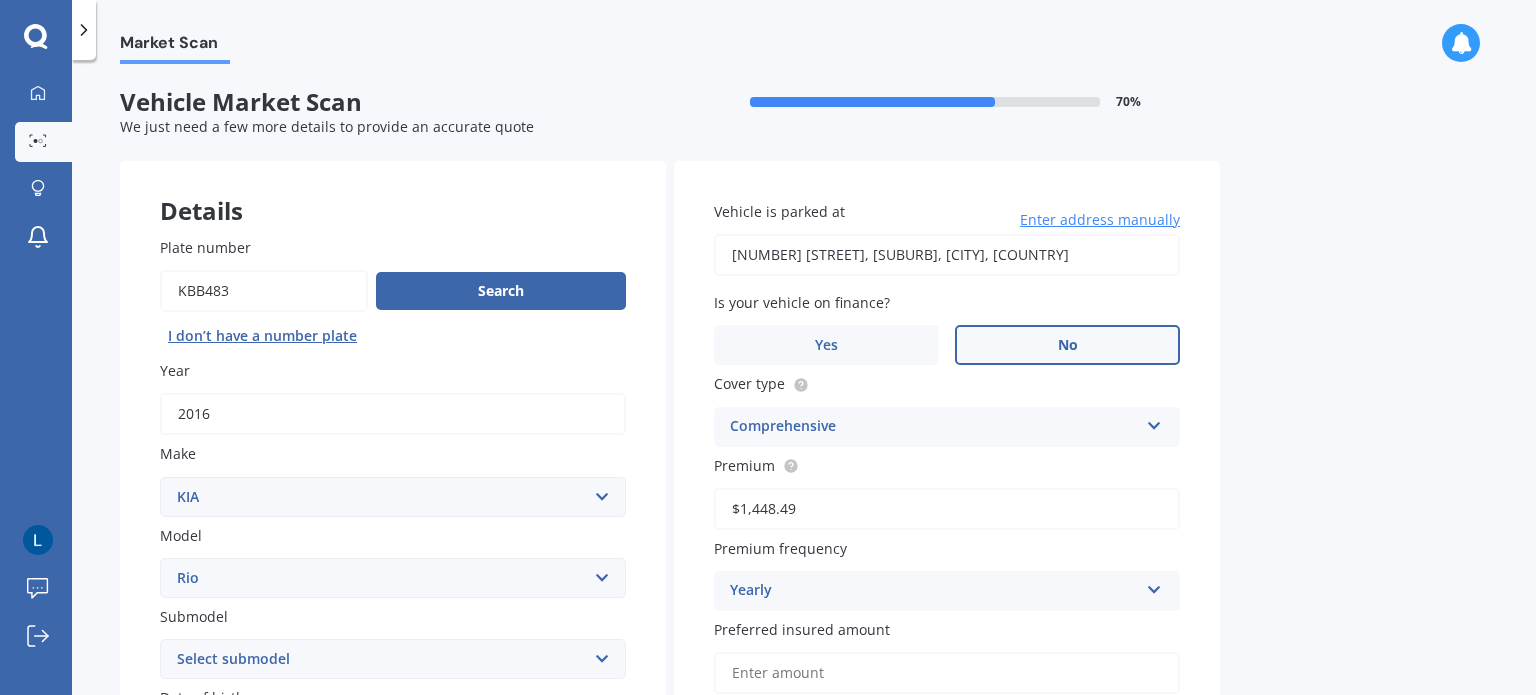 type on "[NUMBER] [STREET], [SUBURB], [CITY] [POSTAL_CODE]" 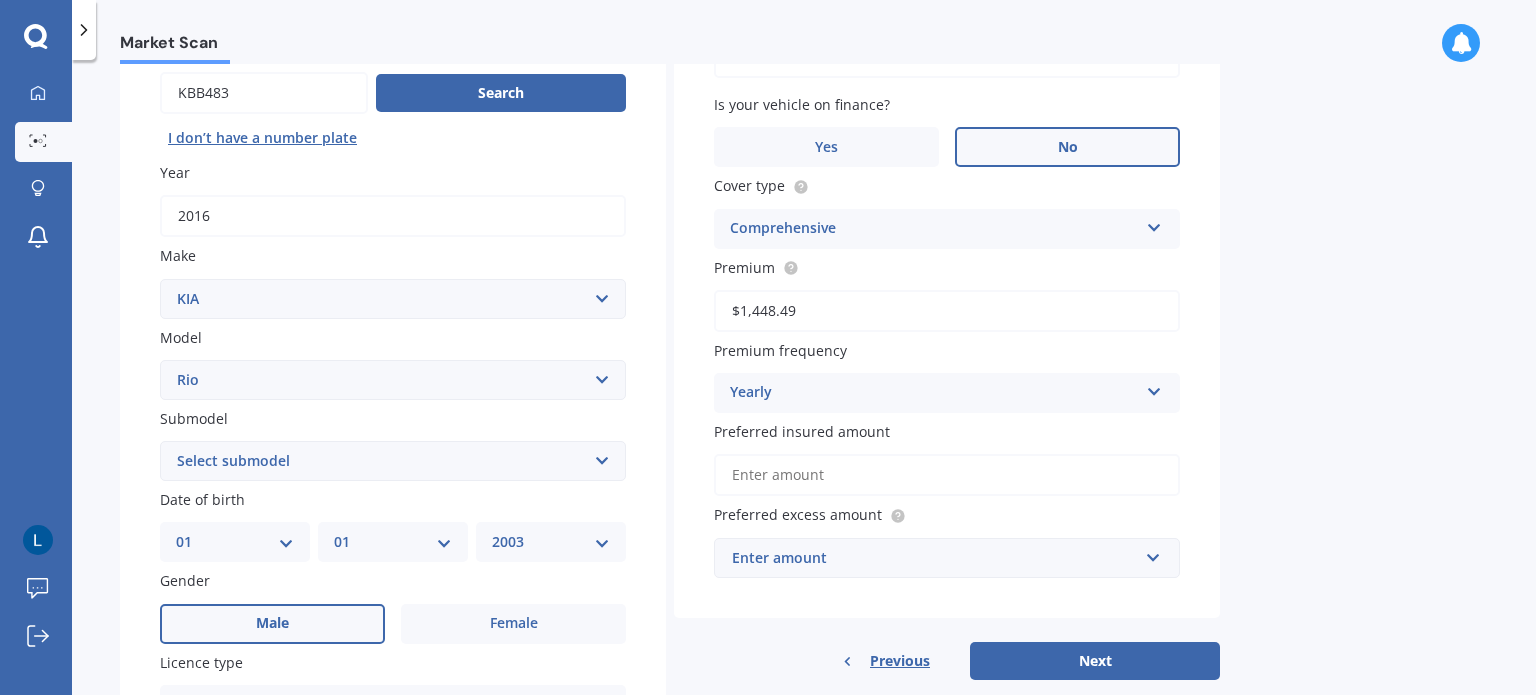 scroll, scrollTop: 200, scrollLeft: 0, axis: vertical 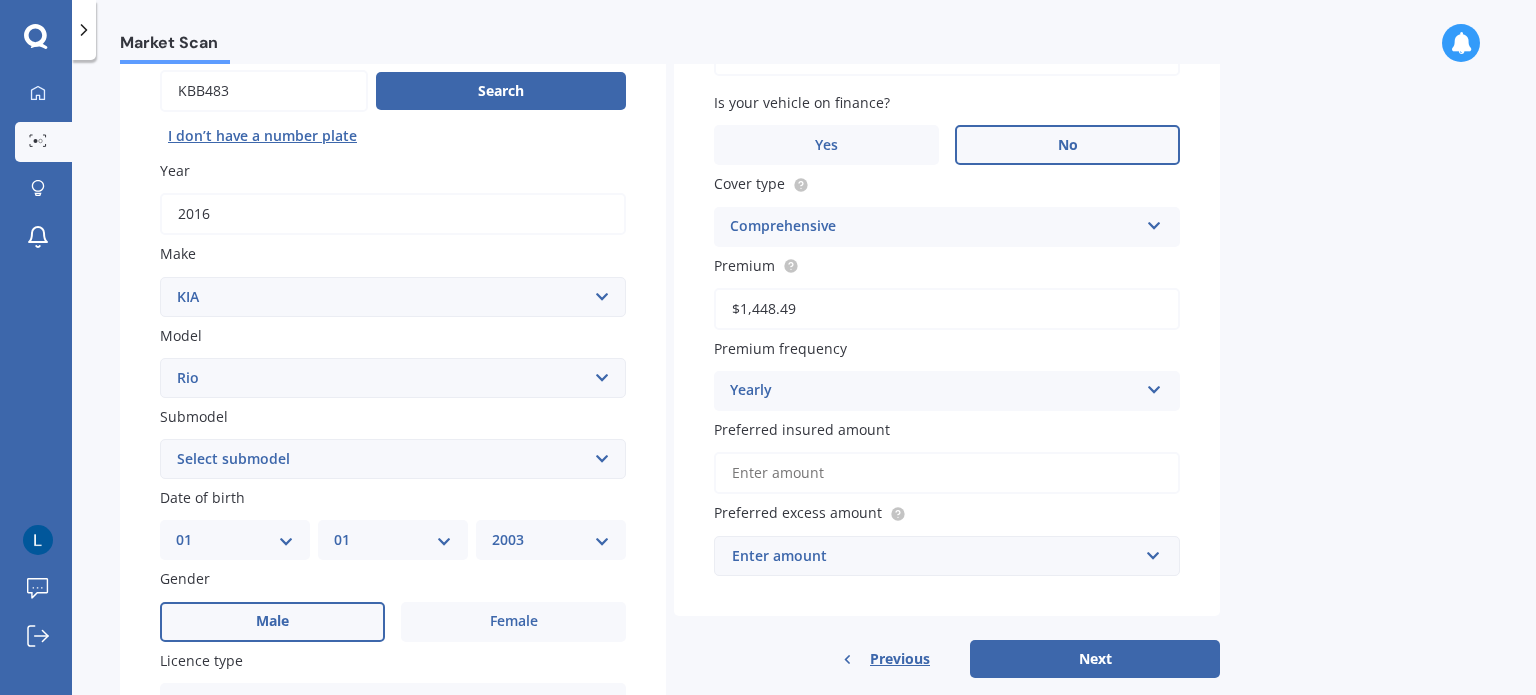 click on "$1,448.49" at bounding box center (947, 309) 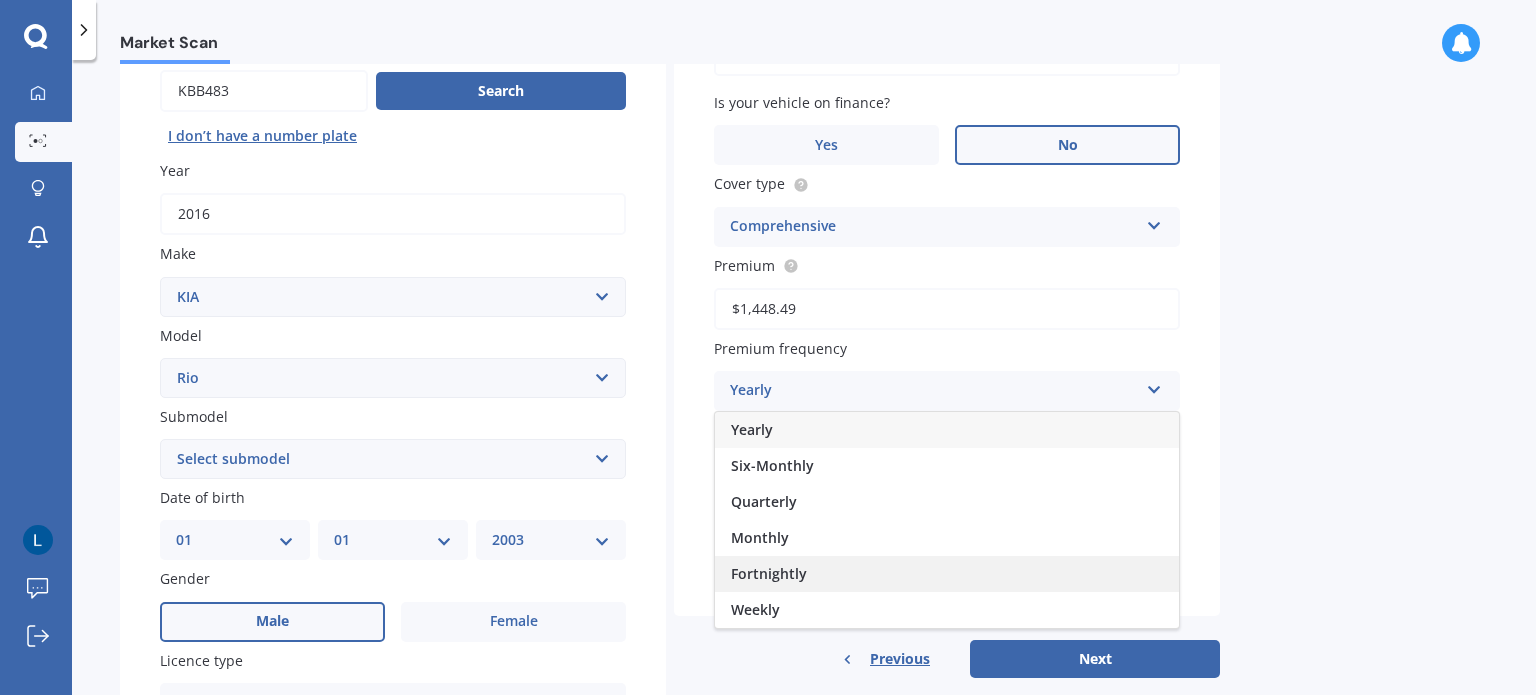 click on "Fortnightly" at bounding box center (947, 574) 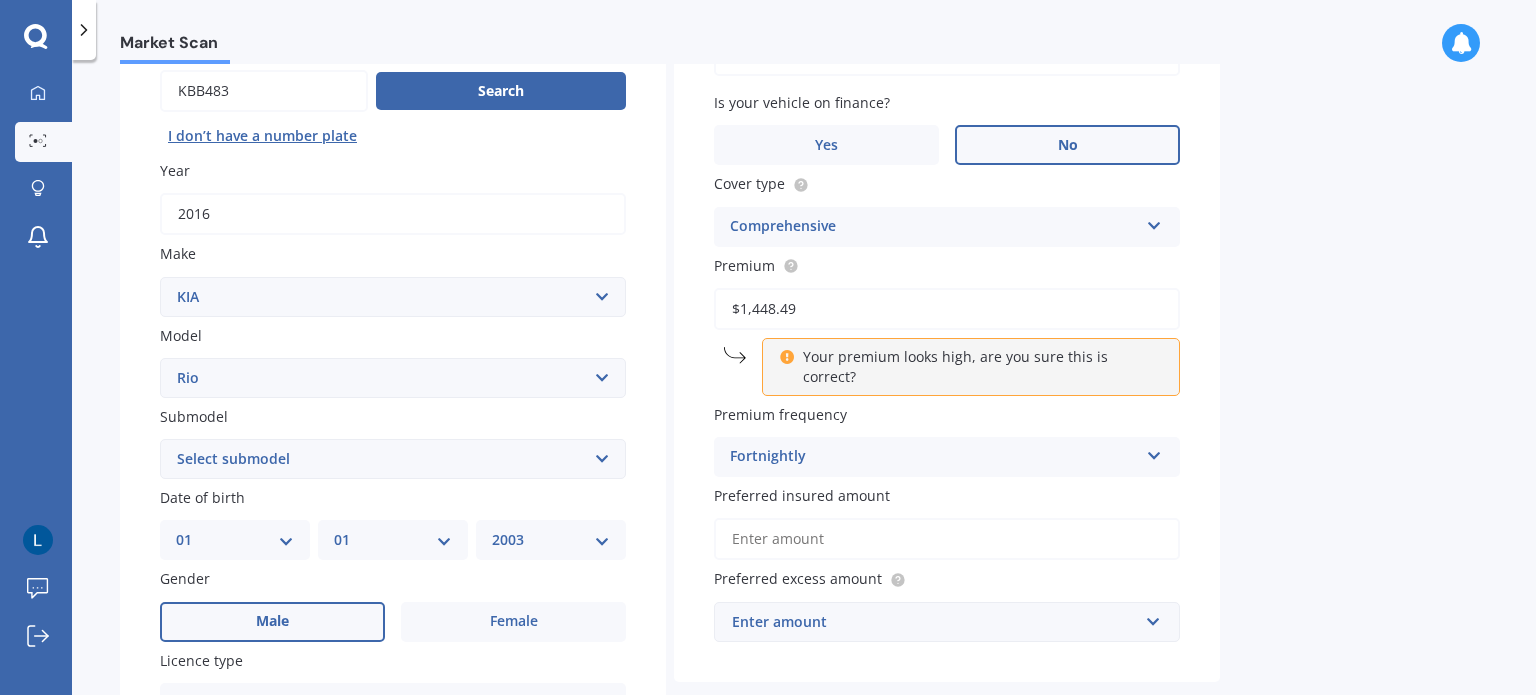 click on "$1,448.49" at bounding box center [947, 309] 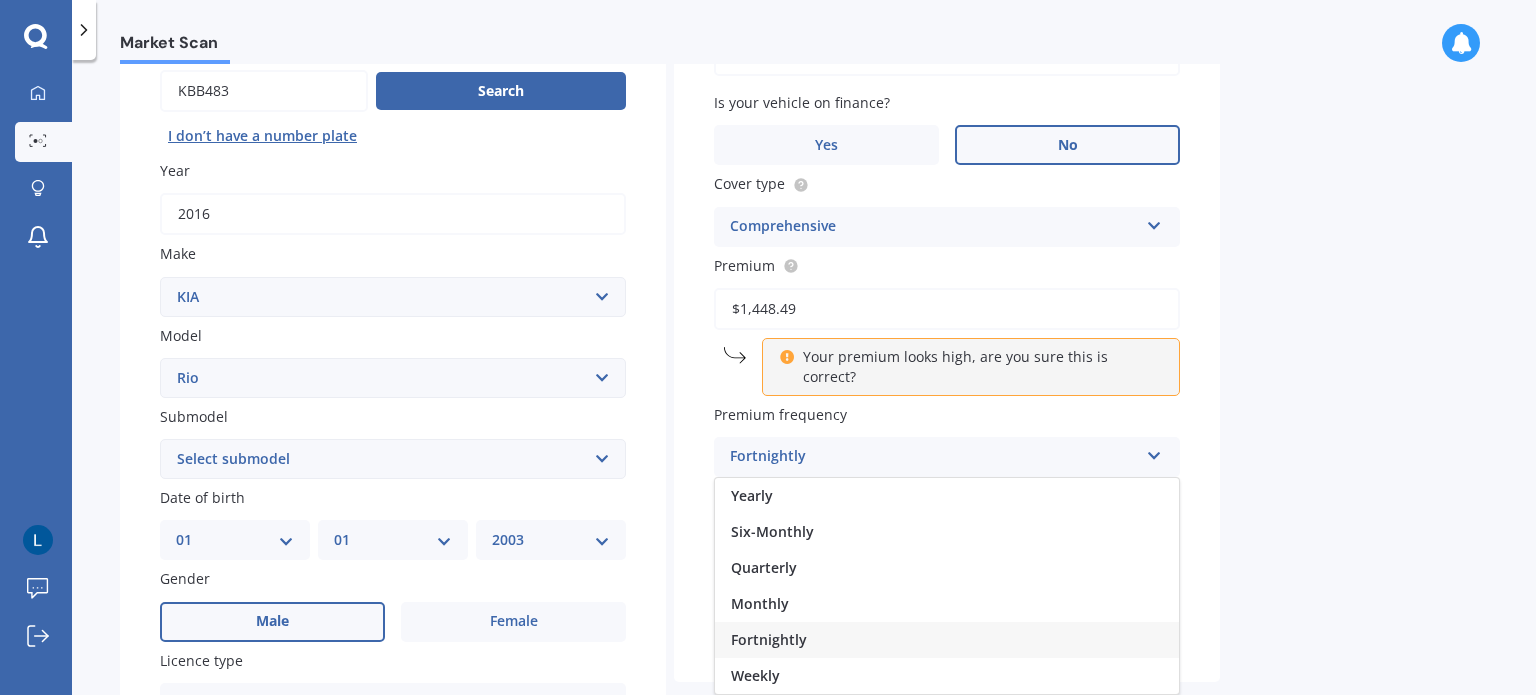 click on "Fortnightly" at bounding box center (947, 640) 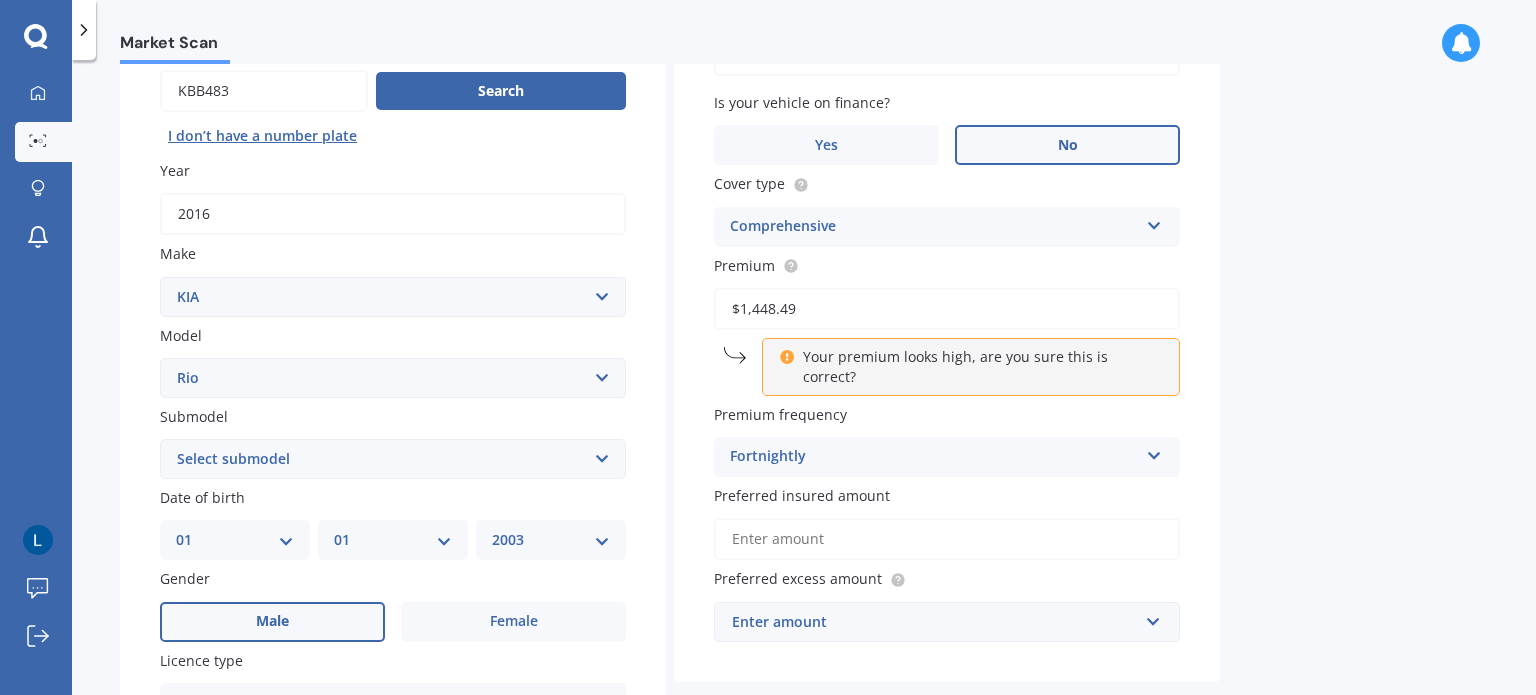 click on "$1,448.49" at bounding box center [947, 309] 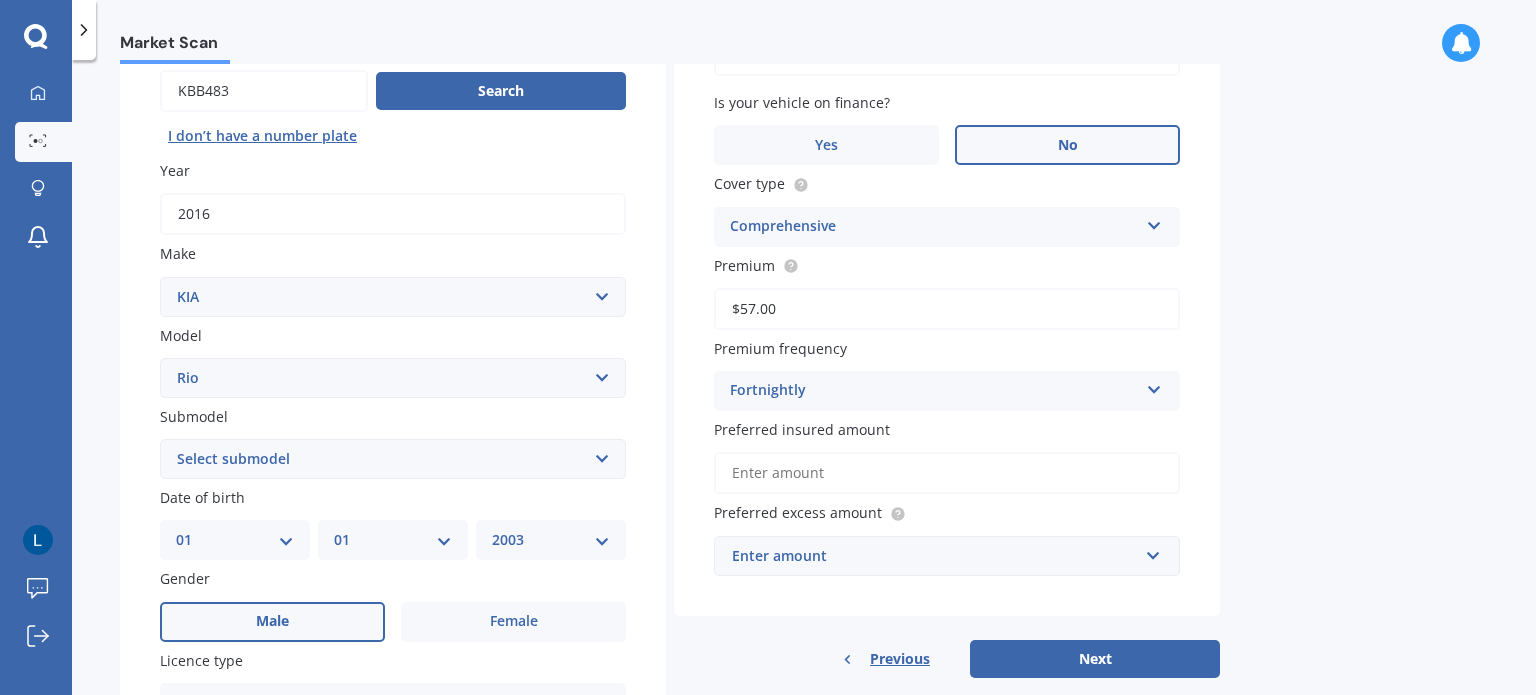 drag, startPoint x: 783, startPoint y: 311, endPoint x: 761, endPoint y: 311, distance: 22 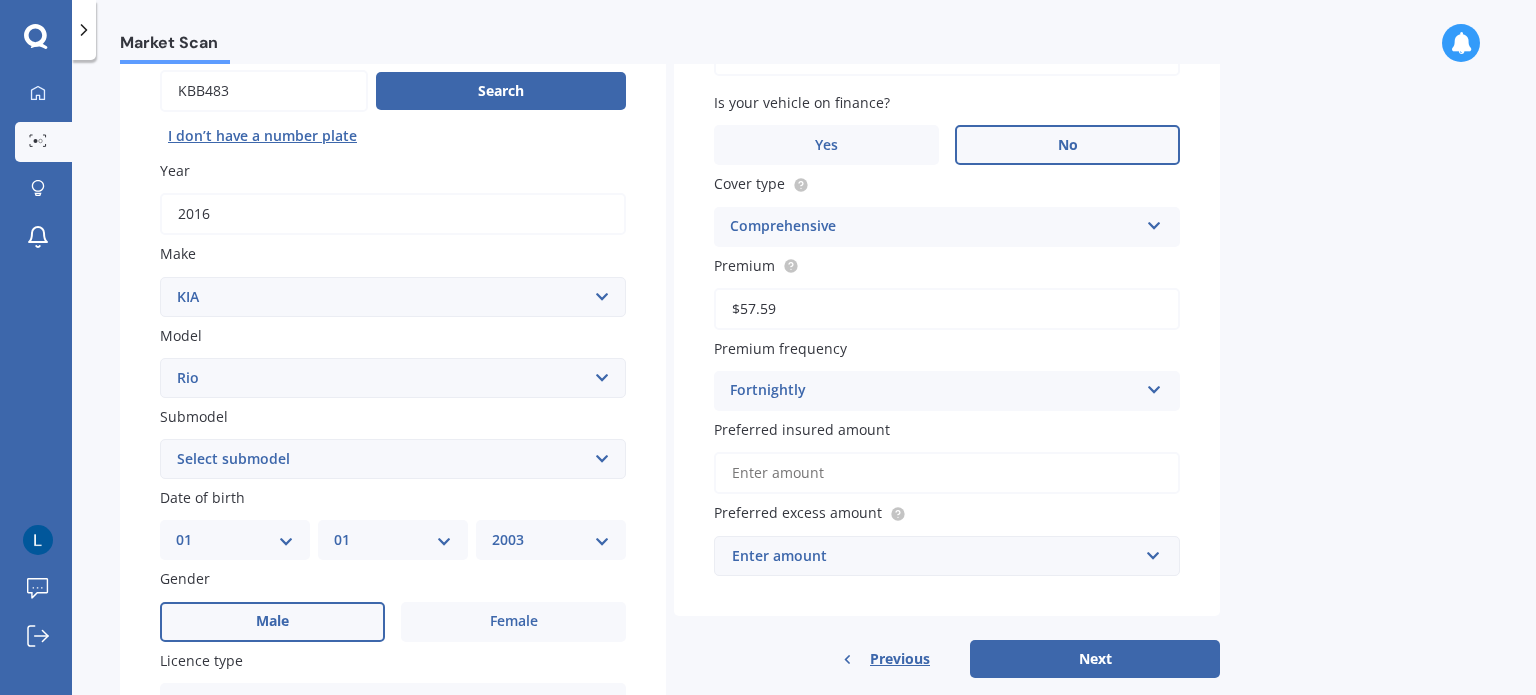 type on "$57.59" 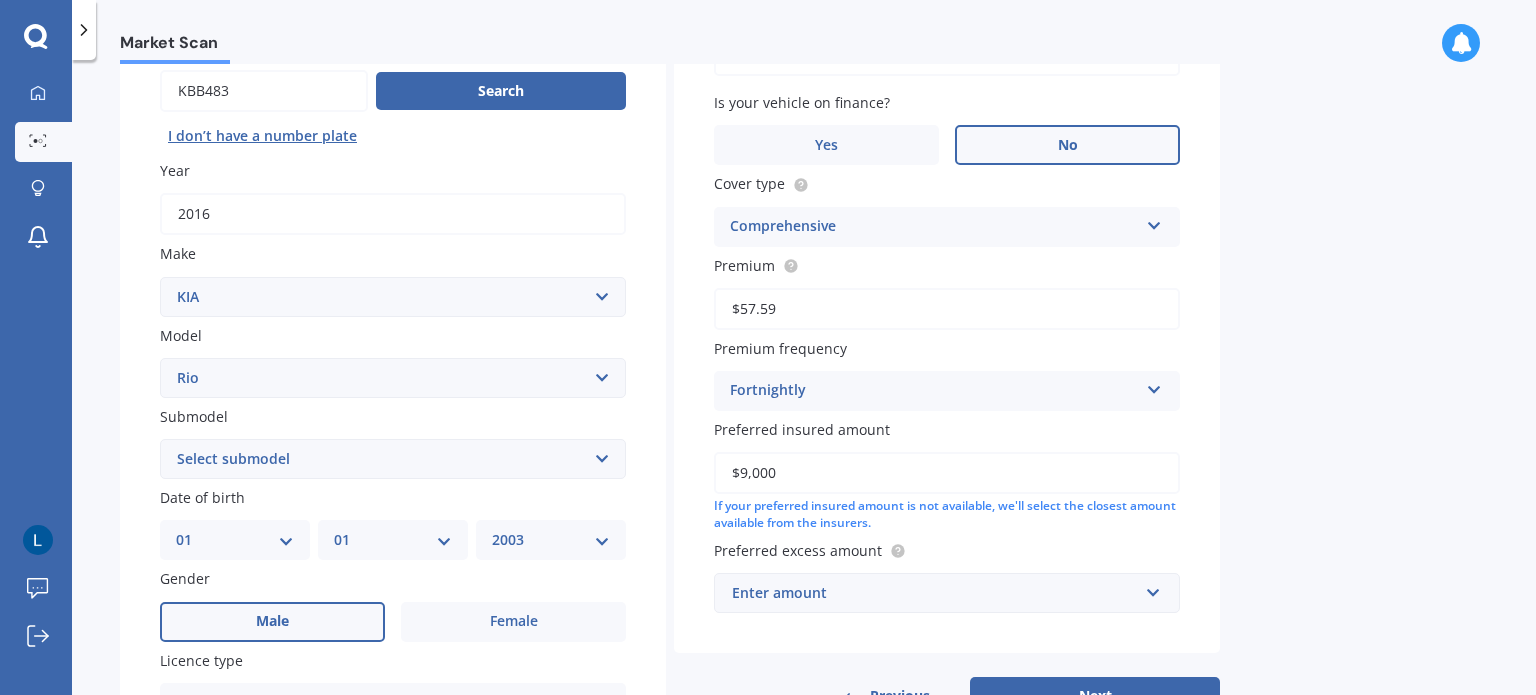 type on "$9,000" 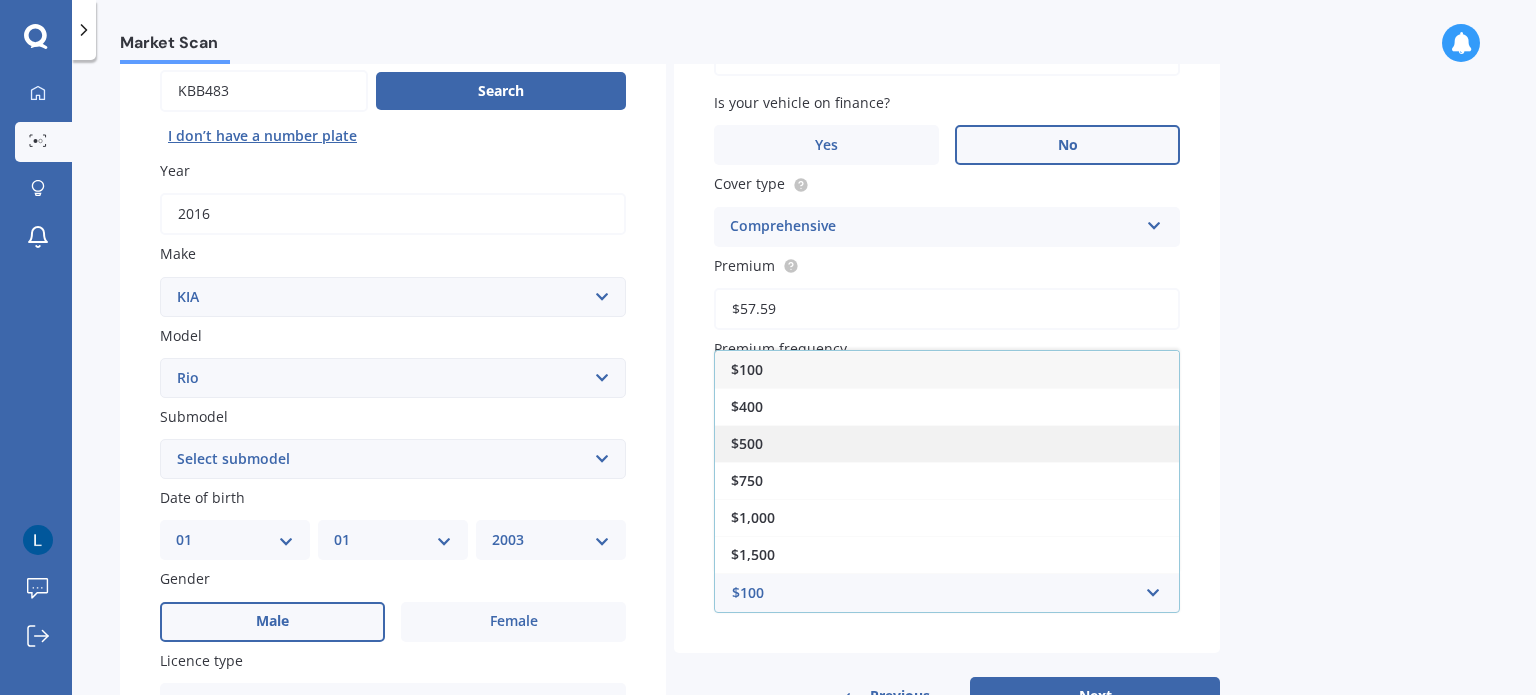 click on "$500" at bounding box center (747, 443) 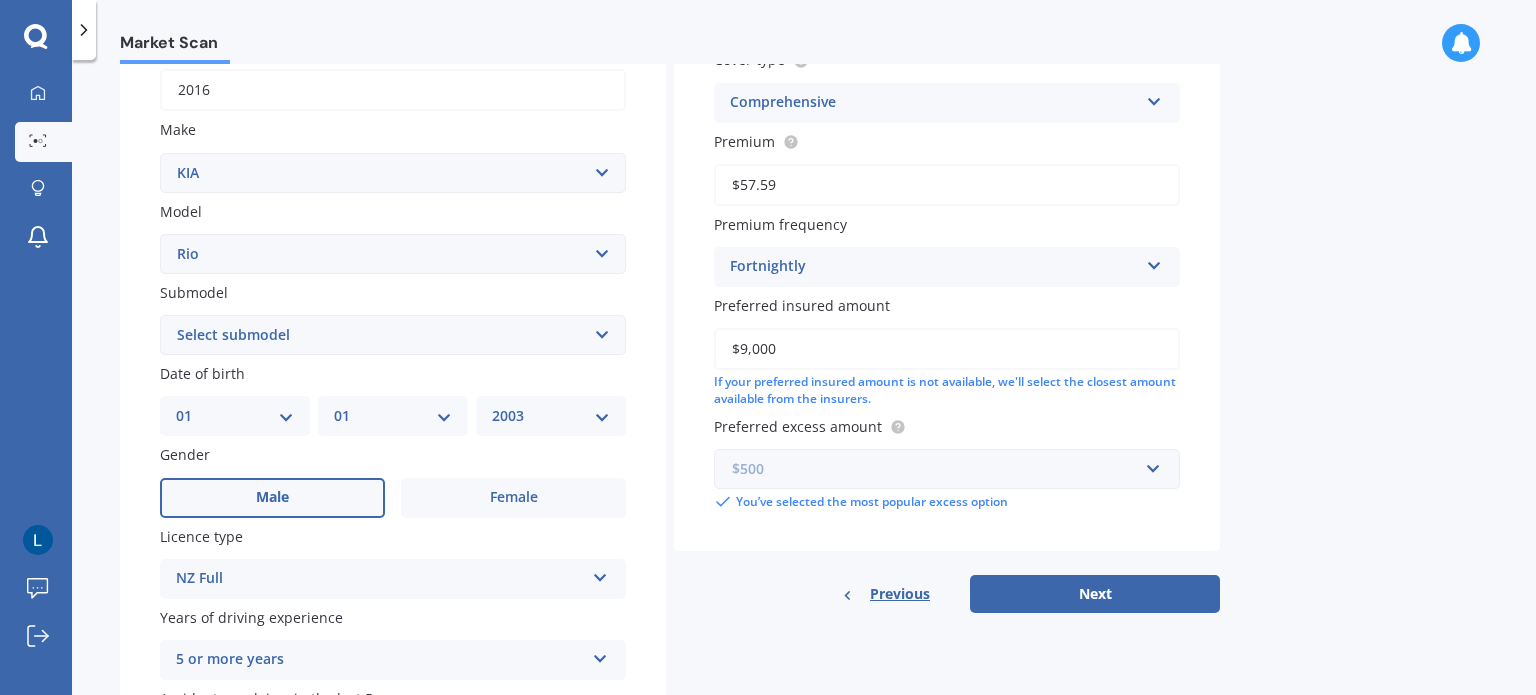 scroll, scrollTop: 600, scrollLeft: 0, axis: vertical 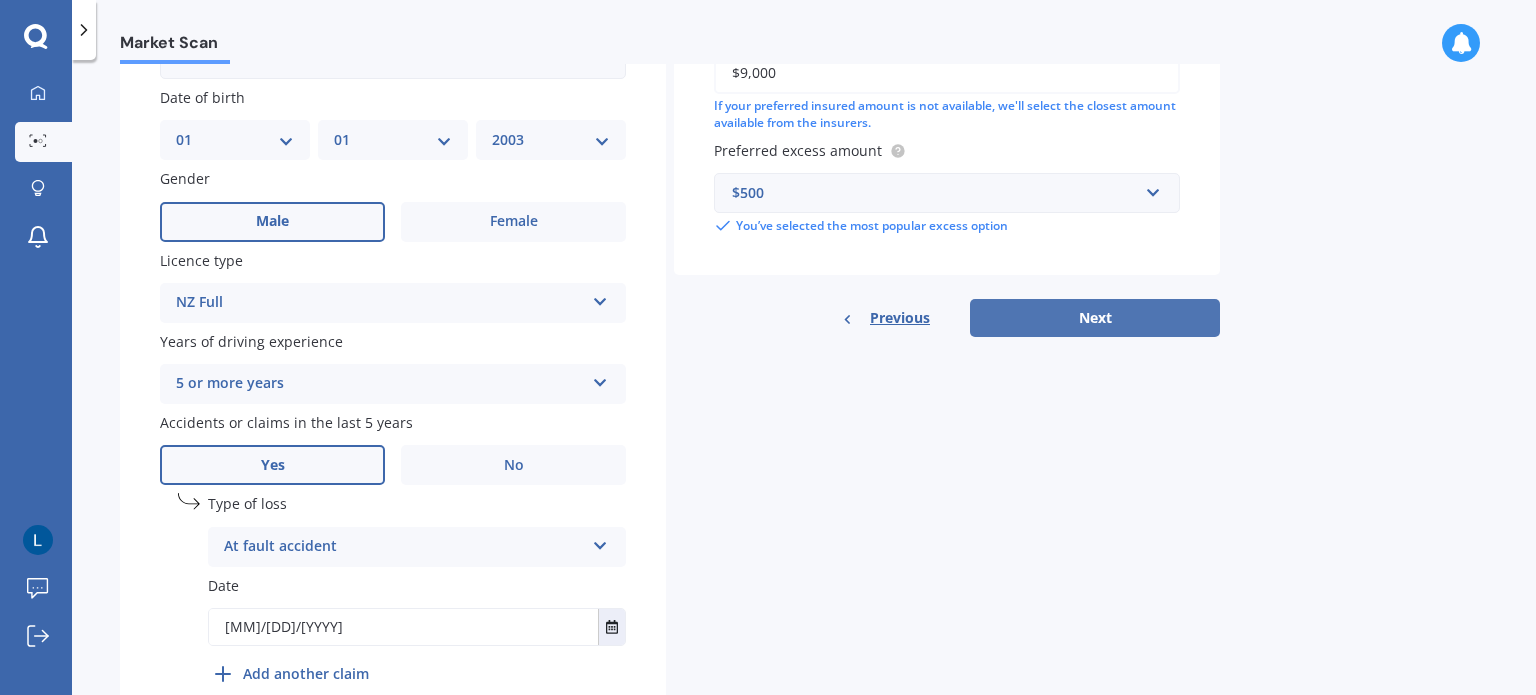 click on "Next" at bounding box center [1095, 318] 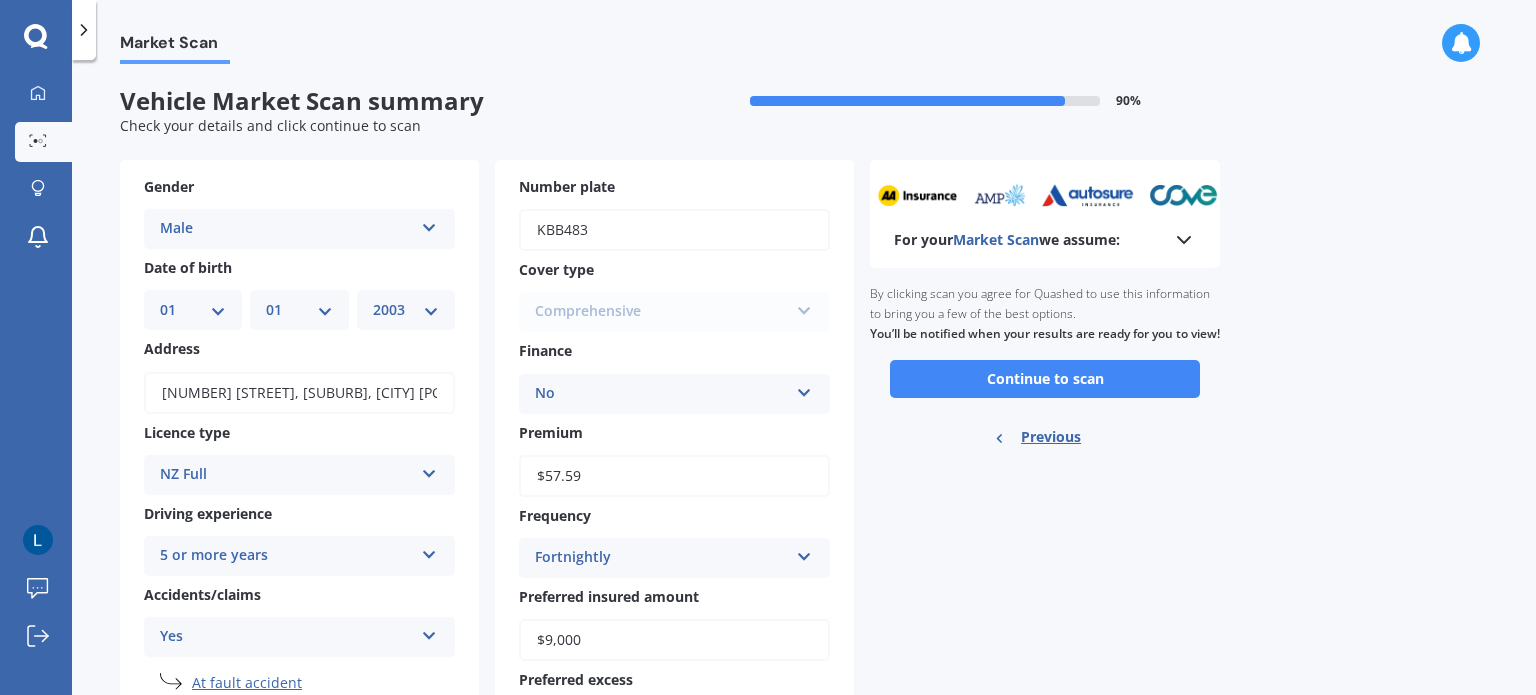 scroll, scrollTop: 0, scrollLeft: 0, axis: both 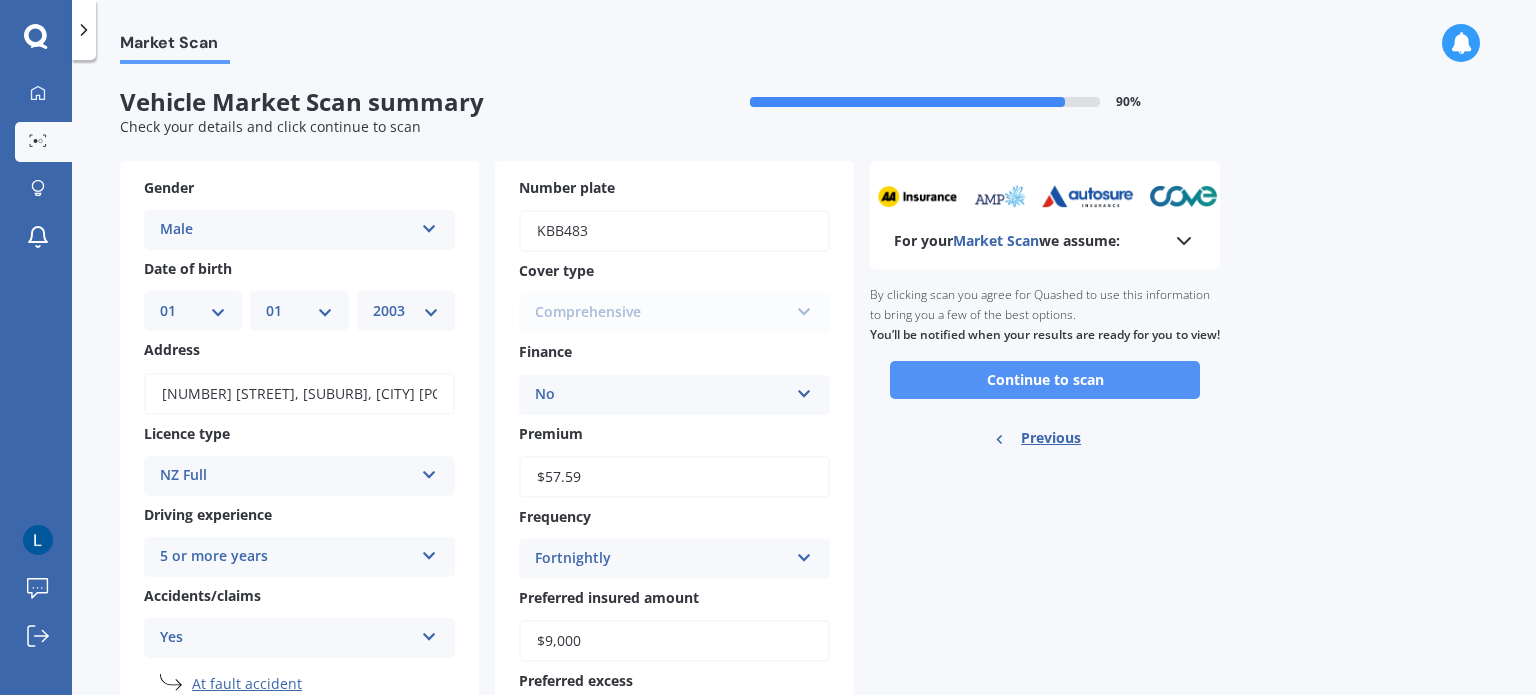 click on "Continue to scan" at bounding box center (1045, 380) 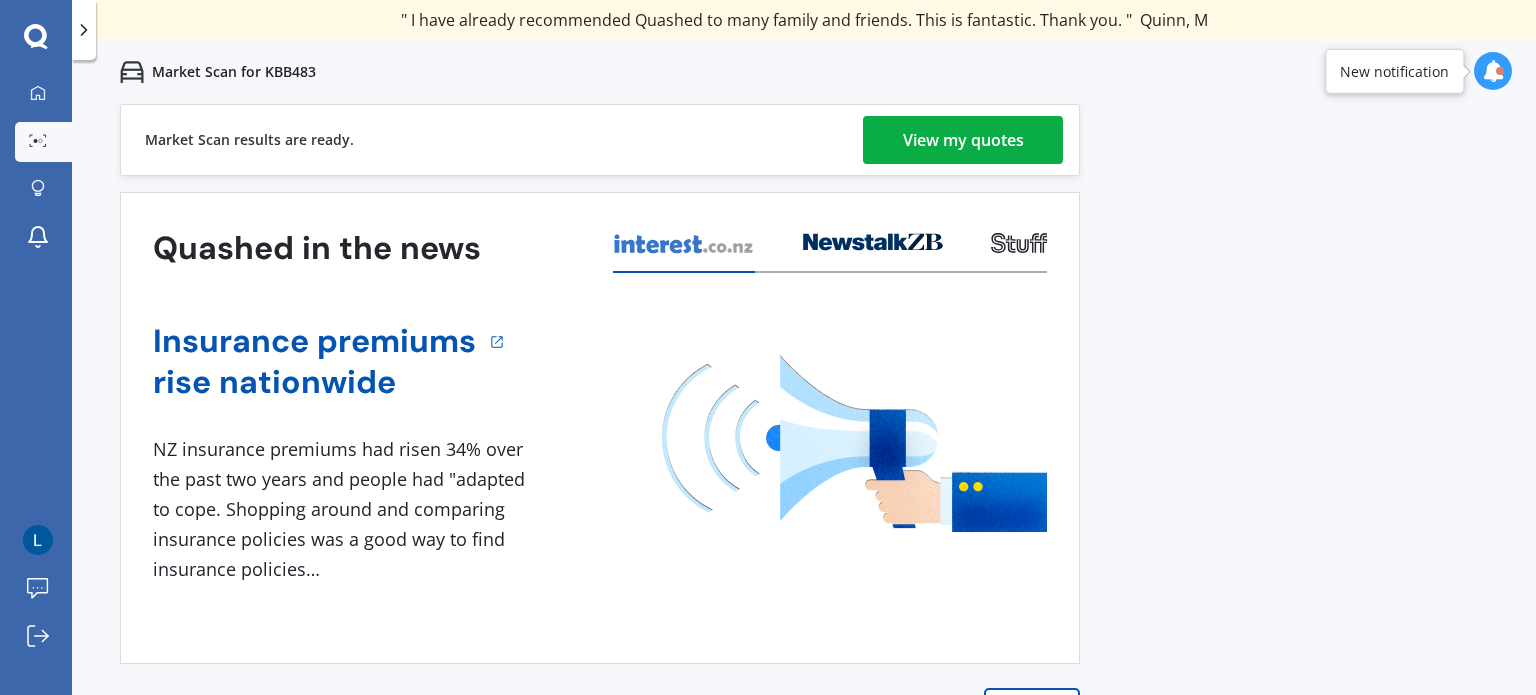 click on "Market Scan results are ready. View my quotes" at bounding box center [600, 140] 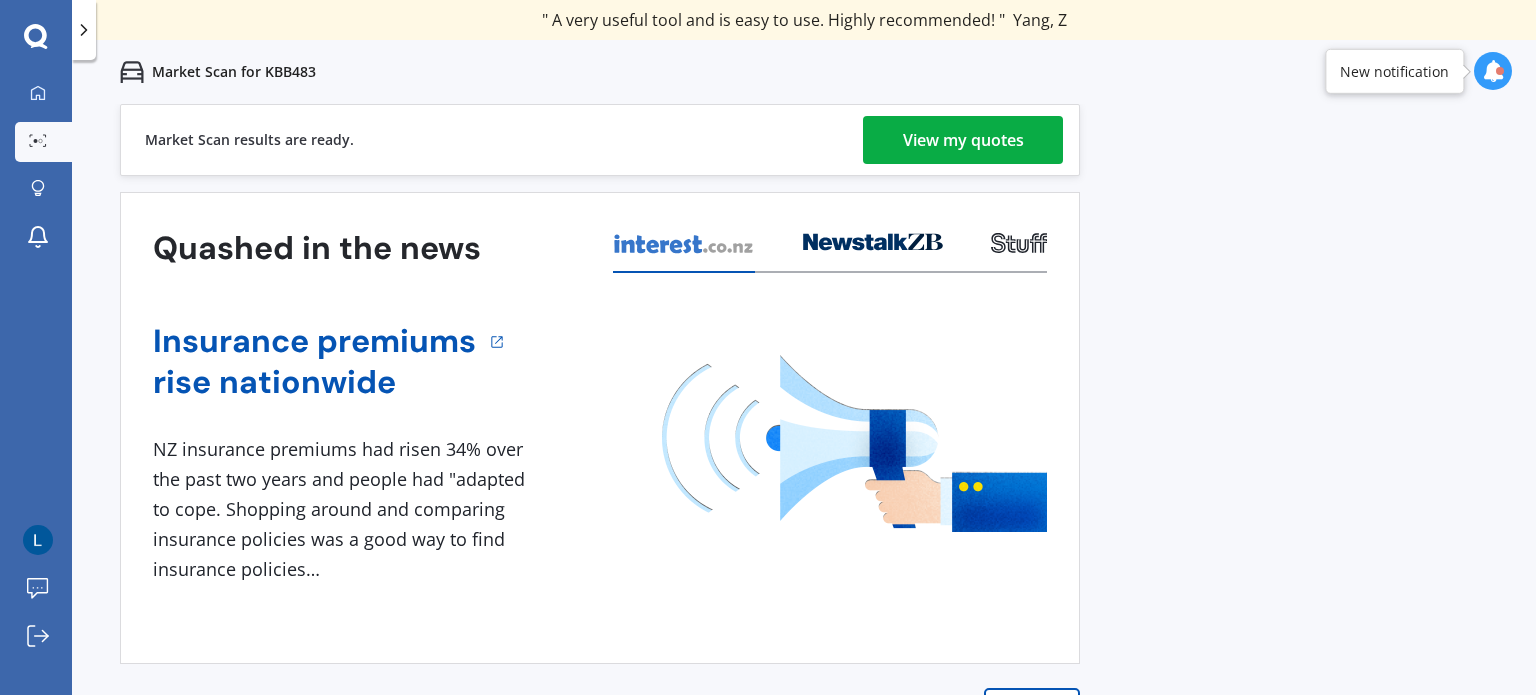 click on "View my quotes" at bounding box center (963, 140) 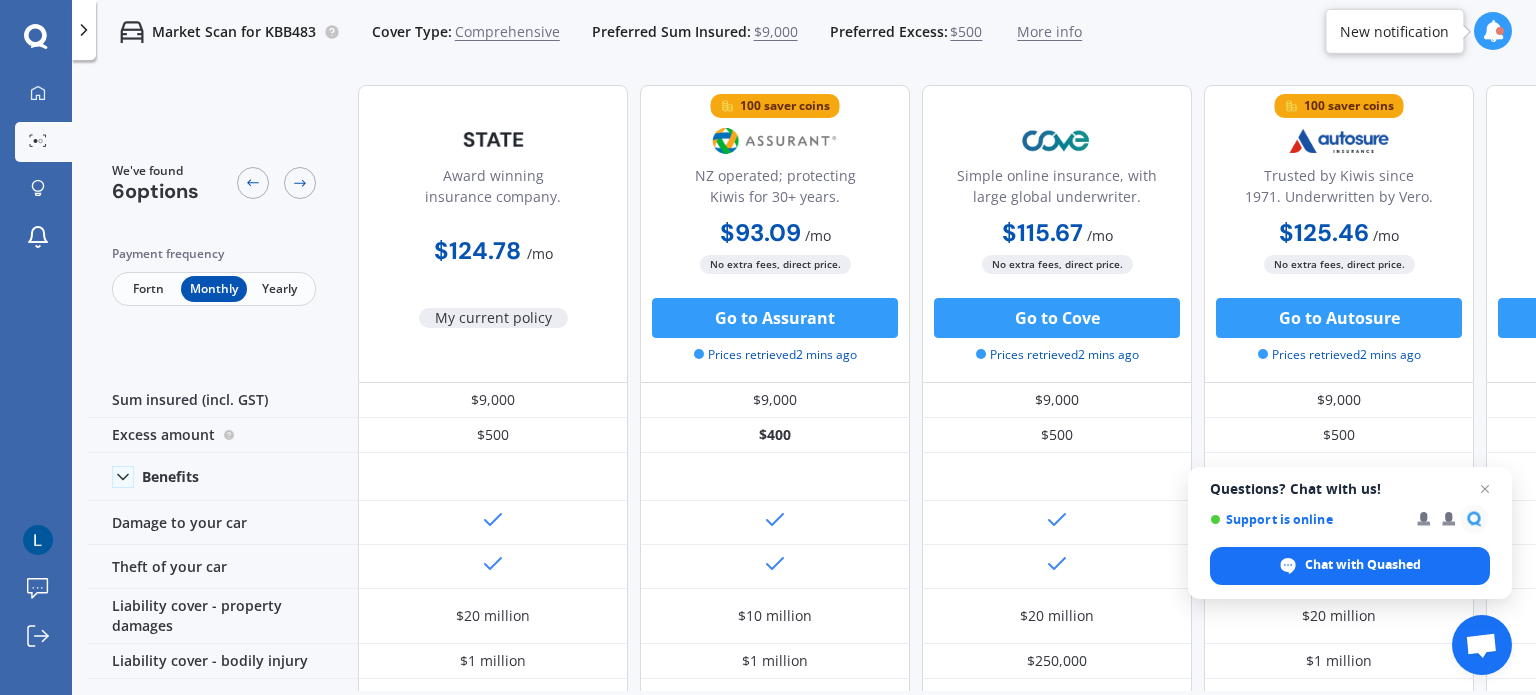 click on "Fortn" at bounding box center [148, 289] 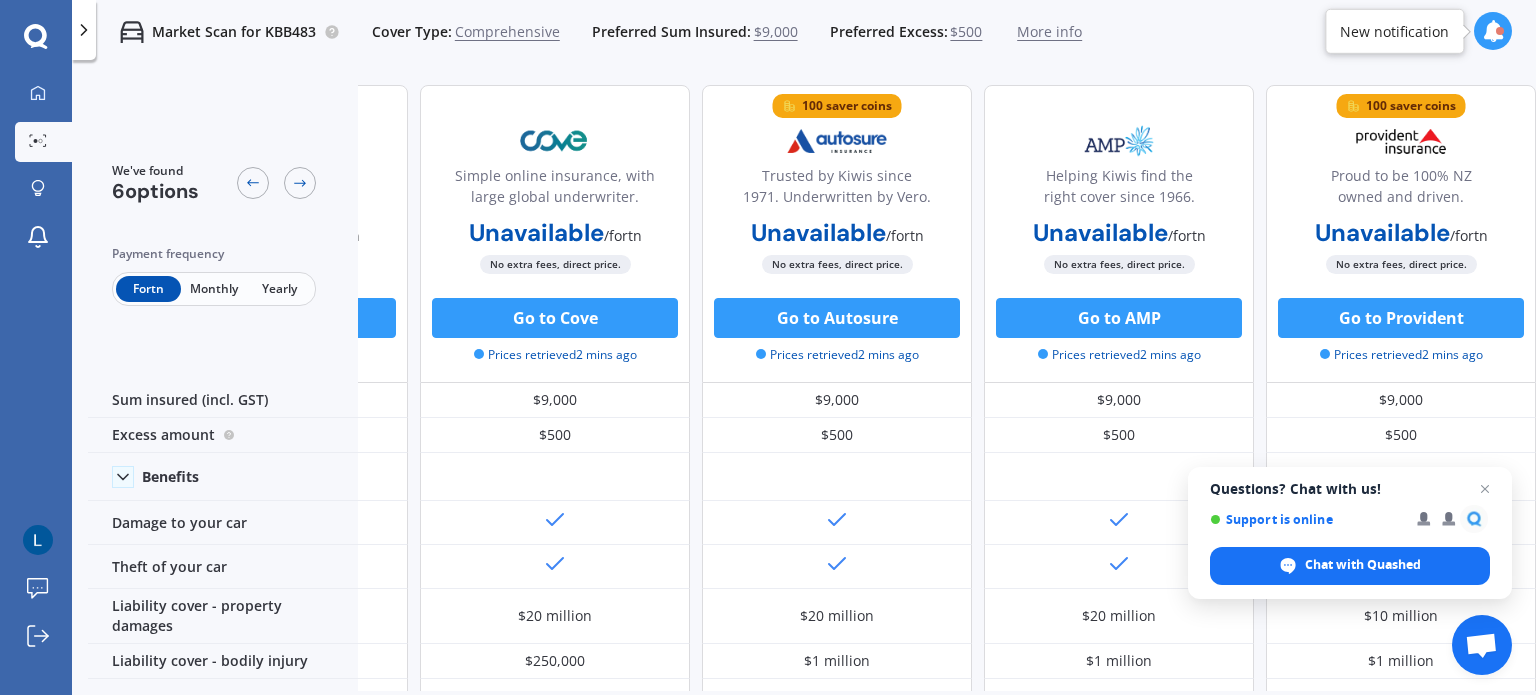 scroll, scrollTop: 0, scrollLeft: 0, axis: both 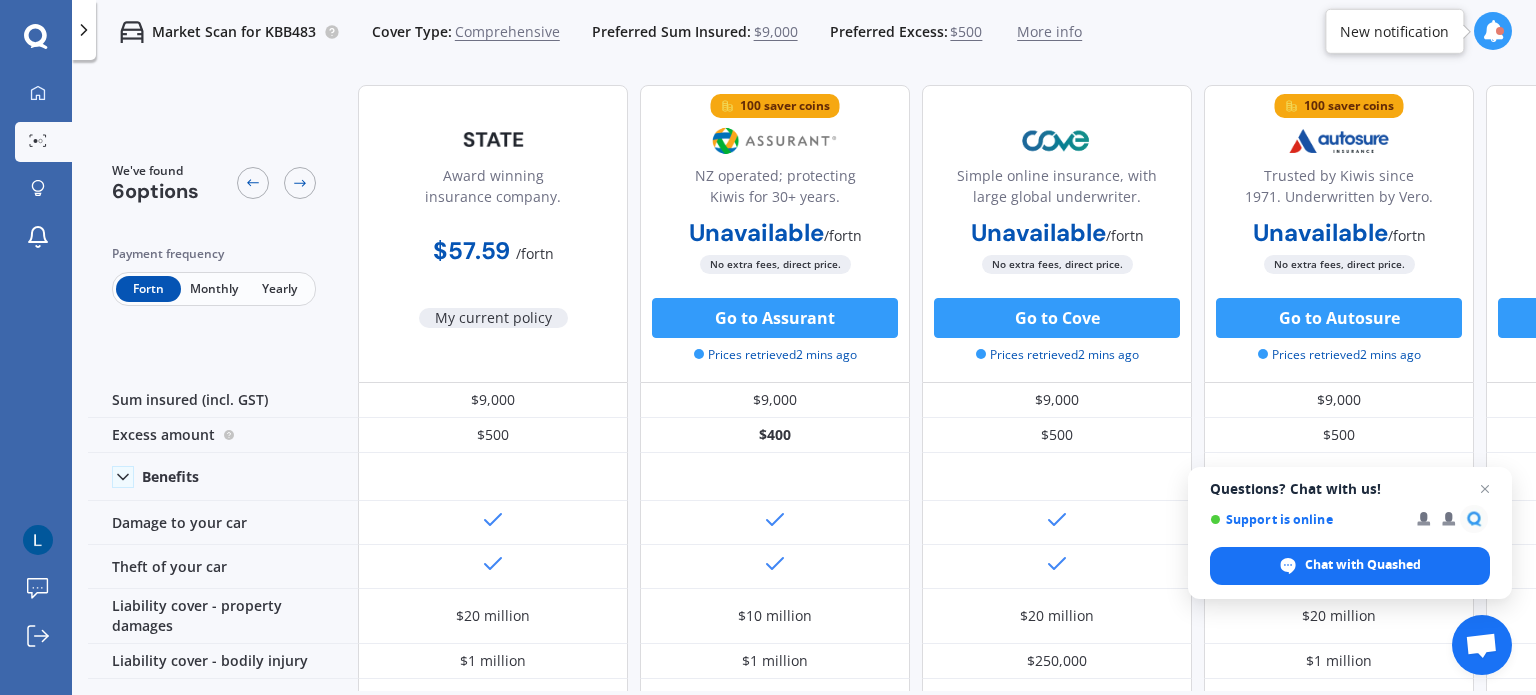drag, startPoint x: 827, startPoint y: 320, endPoint x: 681, endPoint y: 282, distance: 150.86418 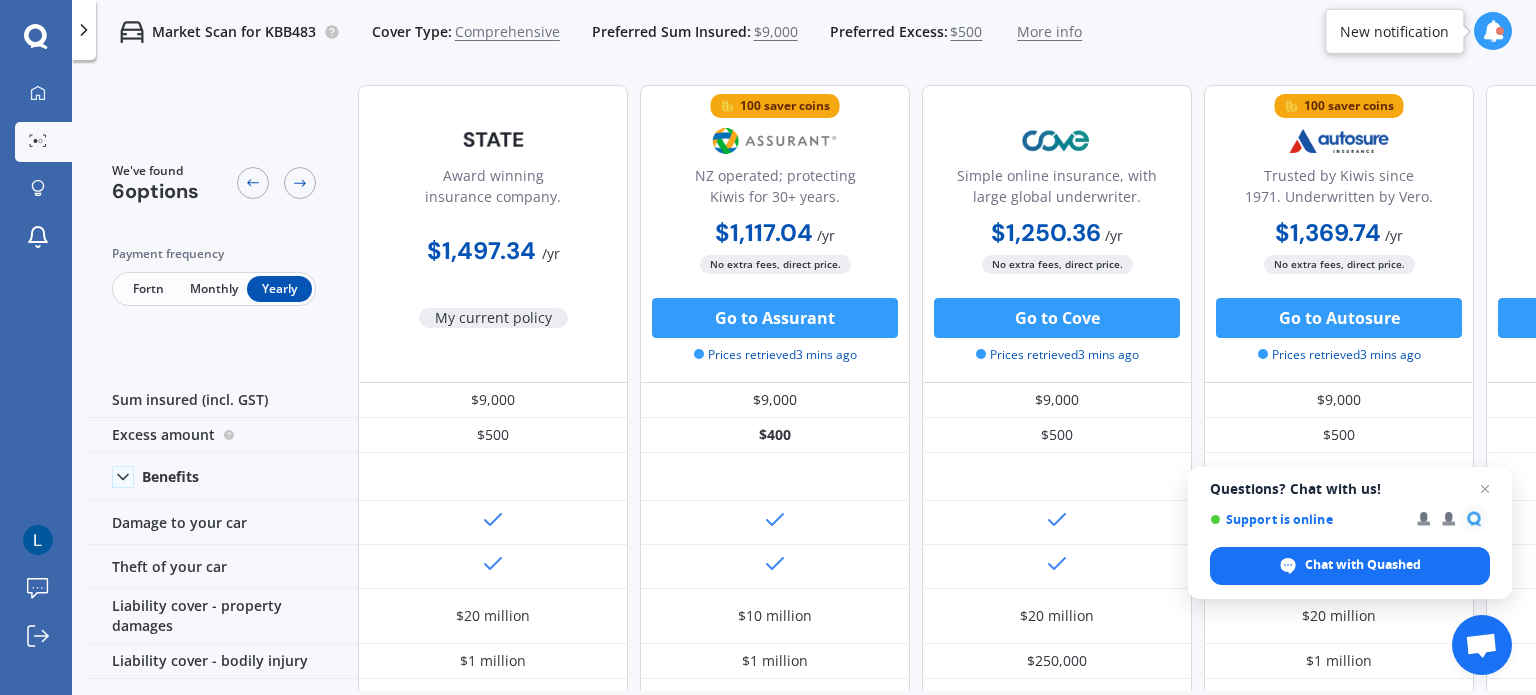 click on "Monthly" at bounding box center [213, 289] 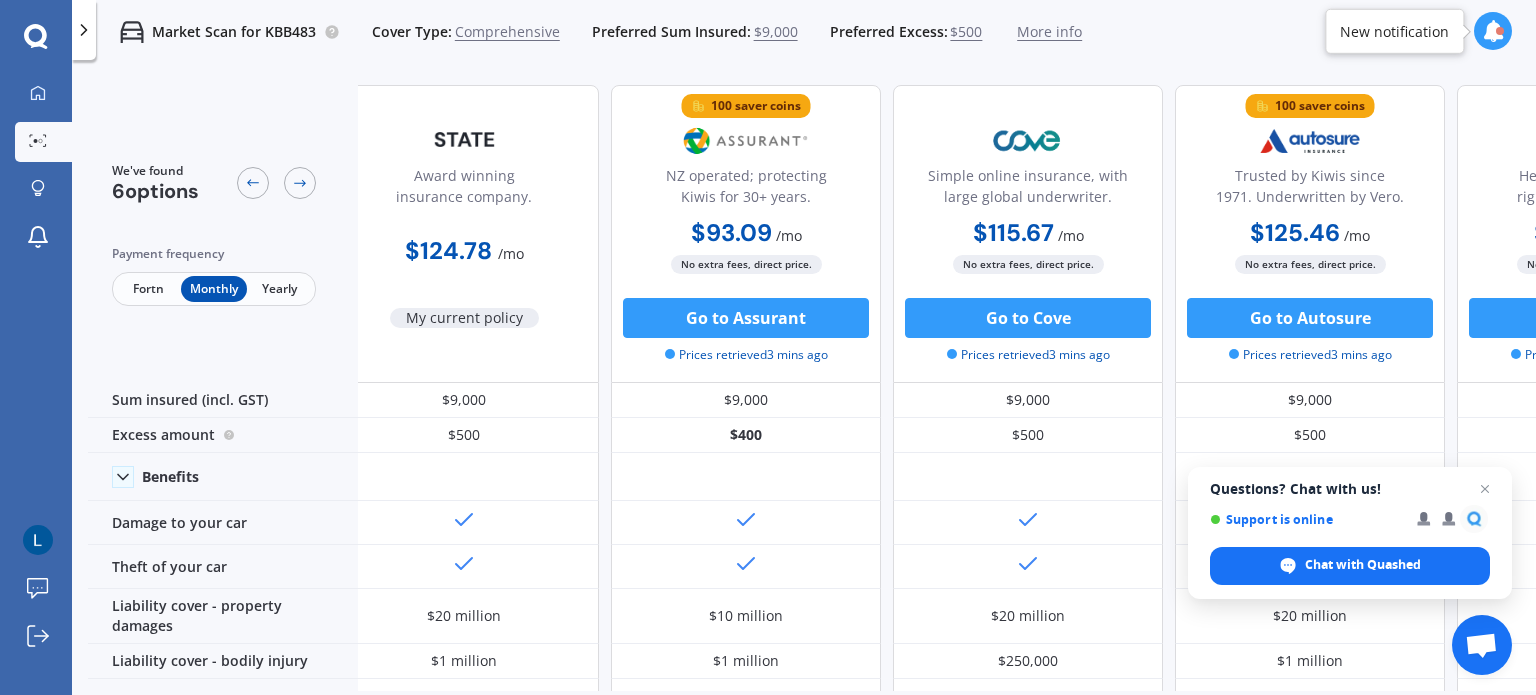 scroll, scrollTop: 0, scrollLeft: 0, axis: both 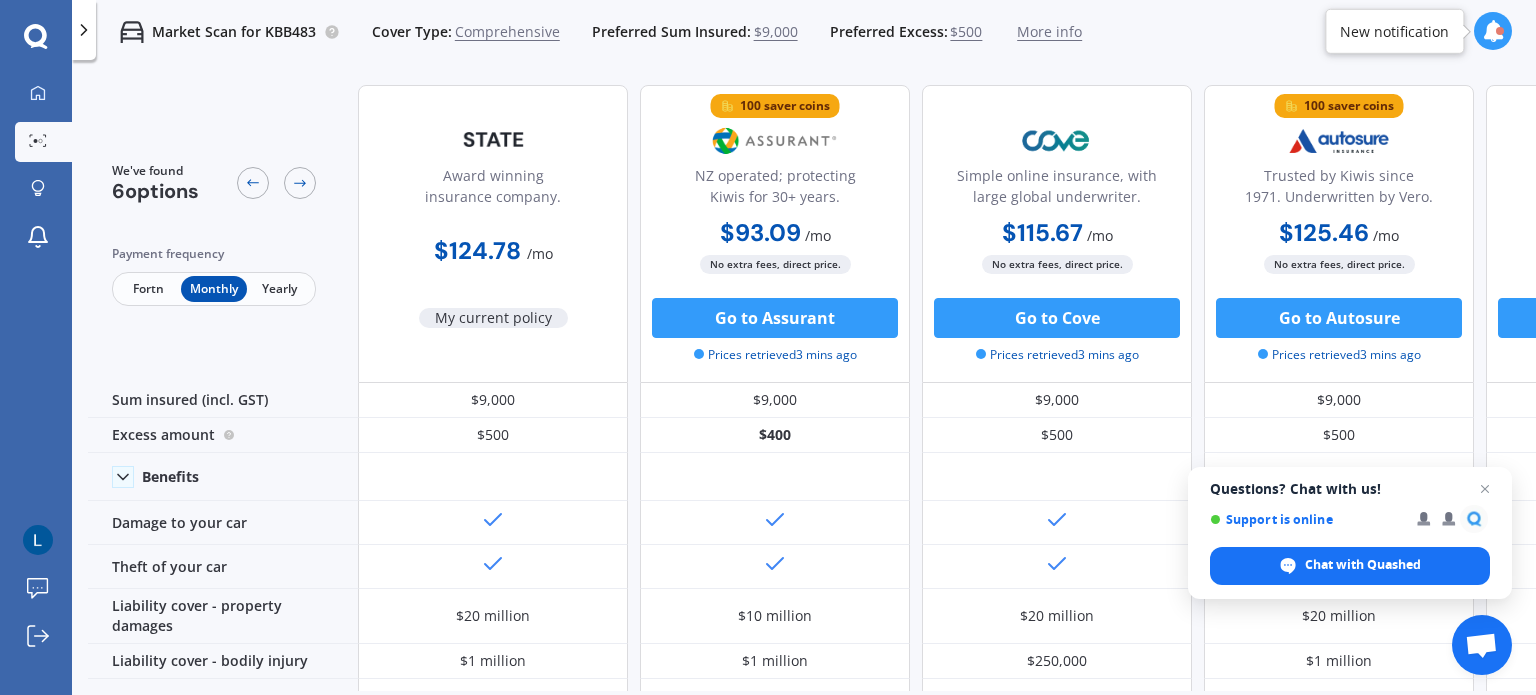 click on "Go to Assurant Prices retrieved  3 mins ago" at bounding box center [775, 331] 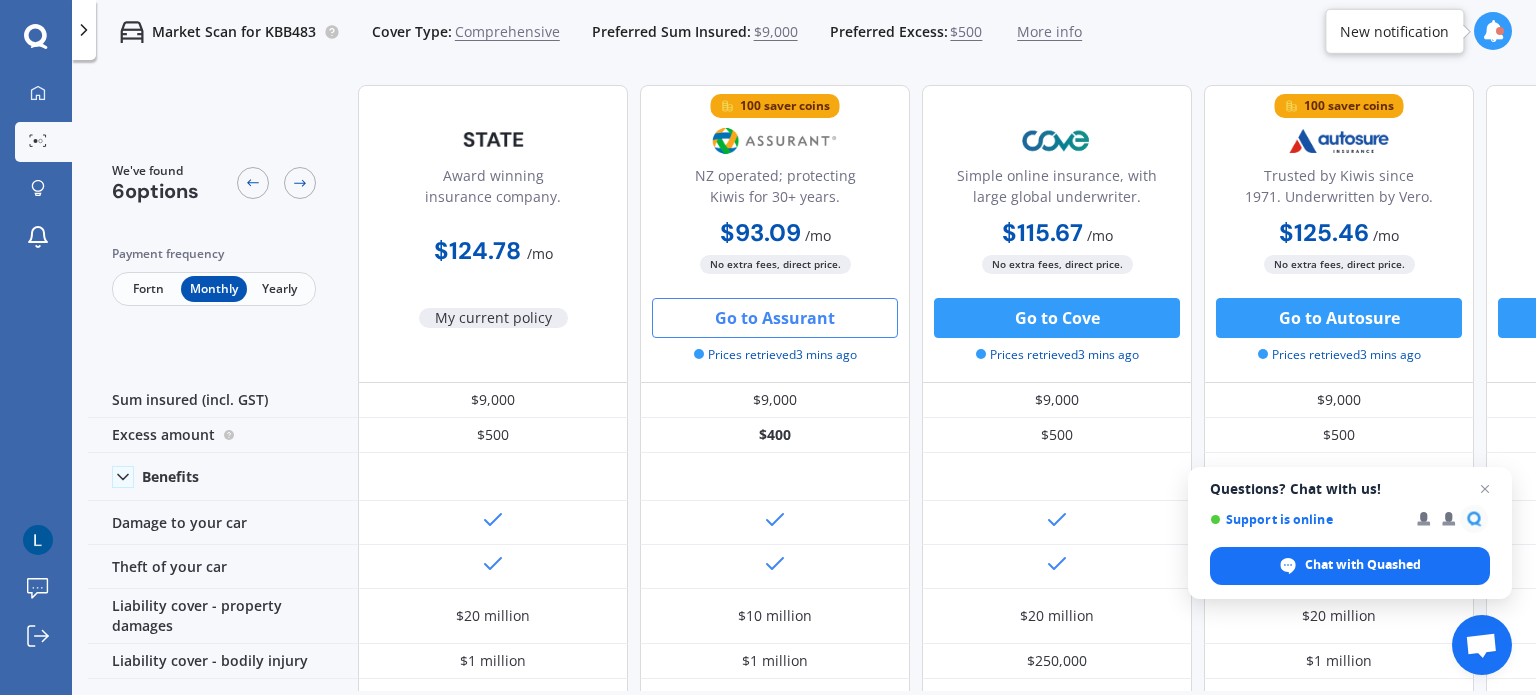 click on "Go to Assurant" at bounding box center (775, 318) 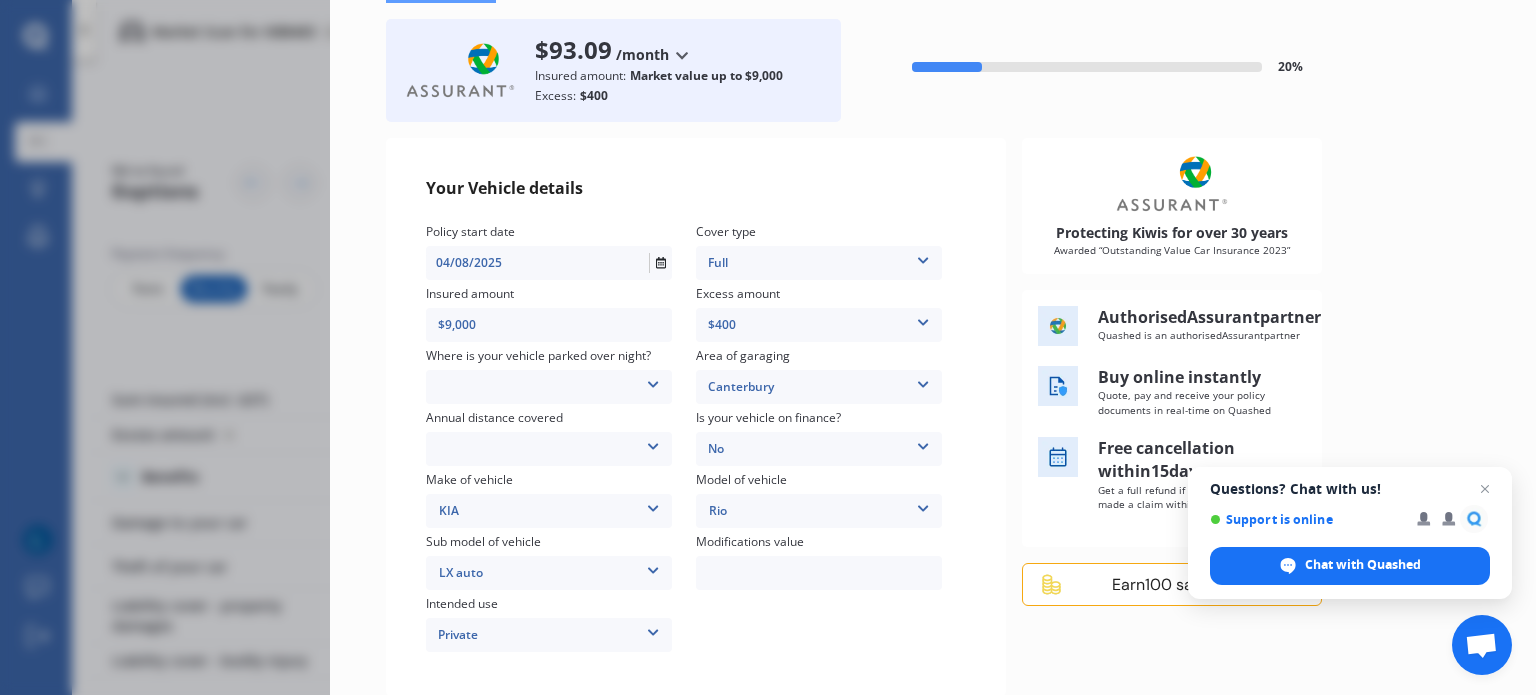 scroll, scrollTop: 200, scrollLeft: 0, axis: vertical 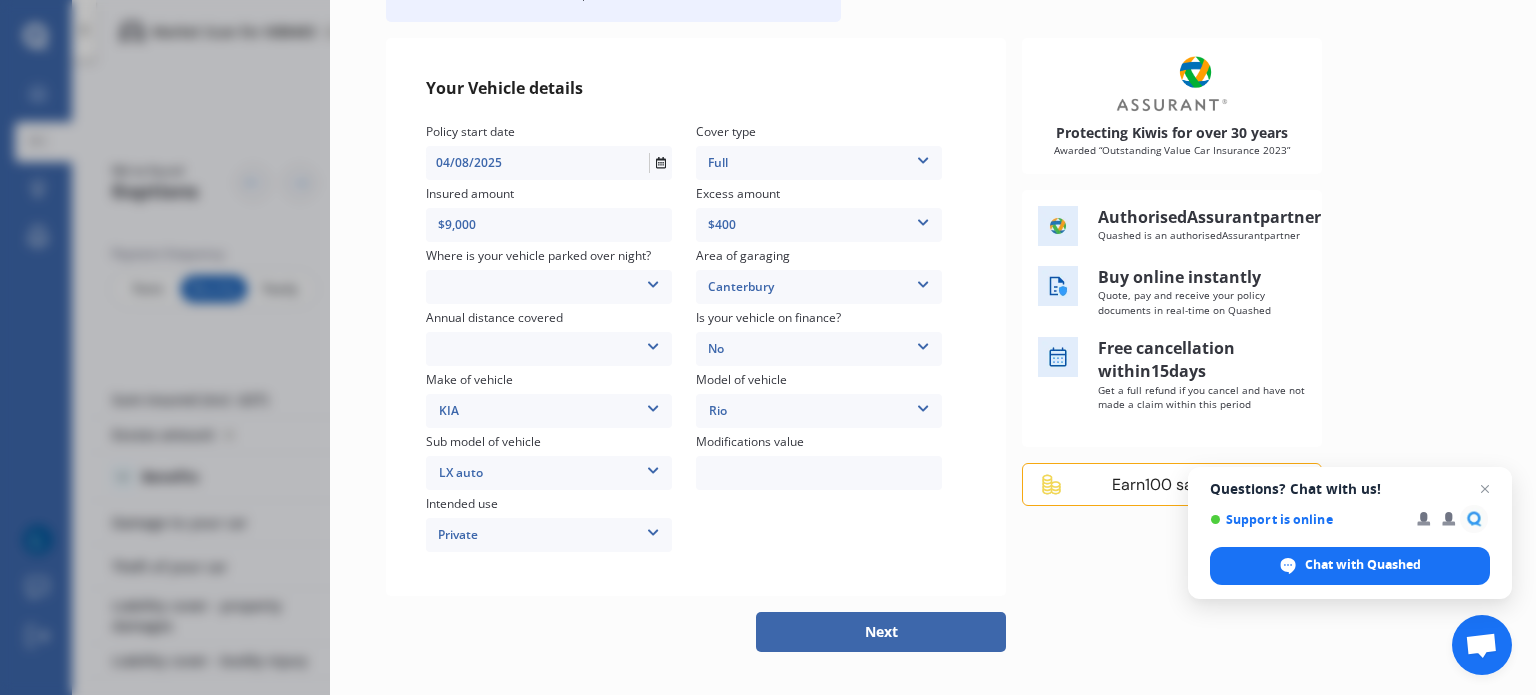 click on "[AREA_TYPE]" at bounding box center (549, 287) 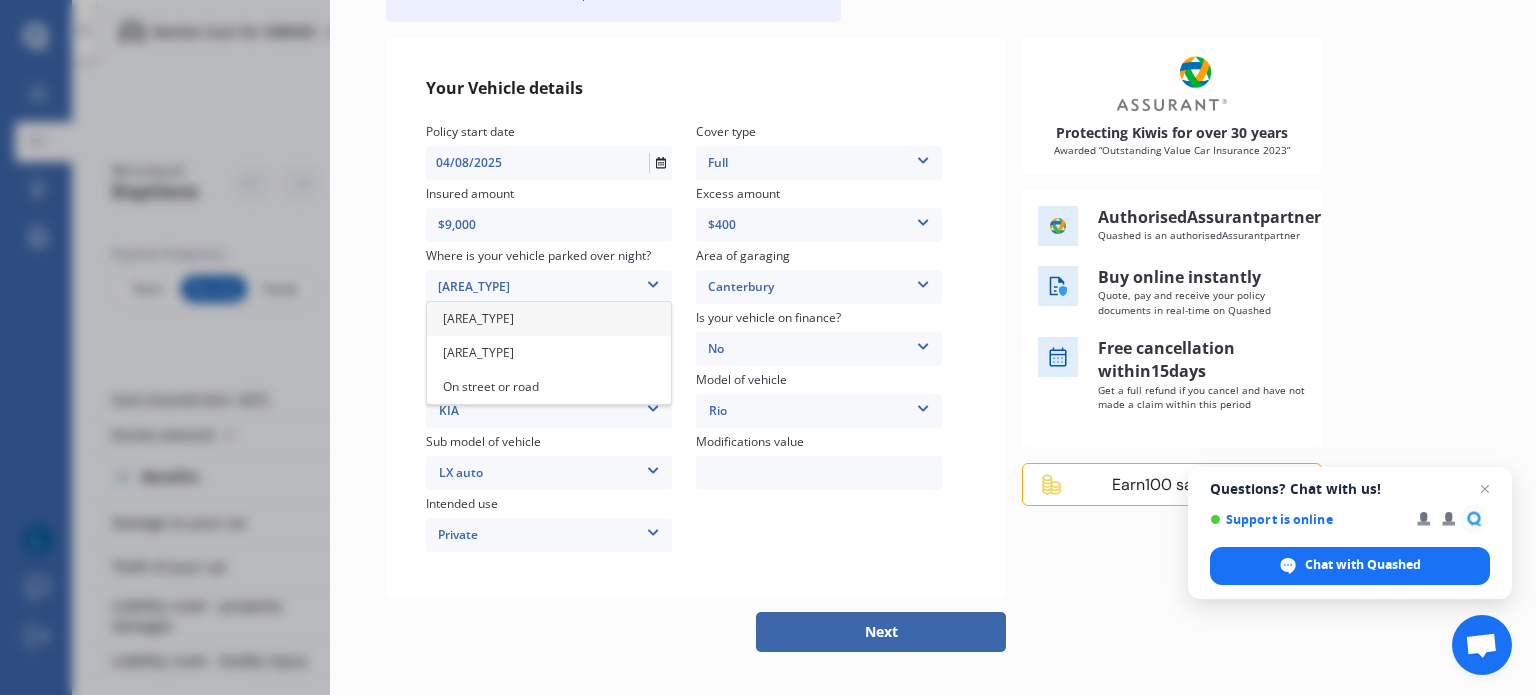 click on "[AREA_TYPE]" at bounding box center [549, 353] 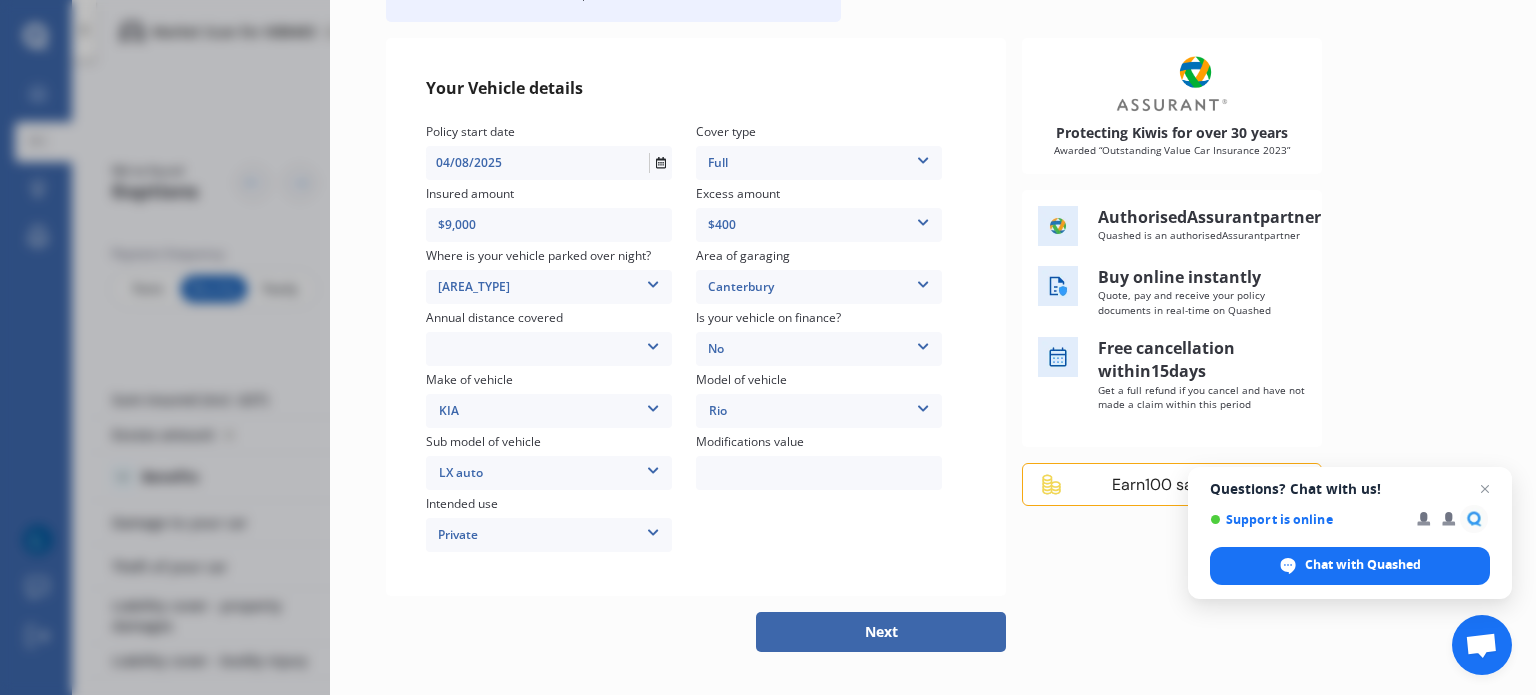 click at bounding box center (819, 473) 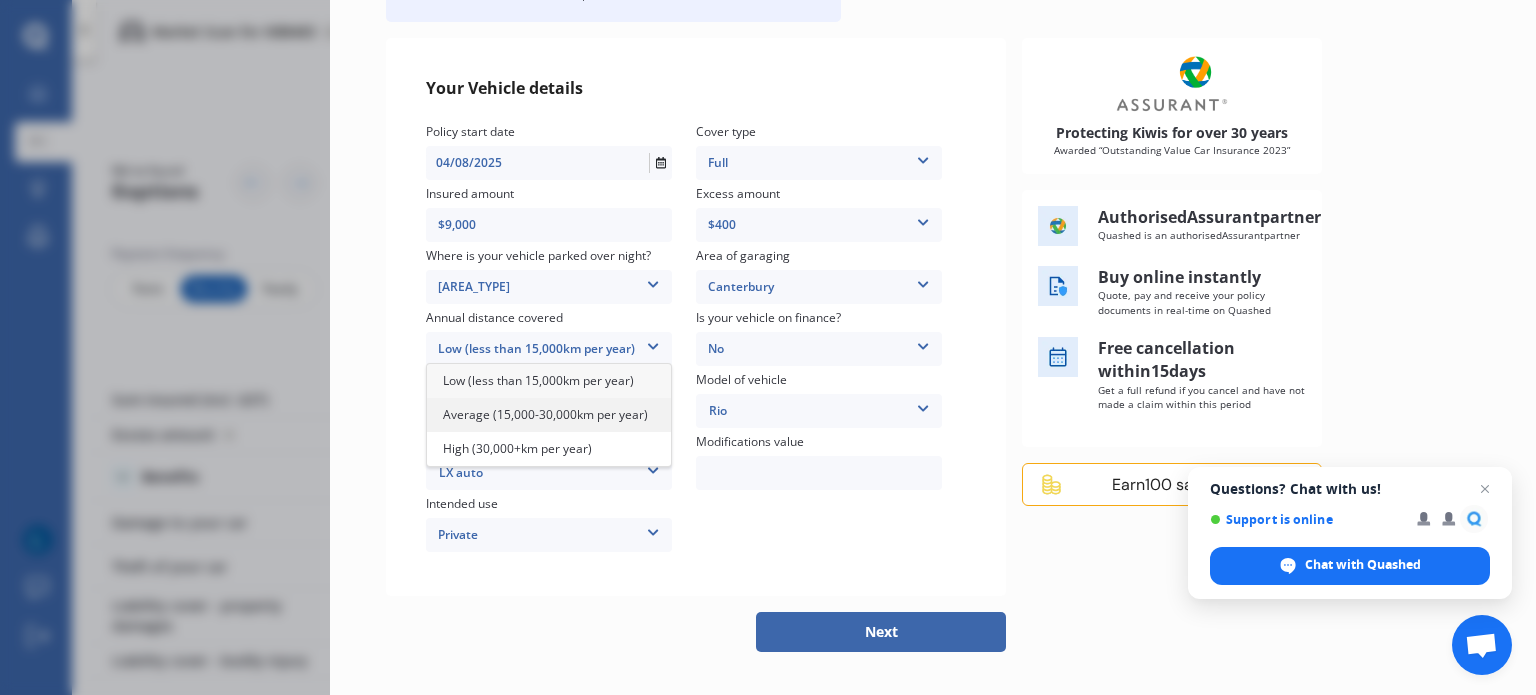 click on "Average (15,000-30,000km per year)" at bounding box center (545, 414) 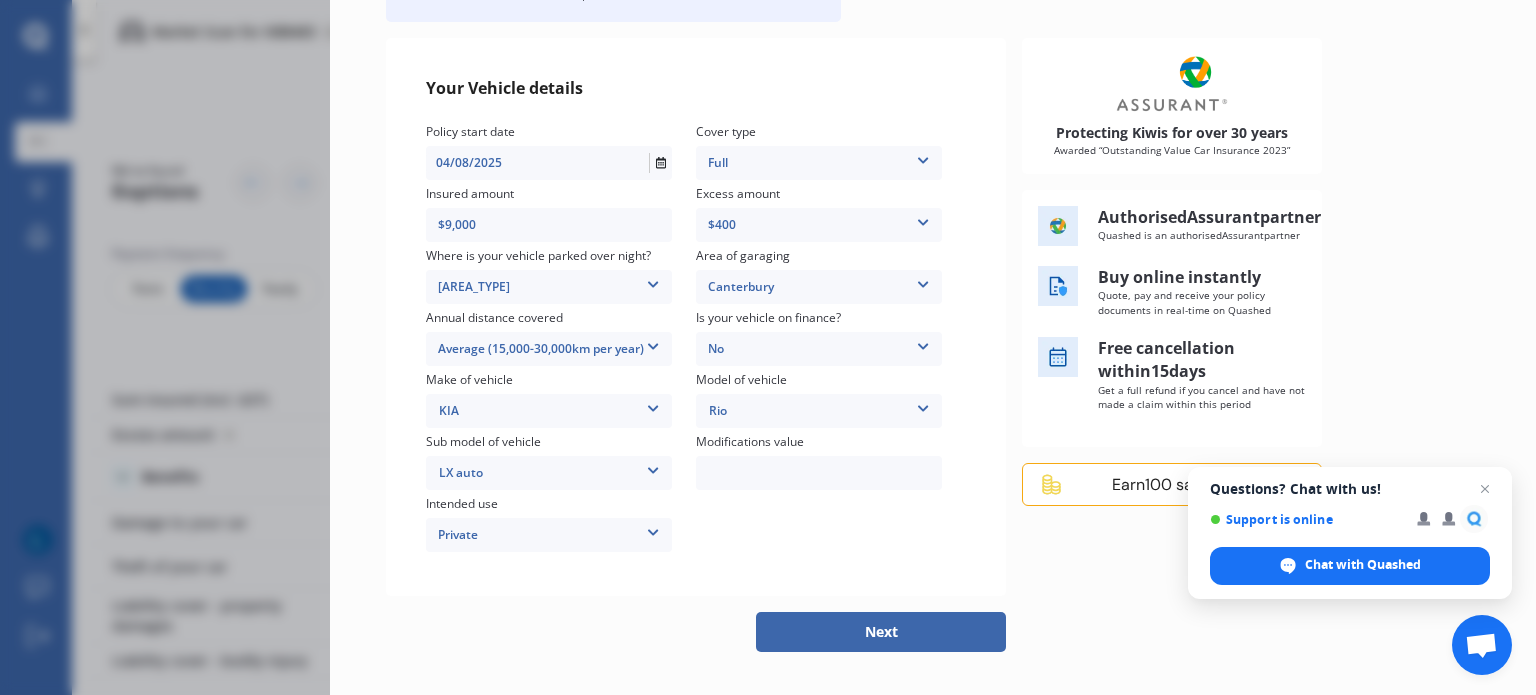 click on "Next" at bounding box center (881, 632) 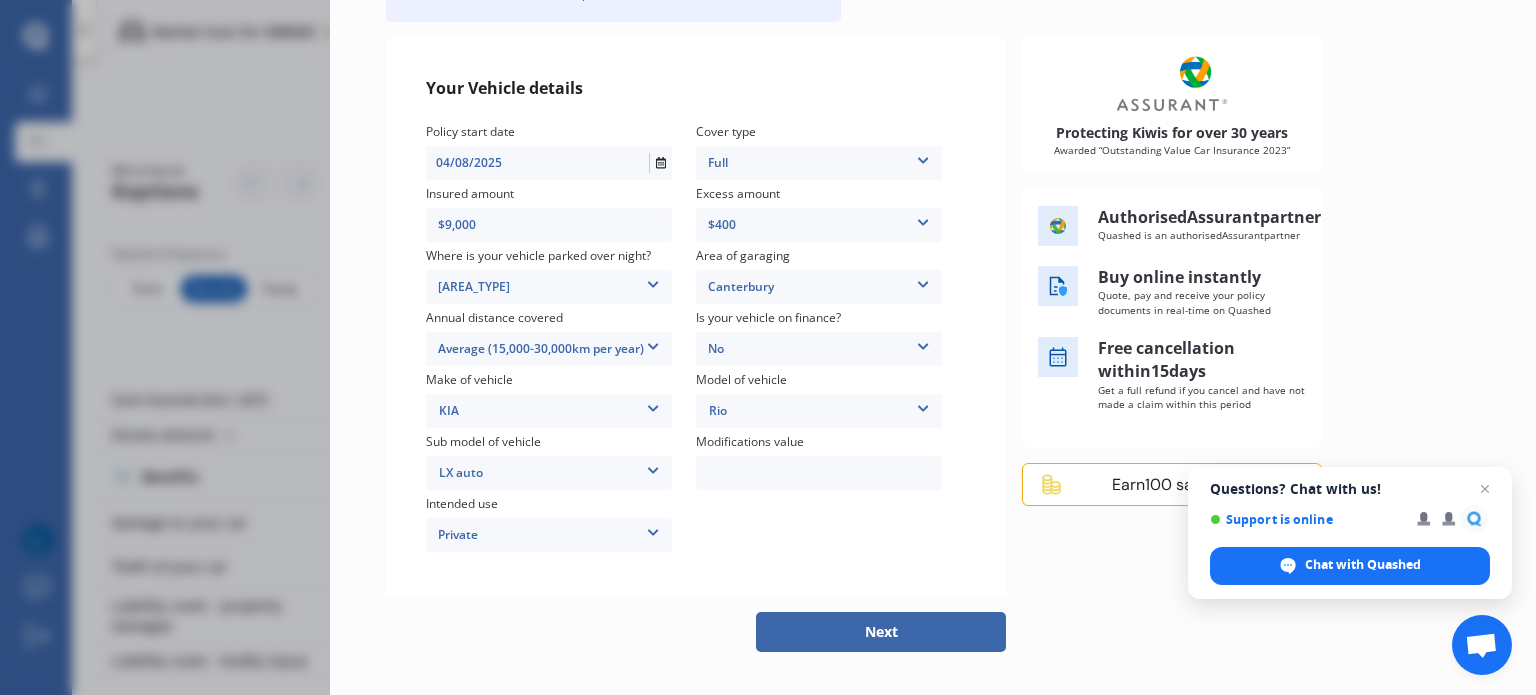 scroll, scrollTop: 194, scrollLeft: 0, axis: vertical 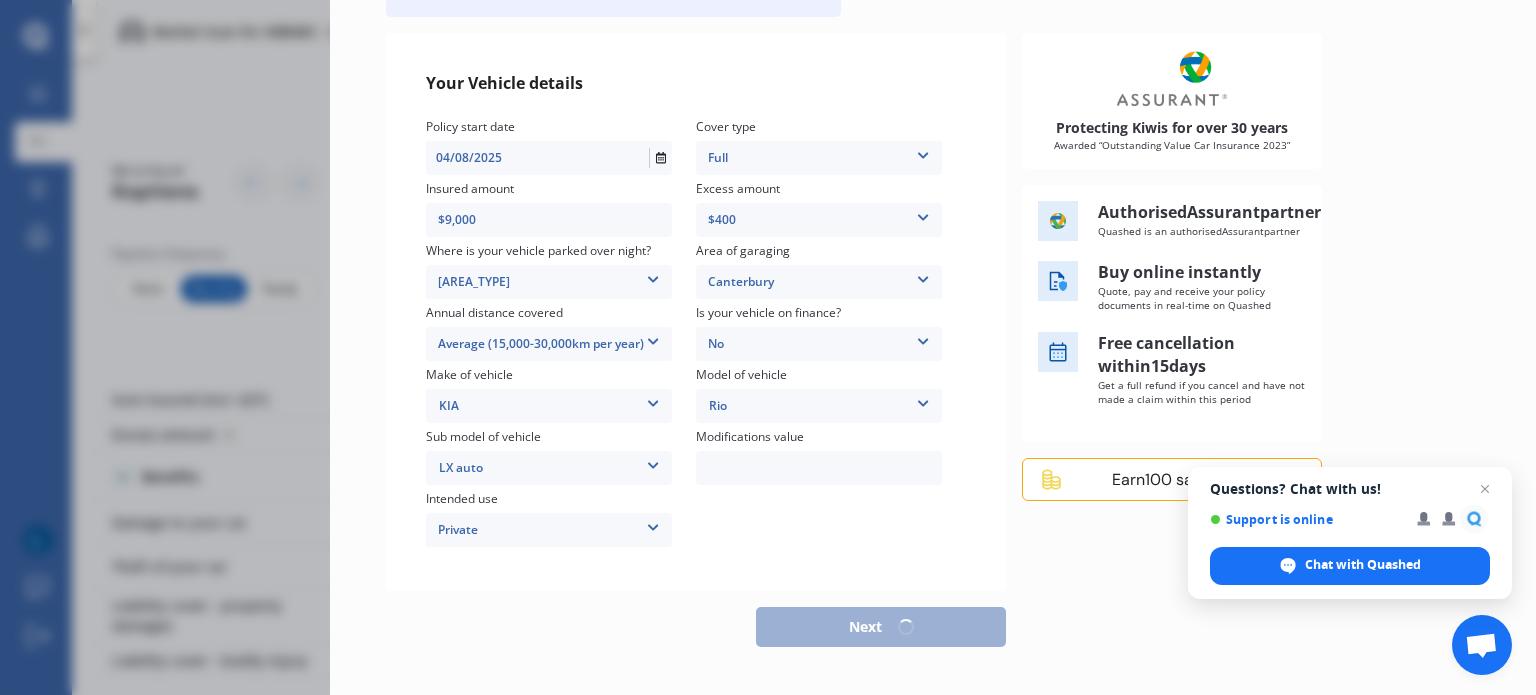 select on "01" 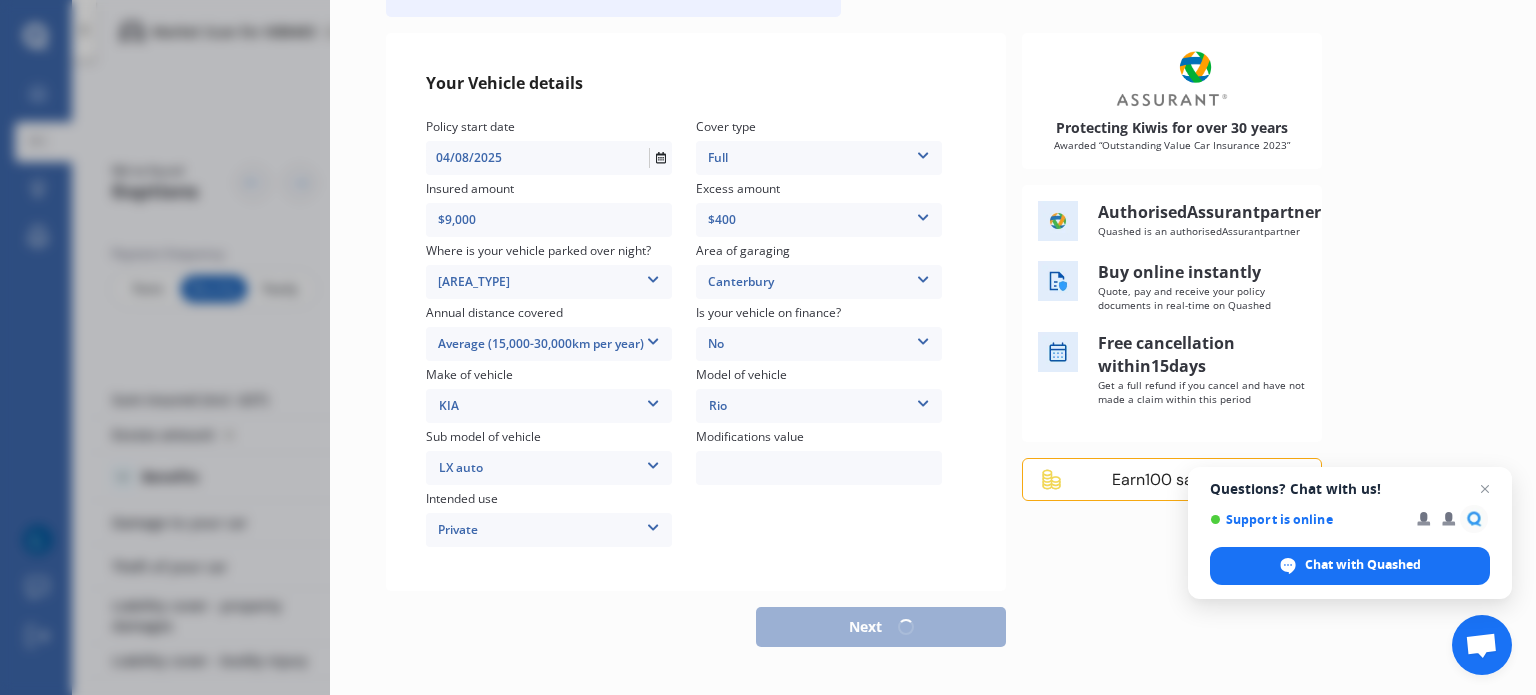 select on "2003" 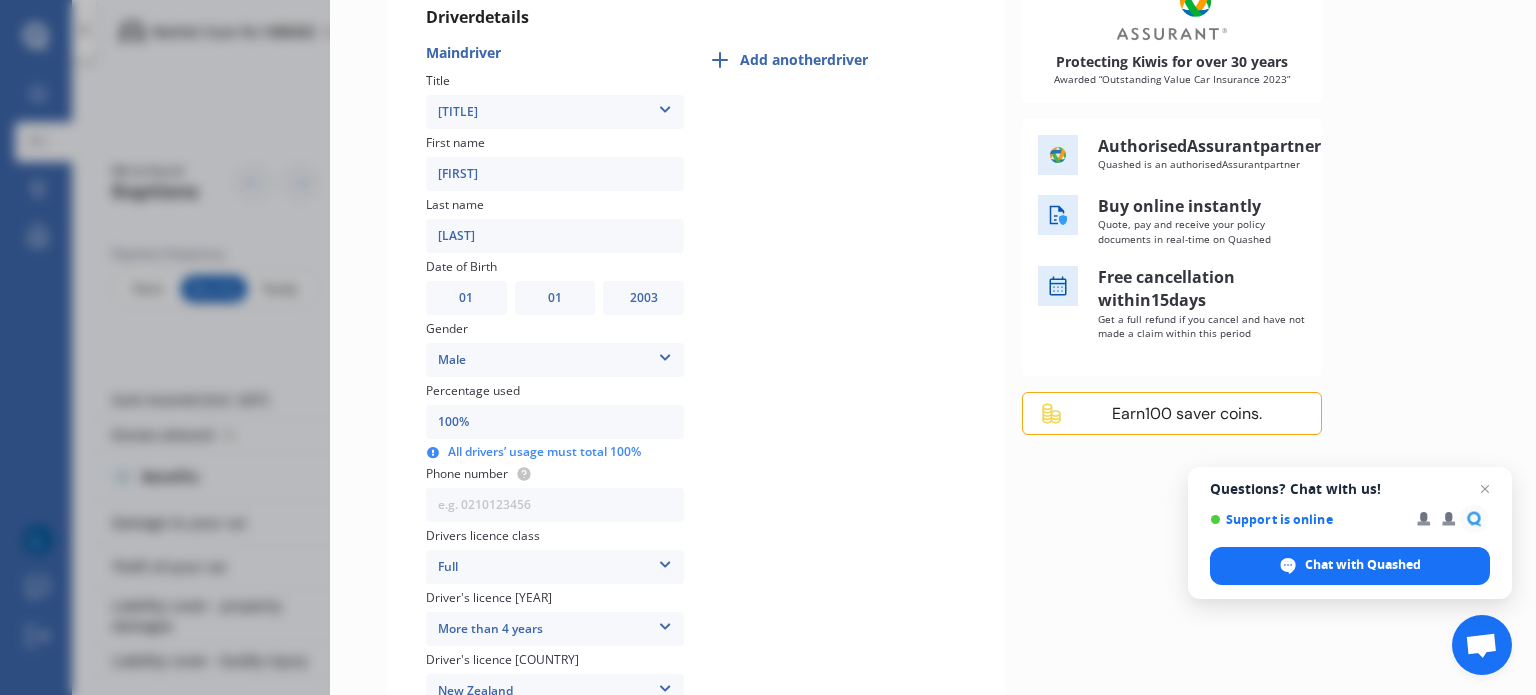 scroll, scrollTop: 400, scrollLeft: 0, axis: vertical 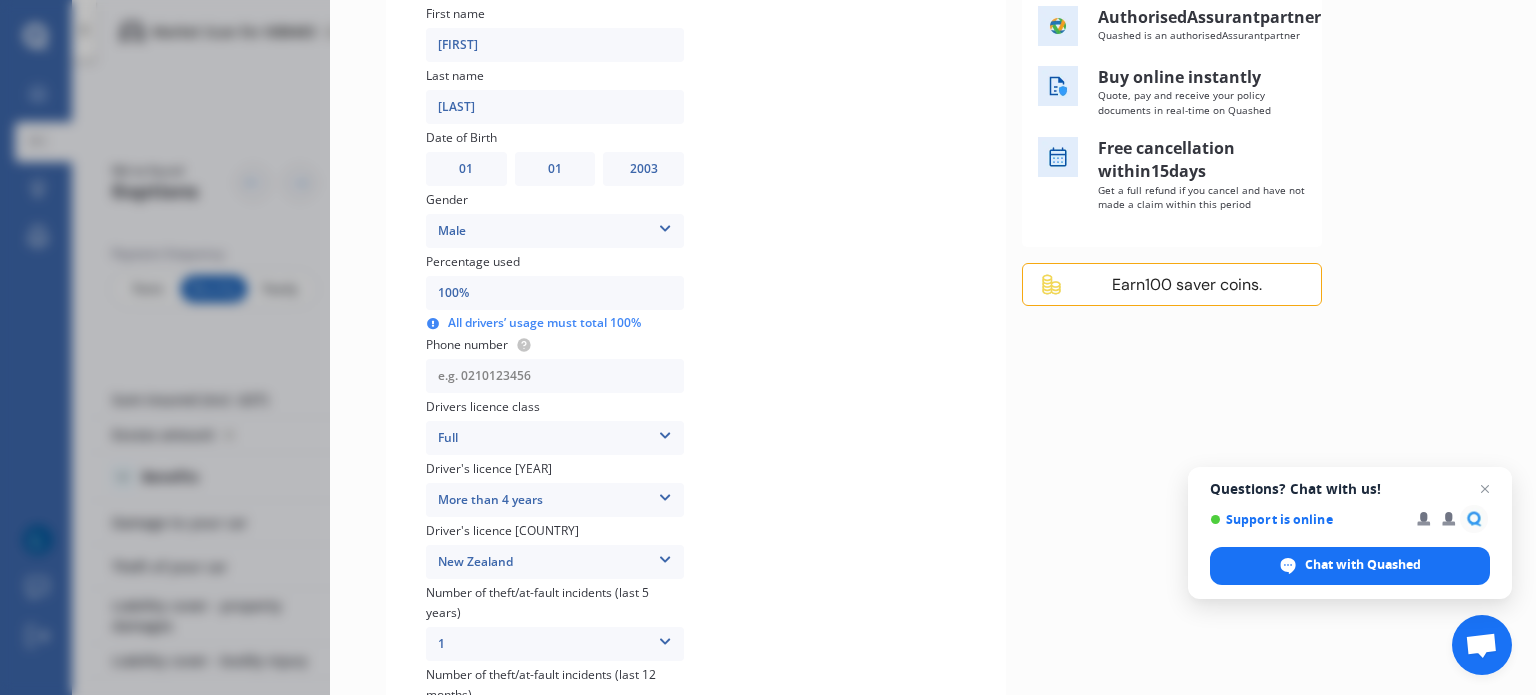 click at bounding box center [555, 376] 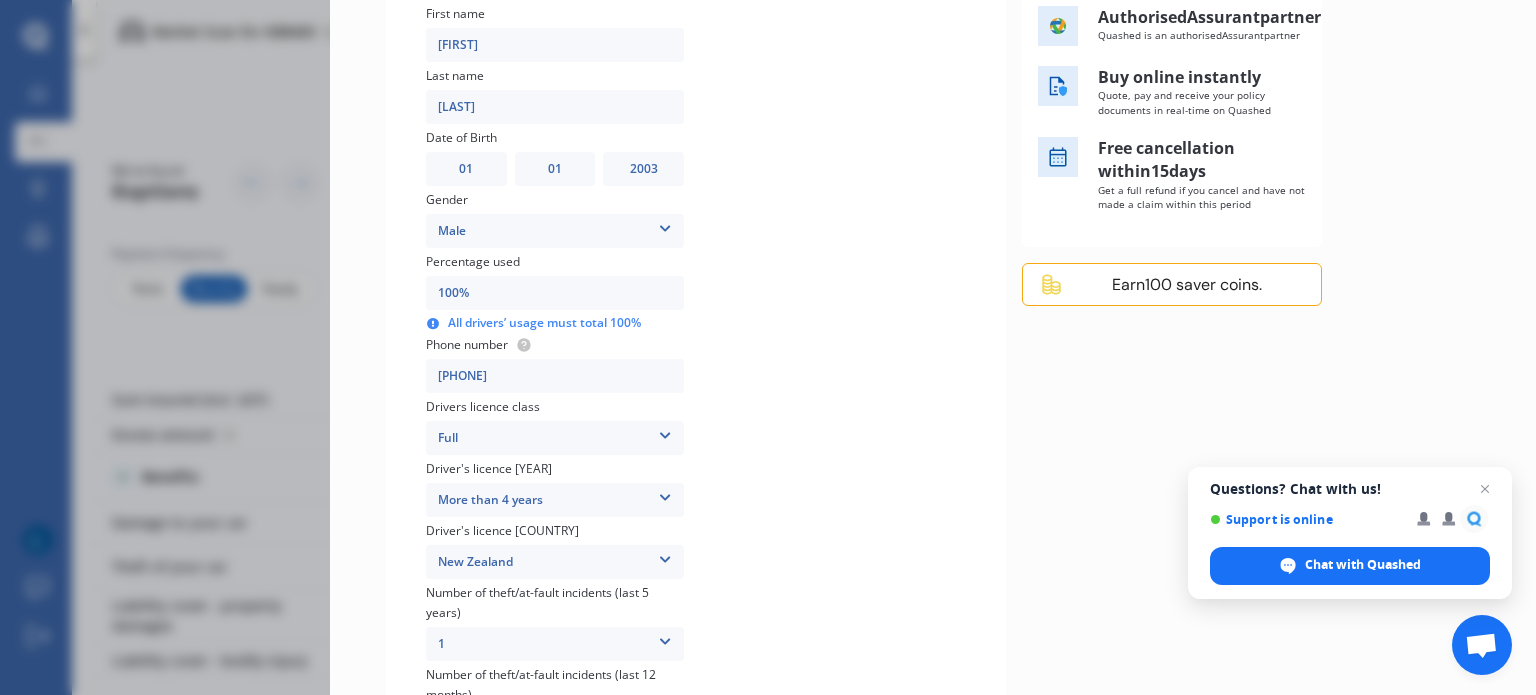 click at bounding box center [433, 320] 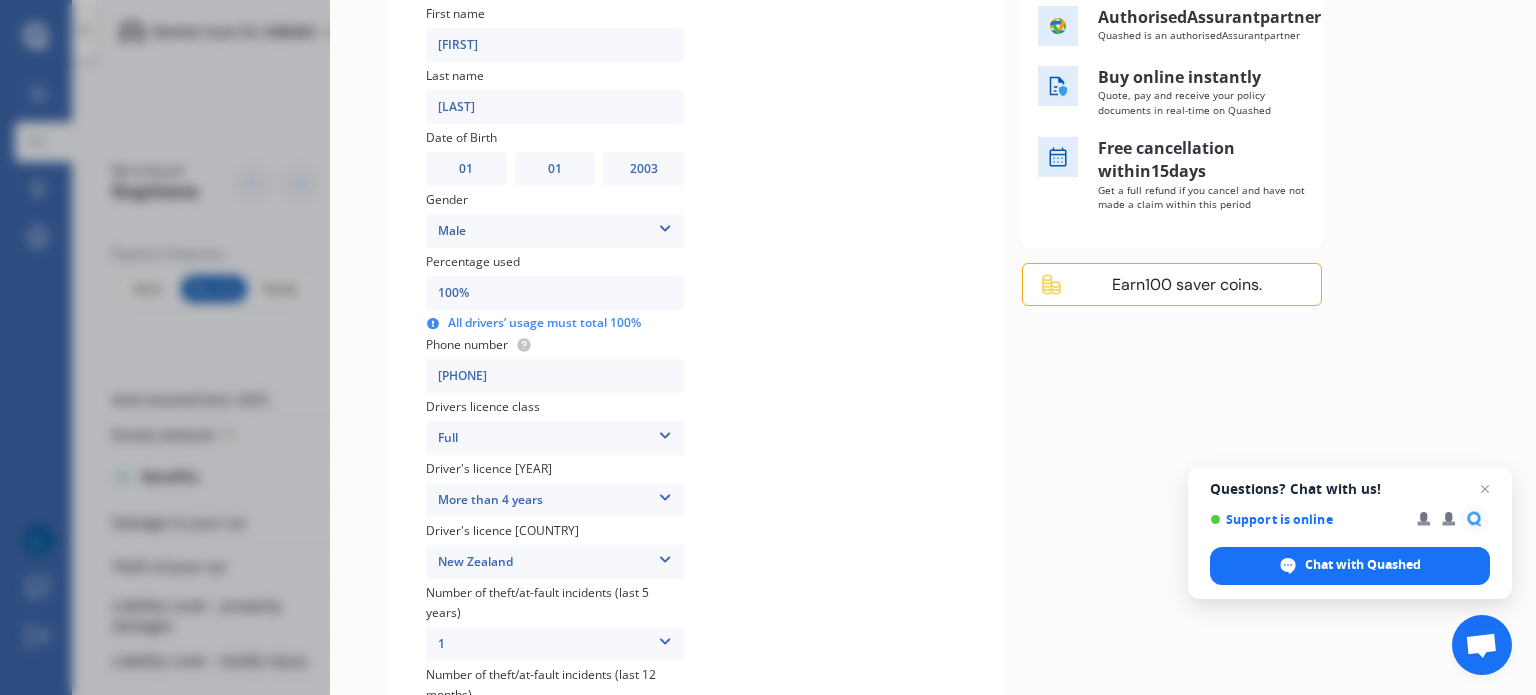type on "[PHONE]" 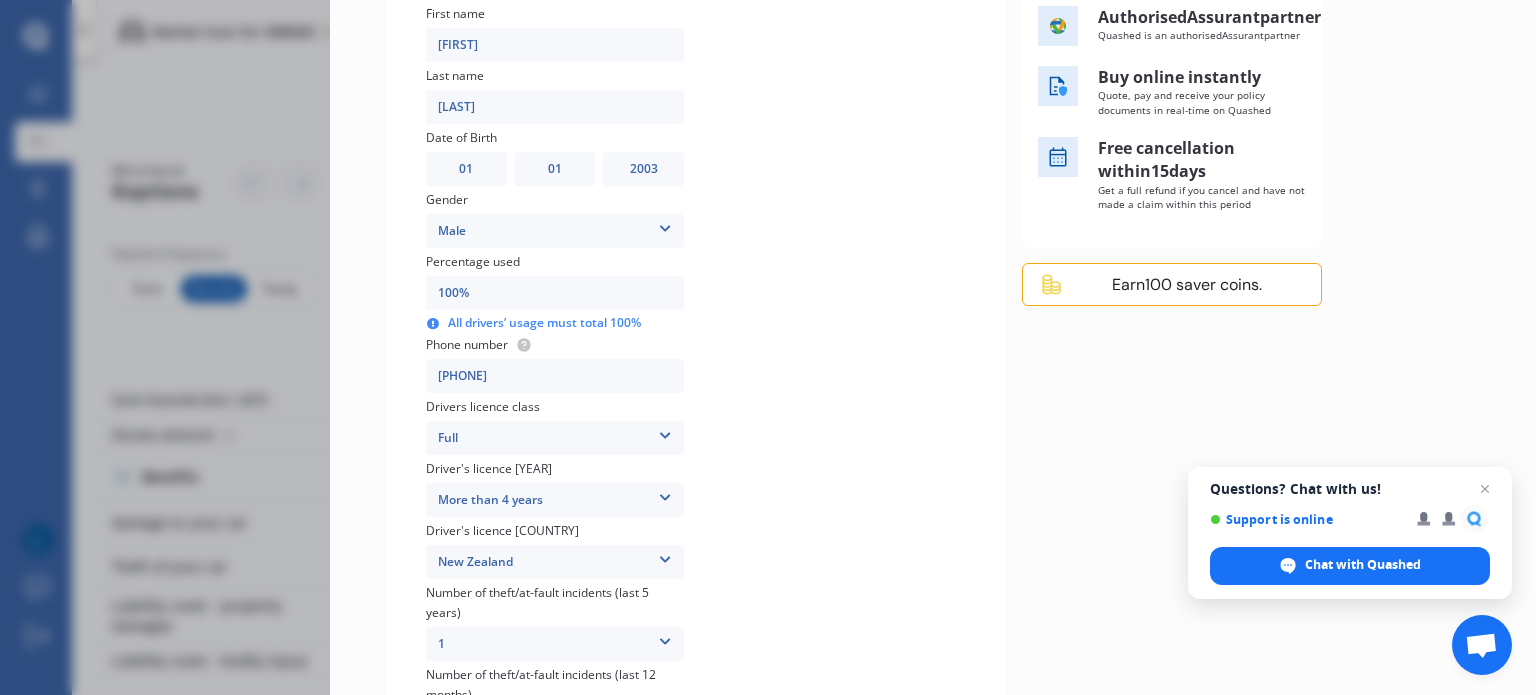 click on "Add another driver" at bounding box center (837, 361) 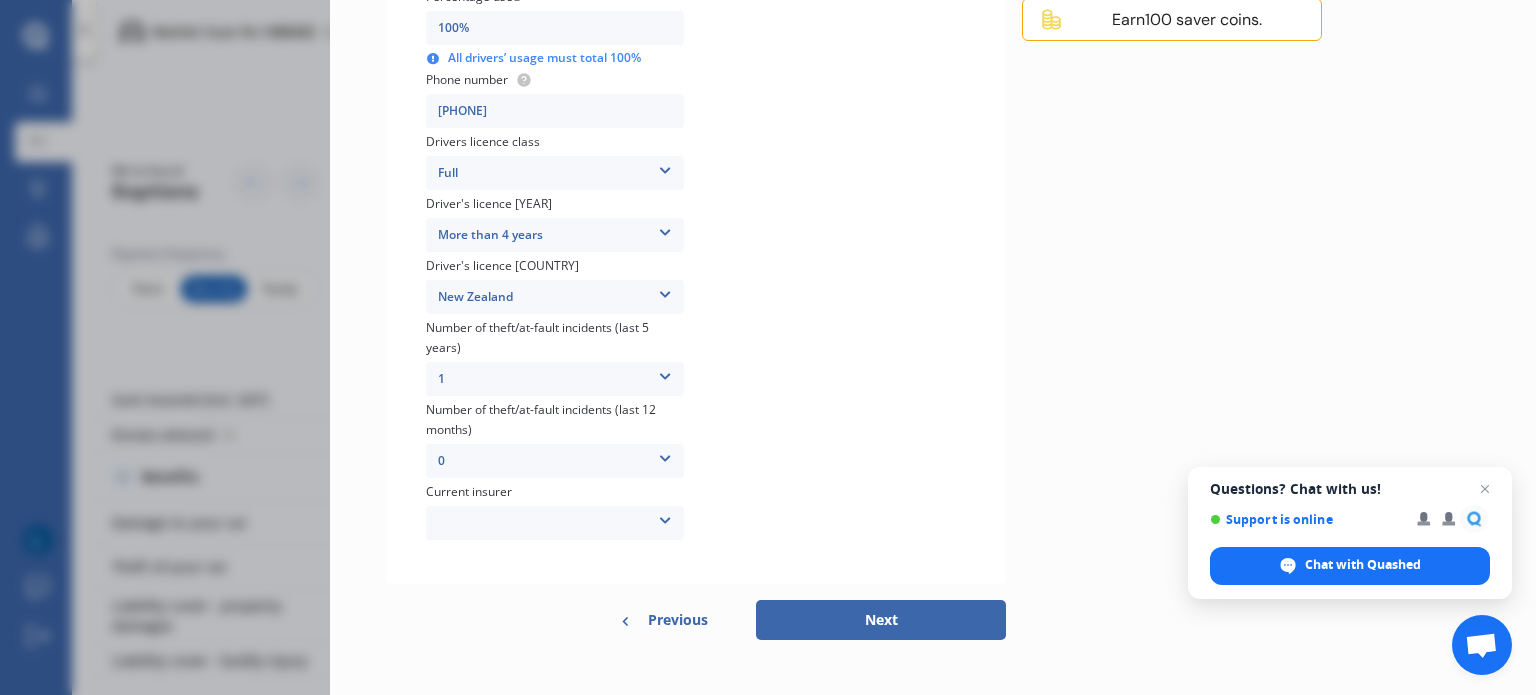 scroll, scrollTop: 690, scrollLeft: 0, axis: vertical 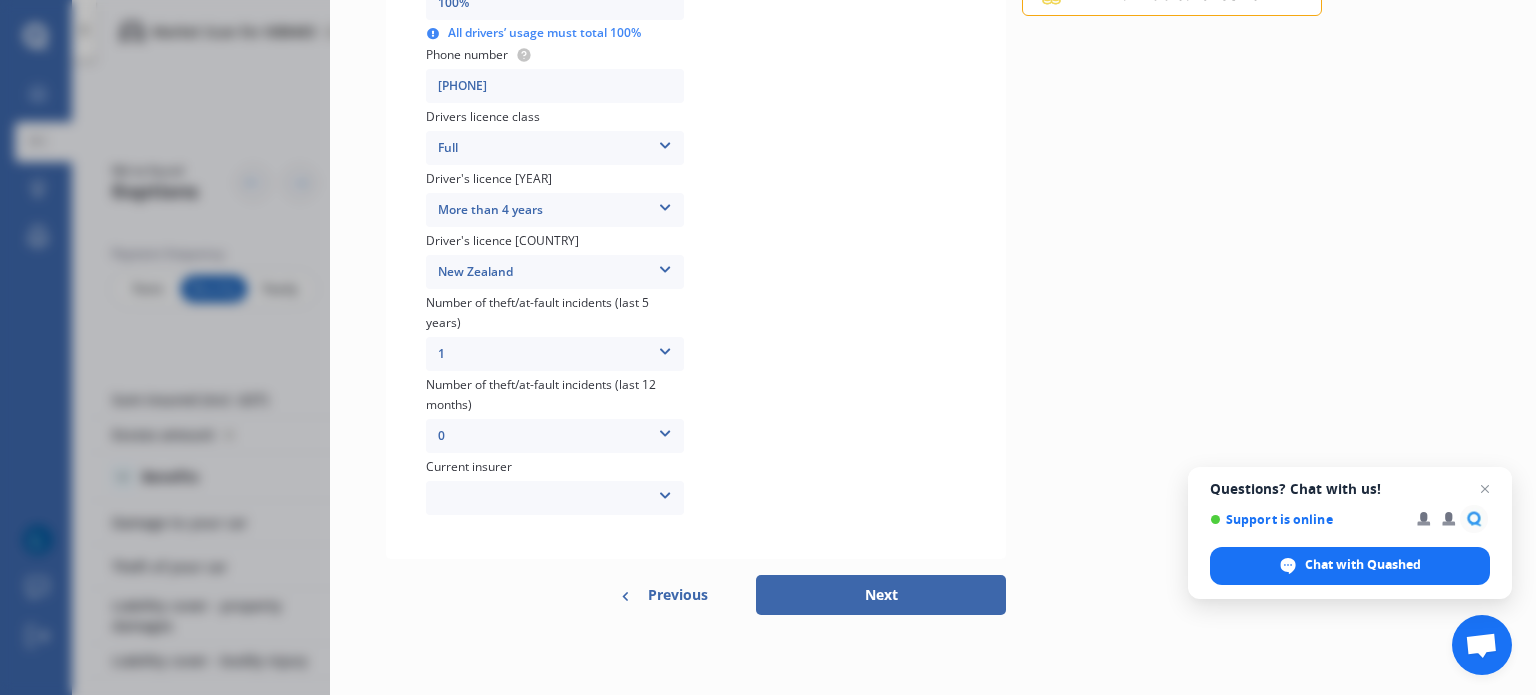 click on "[FREQUENCY] [PRICE] [FREQUENCY] [PRICE] [FREQUENCY] [PRICE] [FREQUENCY] [INSURER] [INSURED_AMOUNT] [EXCESS] [PERCENTAGE] [TITLE] [FIRST] [LAST] [DOB_DD] [DOB_MM] [DOB_YYYY] [GENDER] [PERCENTAGE] [PHONE] [LICENCE_CLASS]" at bounding box center [768, 347] 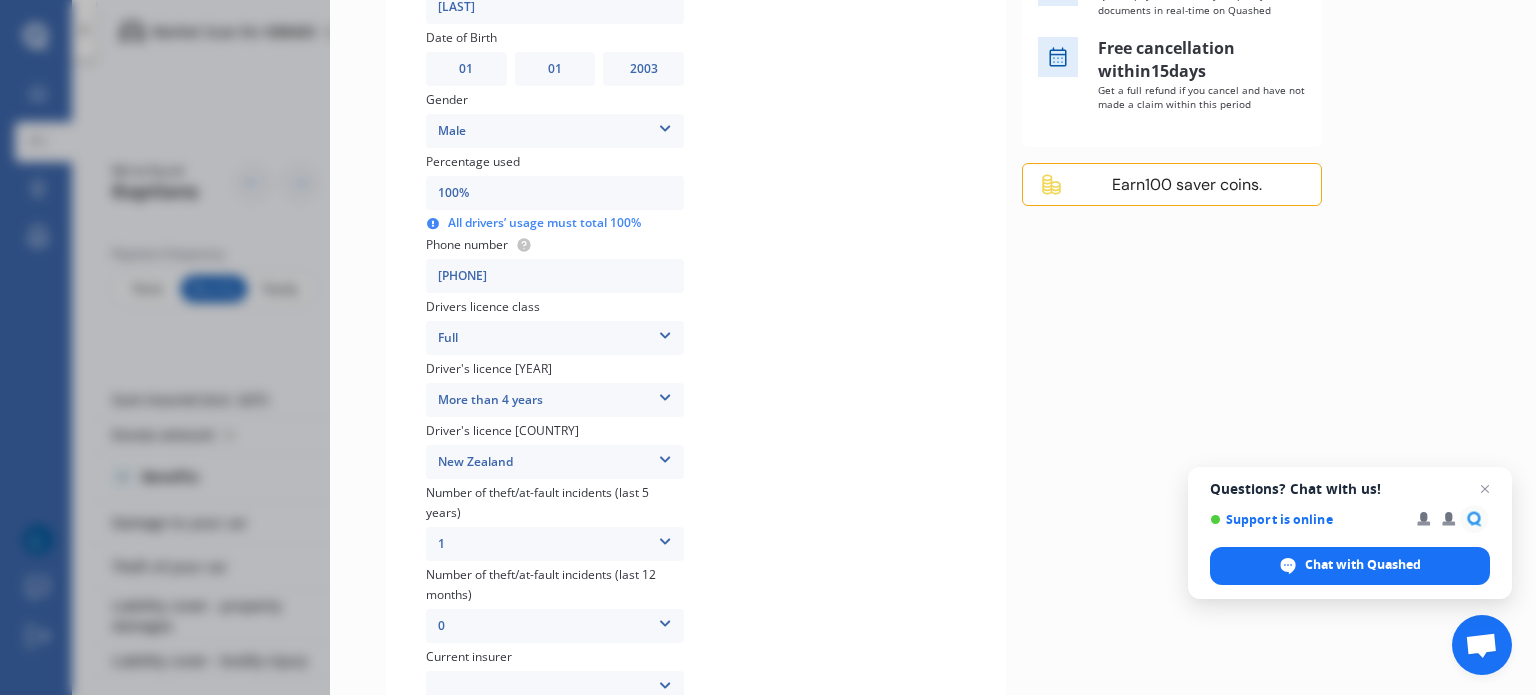 scroll, scrollTop: 0, scrollLeft: 0, axis: both 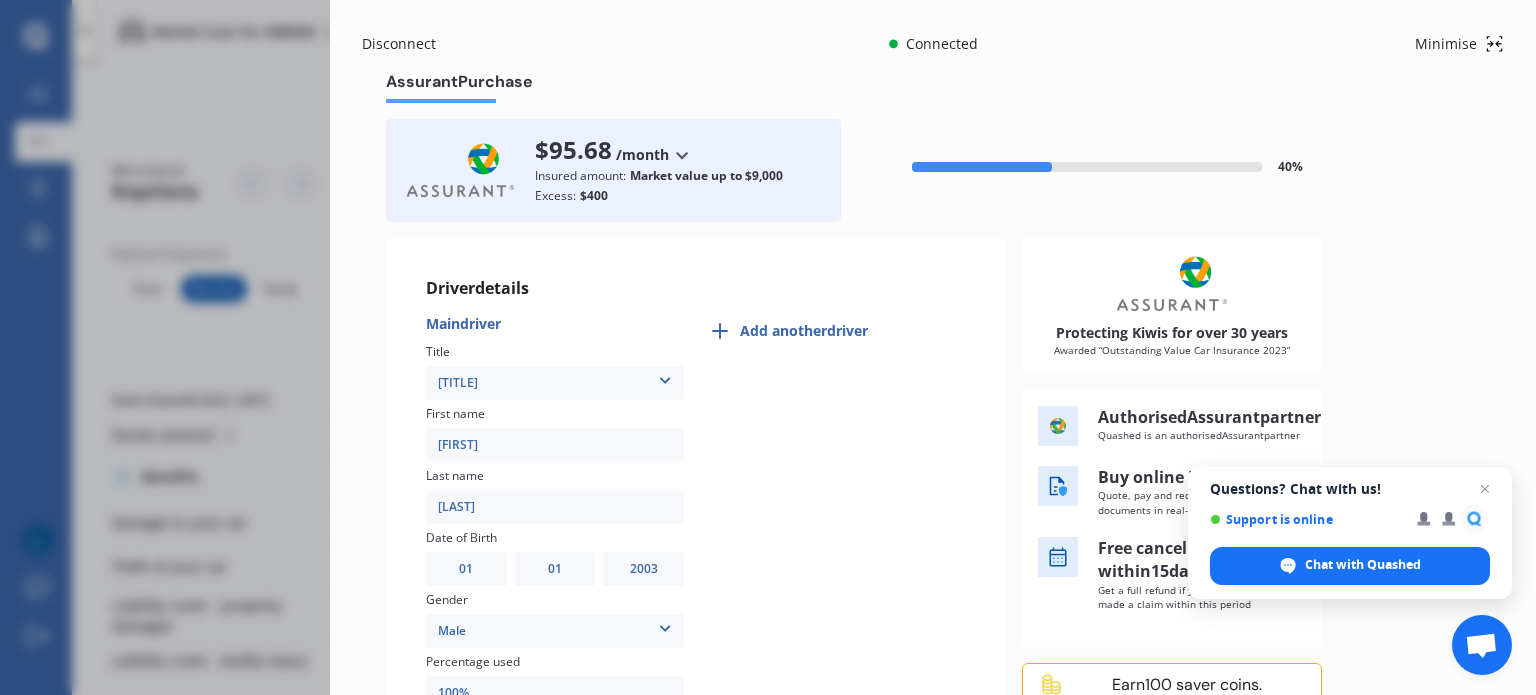 click on "Add another driver" at bounding box center [804, 331] 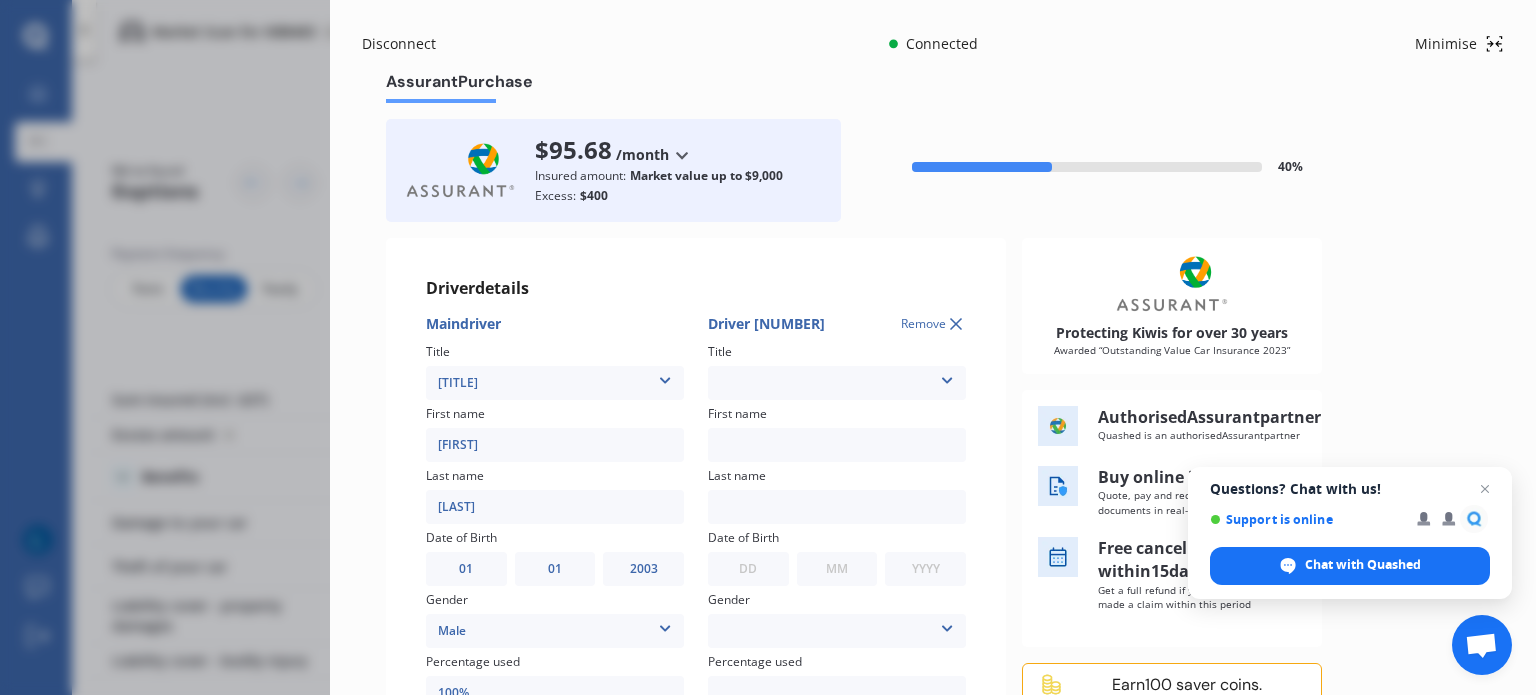 click on "Mr Mrs Miss Ms Dr" at bounding box center [837, 383] 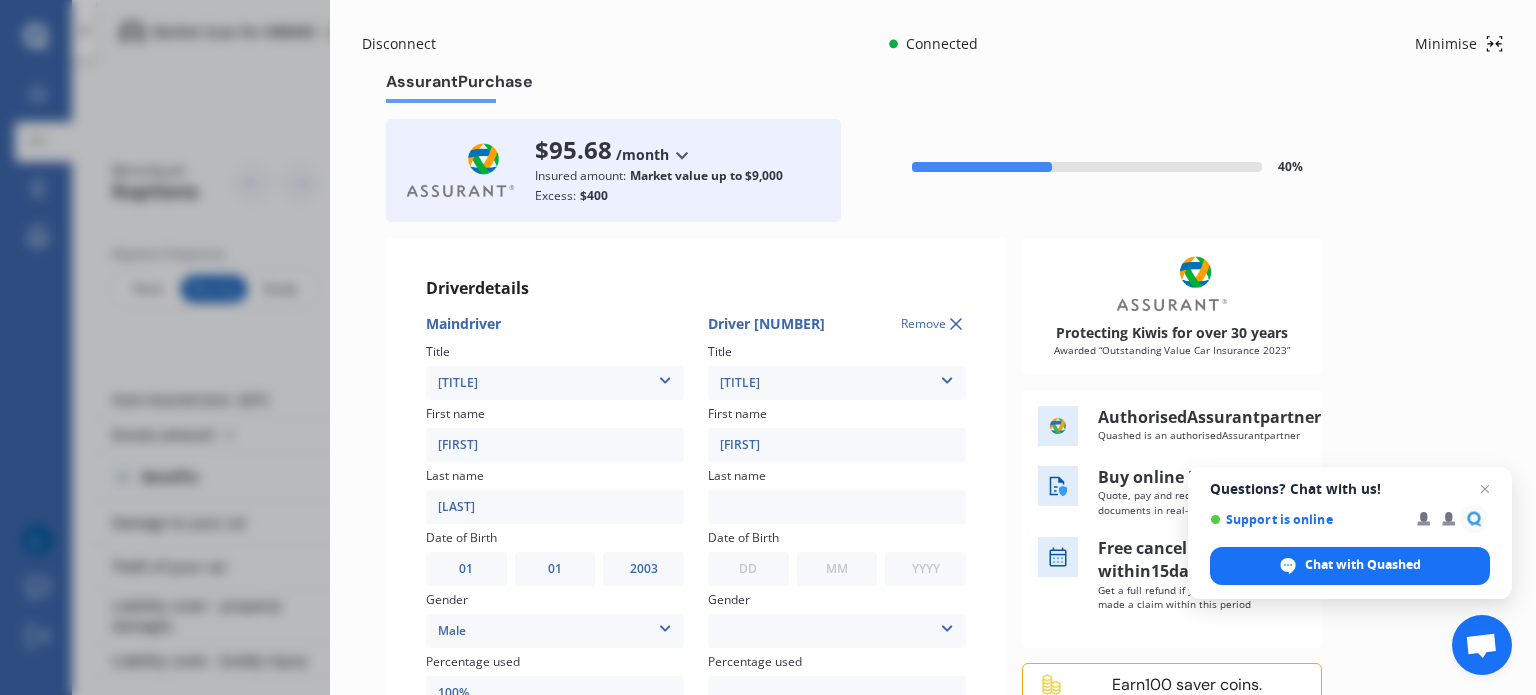 type on "[FIRST]" 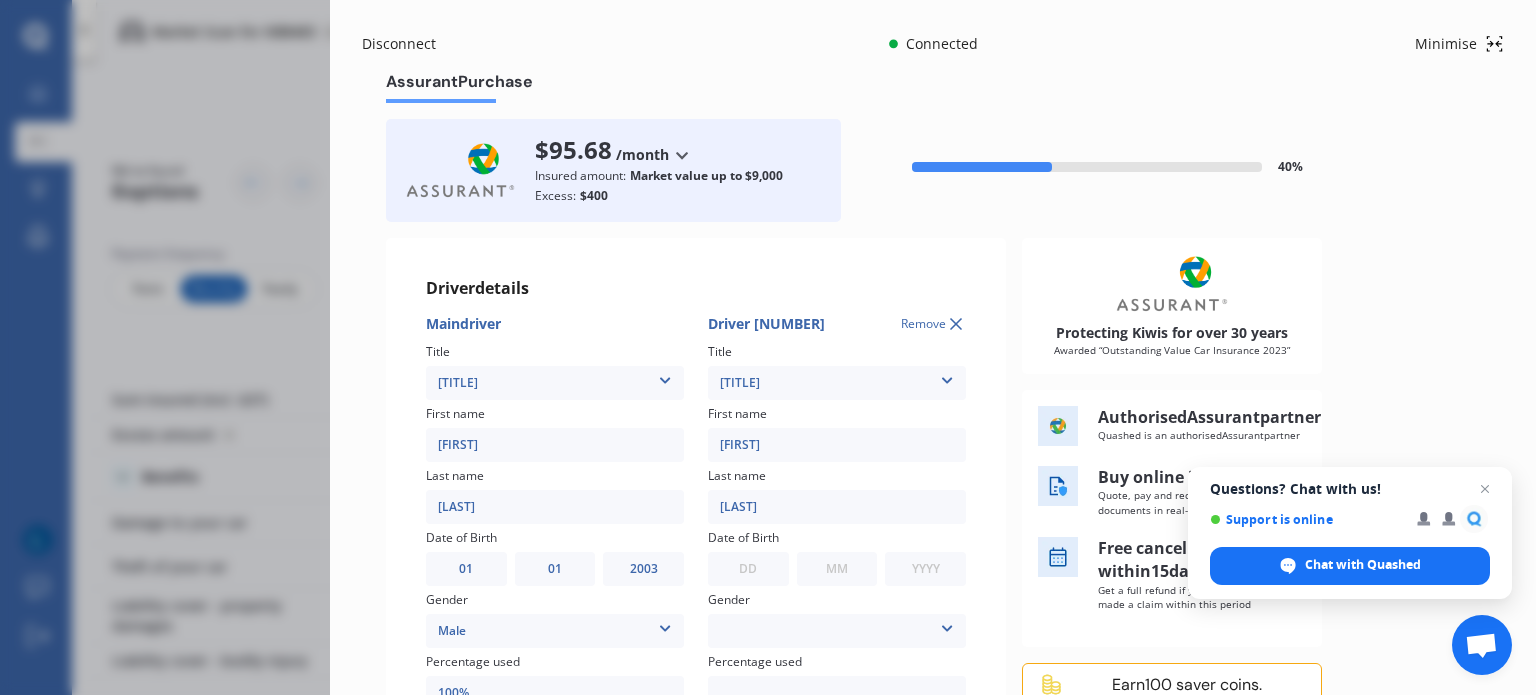 type on "[LAST]" 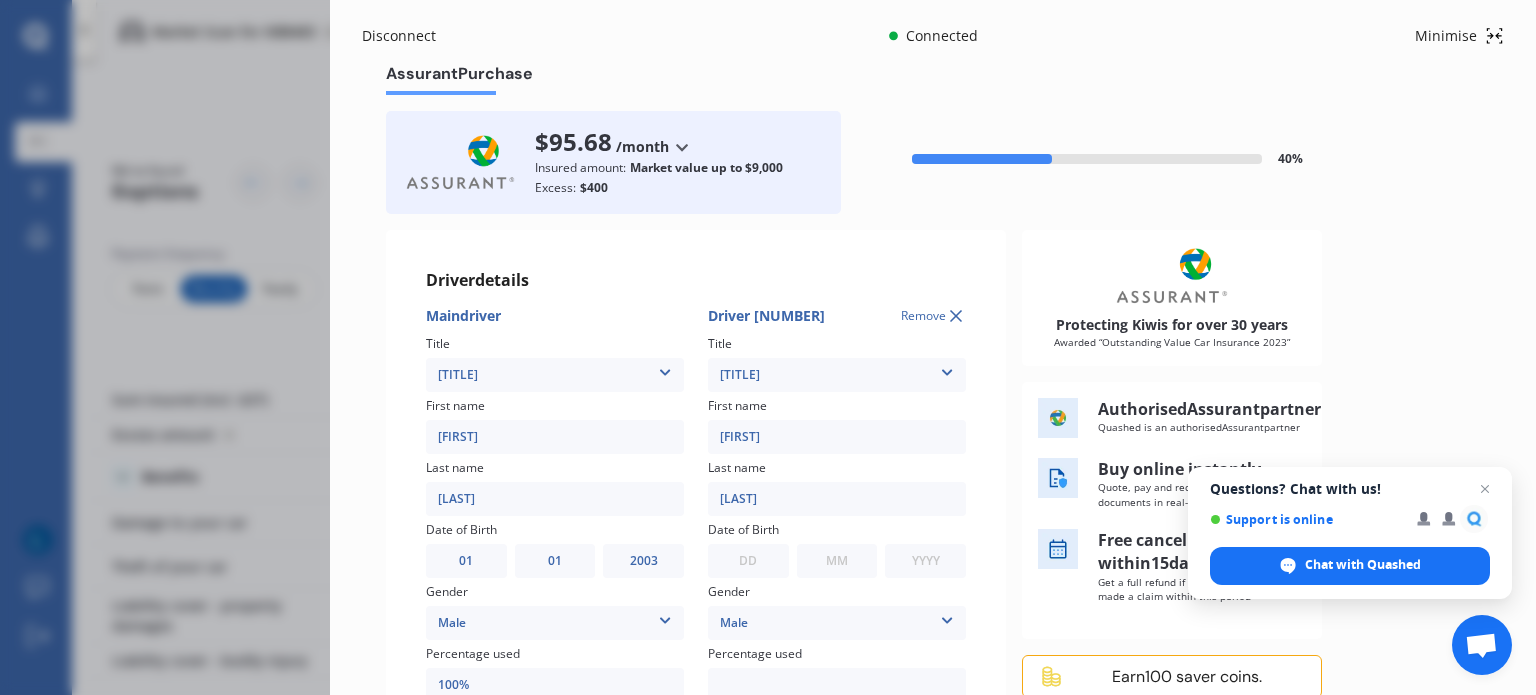 scroll, scrollTop: 428, scrollLeft: 0, axis: vertical 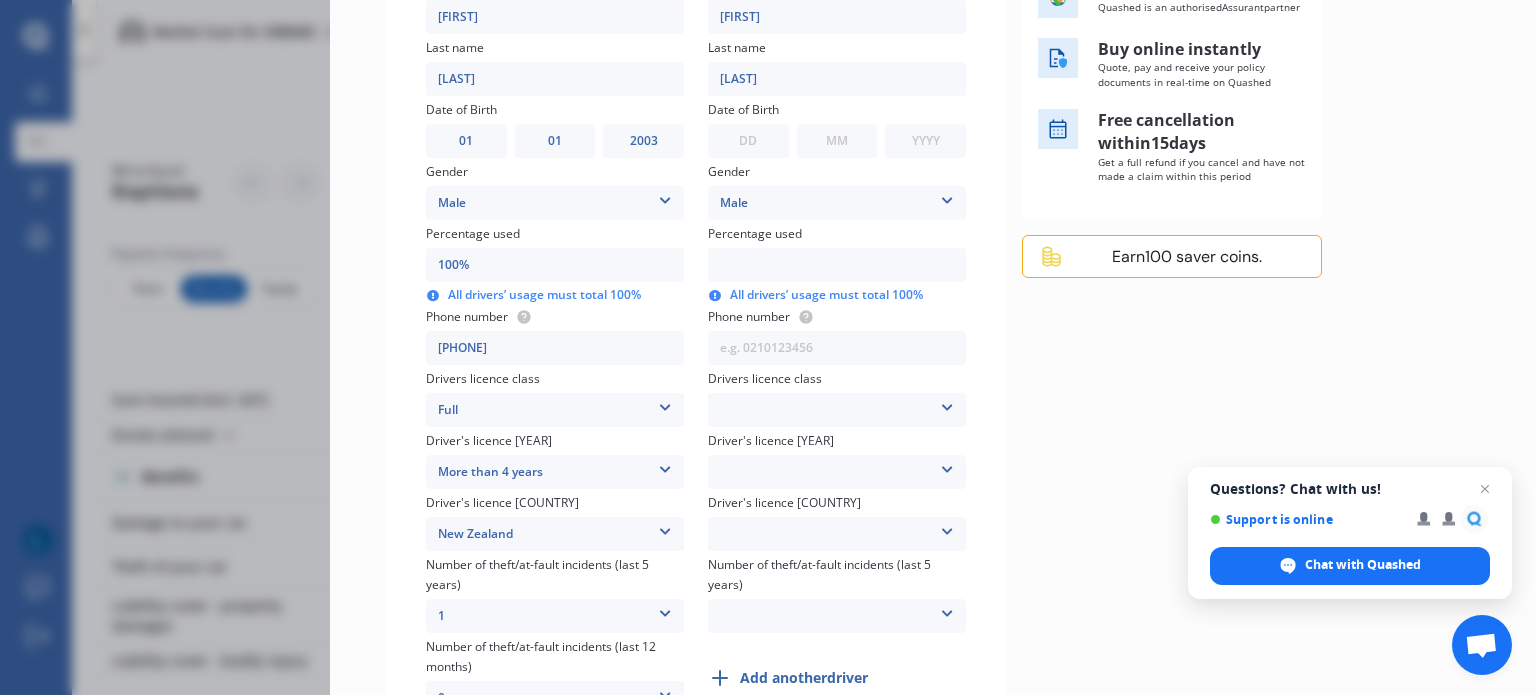 click on "Male" at bounding box center (837, 203) 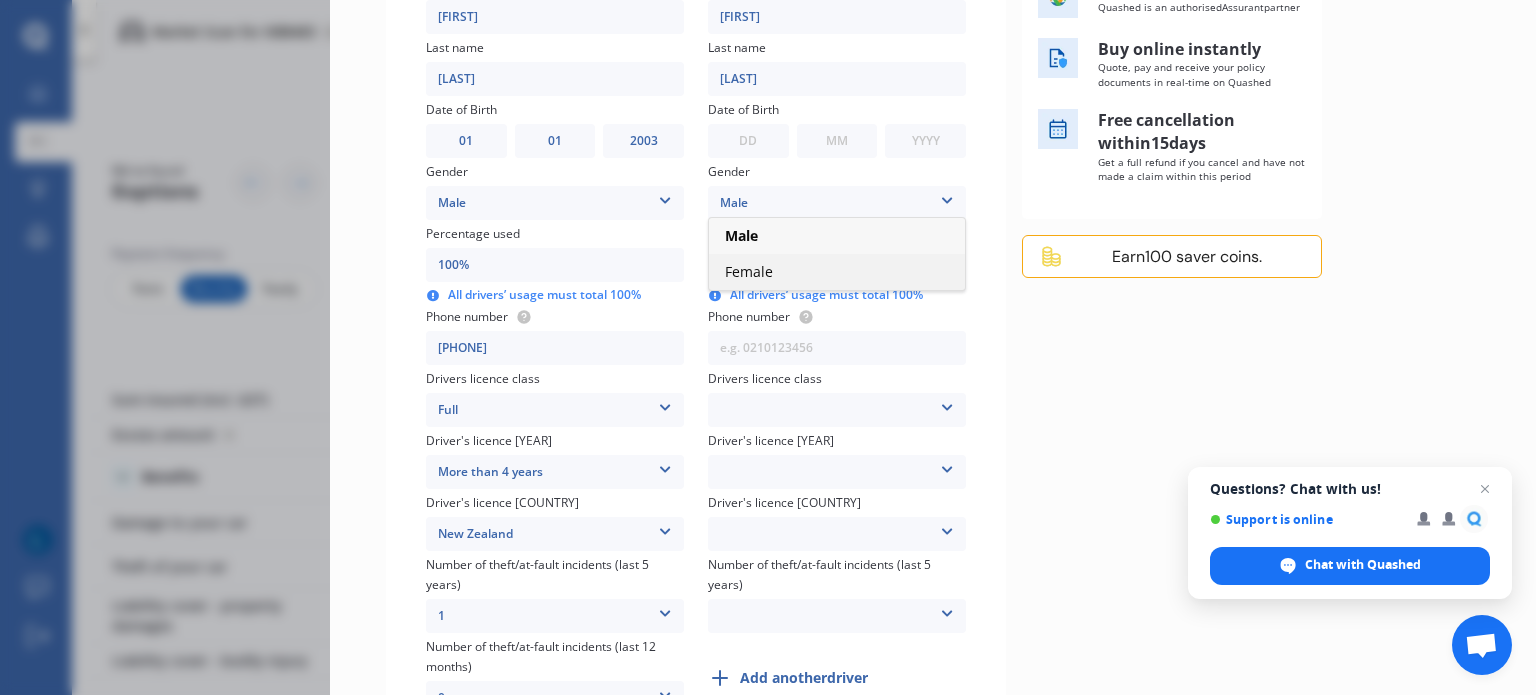 click on "Female" at bounding box center (749, 271) 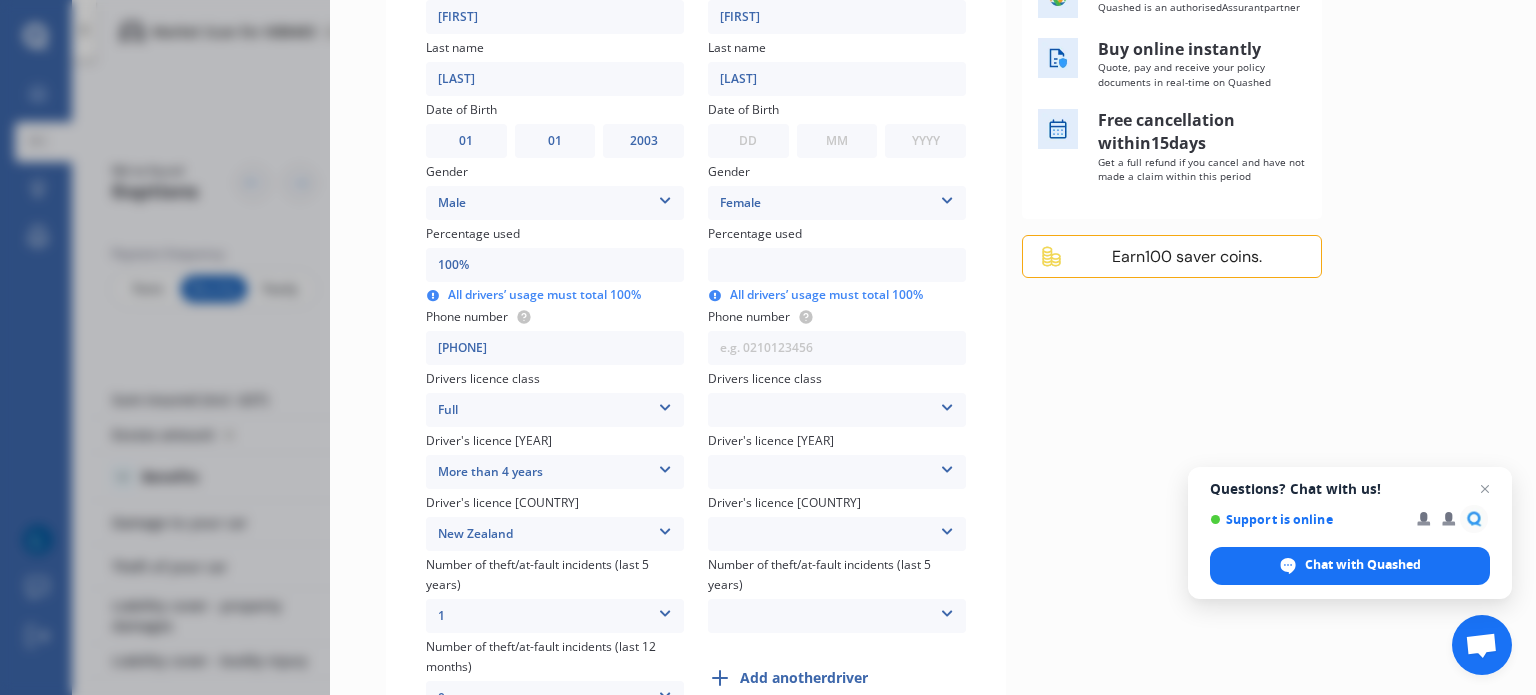 click on "DD 01 02 03 04 05 06 07 08 09 10 11 12 13 14 15 16 17 18 19 20 21 22 23 24 25 26 27 28 29 30 31" at bounding box center [748, 141] 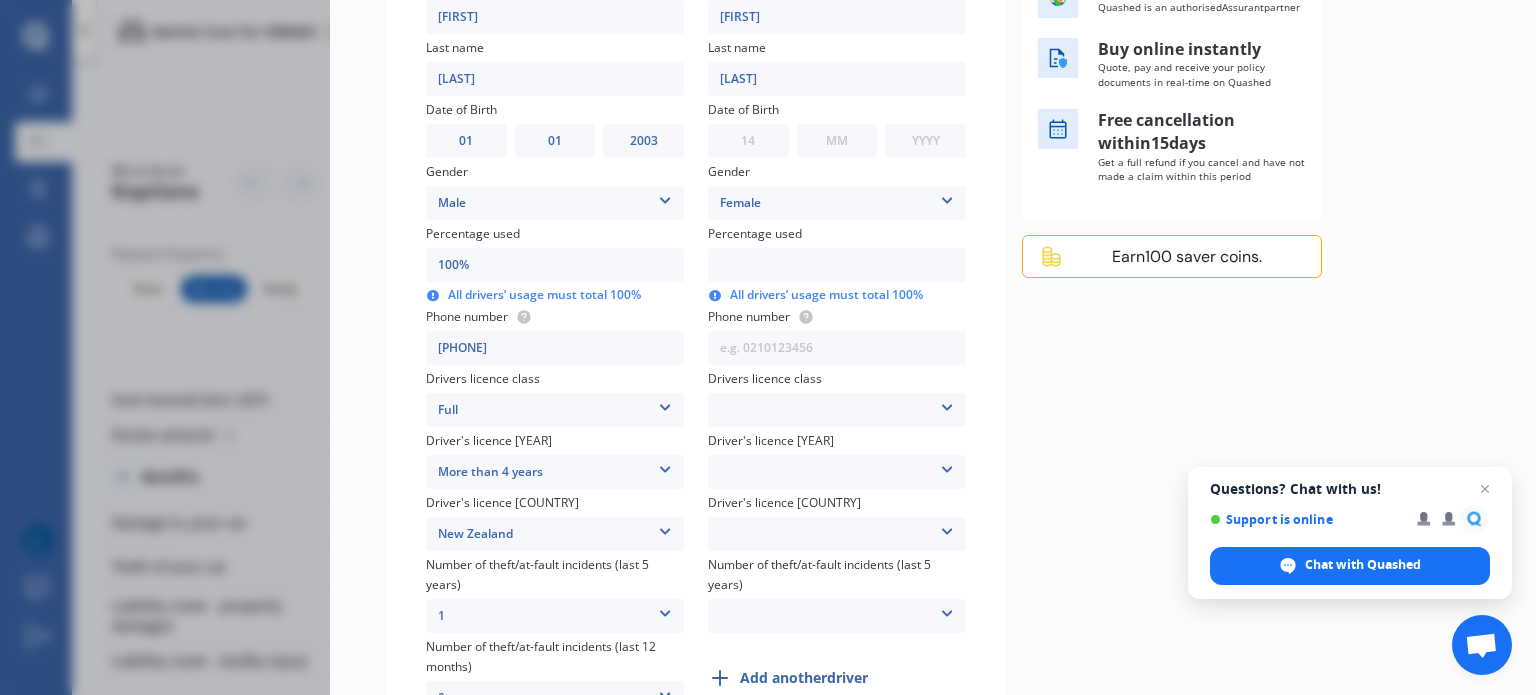 click on "DD 01 02 03 04 05 06 07 08 09 10 11 12 13 14 15 16 17 18 19 20 21 22 23 24 25 26 27 28 29 30 31" at bounding box center (748, 141) 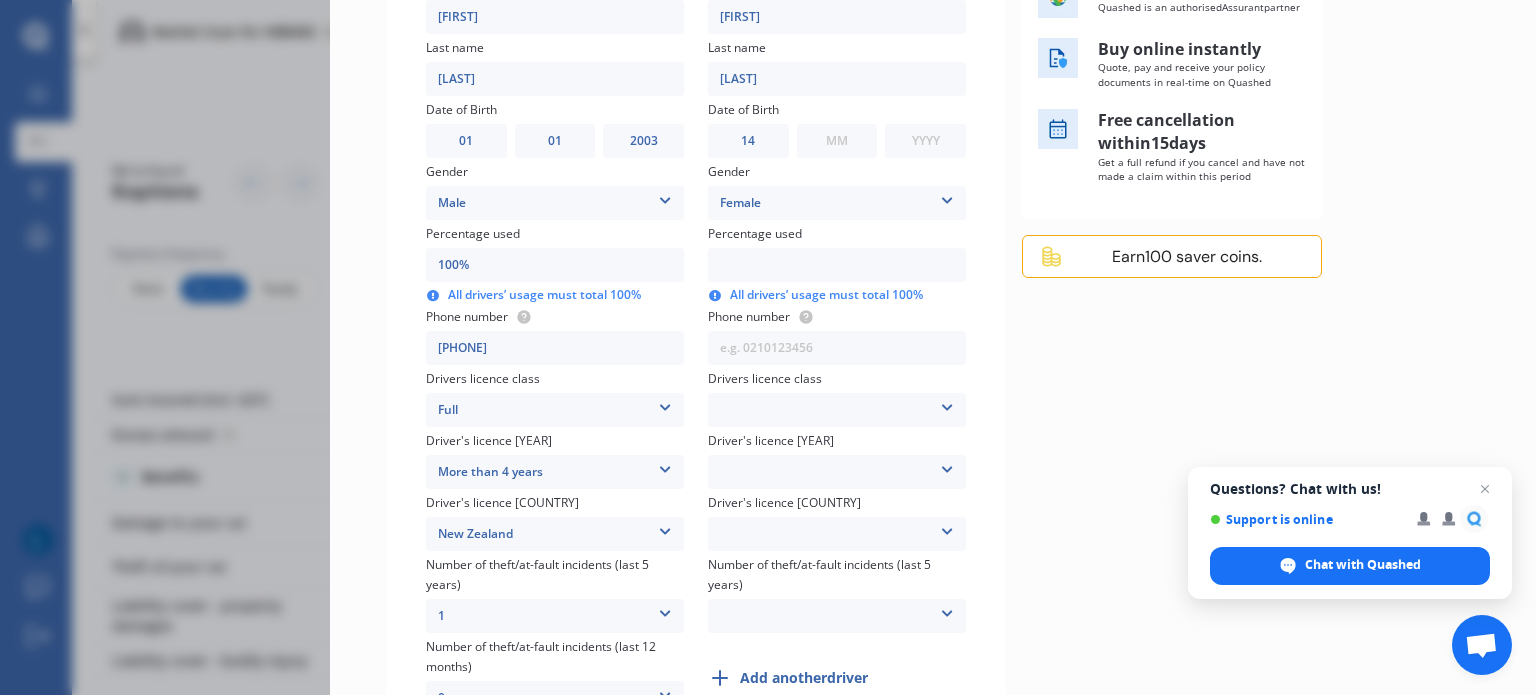 click on "MM 01 02 03 04 05 06 07 08 09 10 11 12" at bounding box center (837, 141) 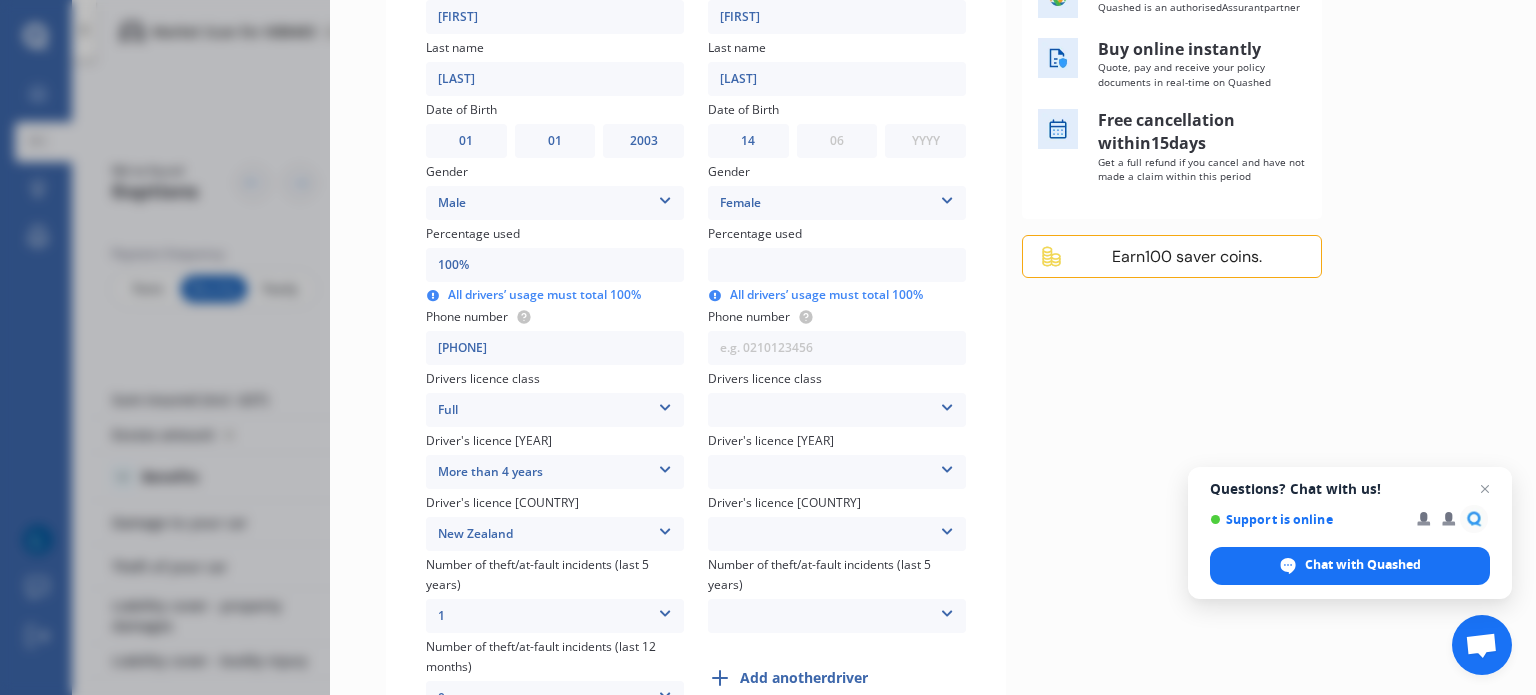 click on "MM 01 02 03 04 05 06 07 08 09 10 11 12" at bounding box center (837, 141) 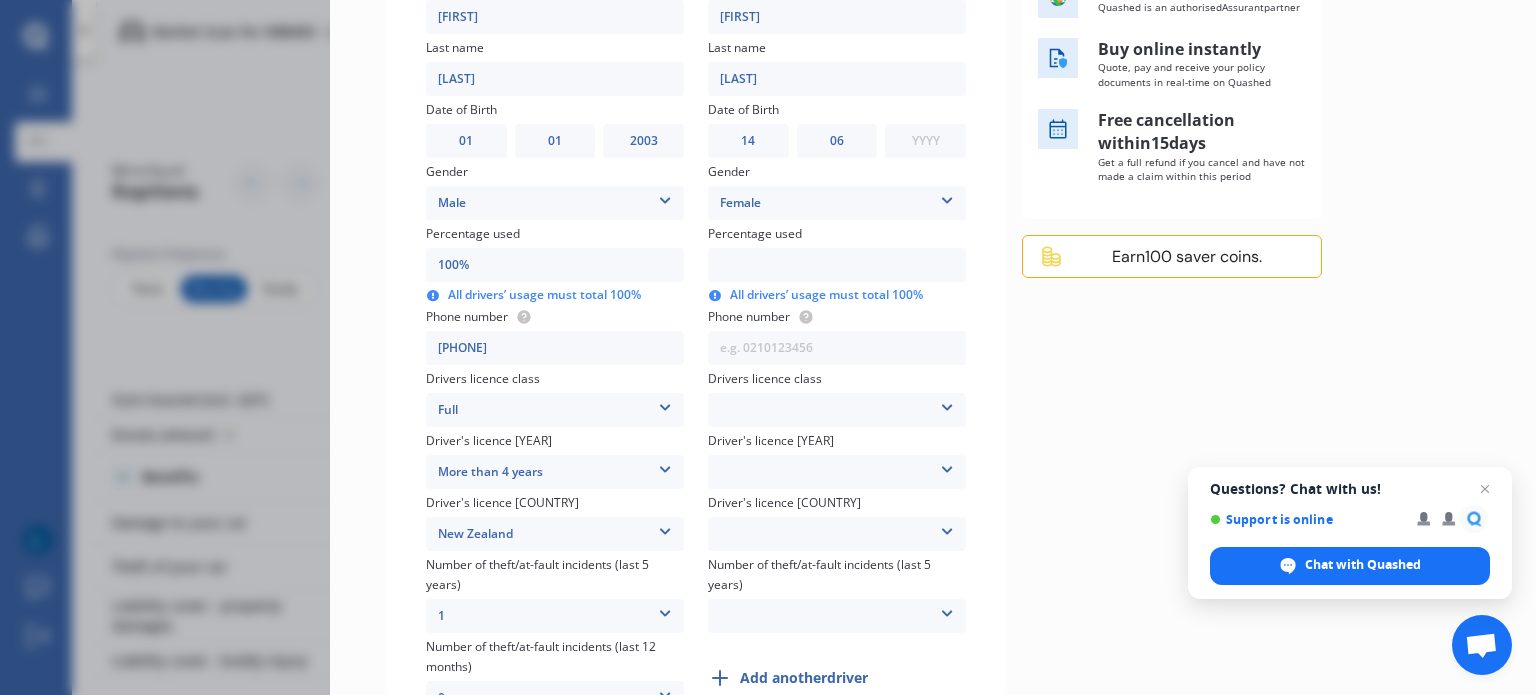 click on "YYYY 2009 2008 2007 2006 2005 2004 2003 2002 2001 2000 1999 1998 1997 1996 1995 1994 1993 1992 1991 1990 1989 1988 1987 1986 1985 1984 1983 1982 1981 1980 1979 1978 1977 1976 1975 1974 1973 1972 1971 1970 1969 1968 1967 1966 1965 1964 1963 1962 1961 1960 1959 1958 1957 1956 1955 1954 1953 1952 1951 1950 1949 1948 1947 1946 1945 1944 1943 1942 1941 1940 1939 1938 1937 1936 1935 1934 1933 1932 1931 1930 1929 1928 1927 1926 1925 1924 1923 1922 1921 1920 1919 1918 1917 1916 1915 1914 1913 1912 1911 1910" at bounding box center (925, 141) 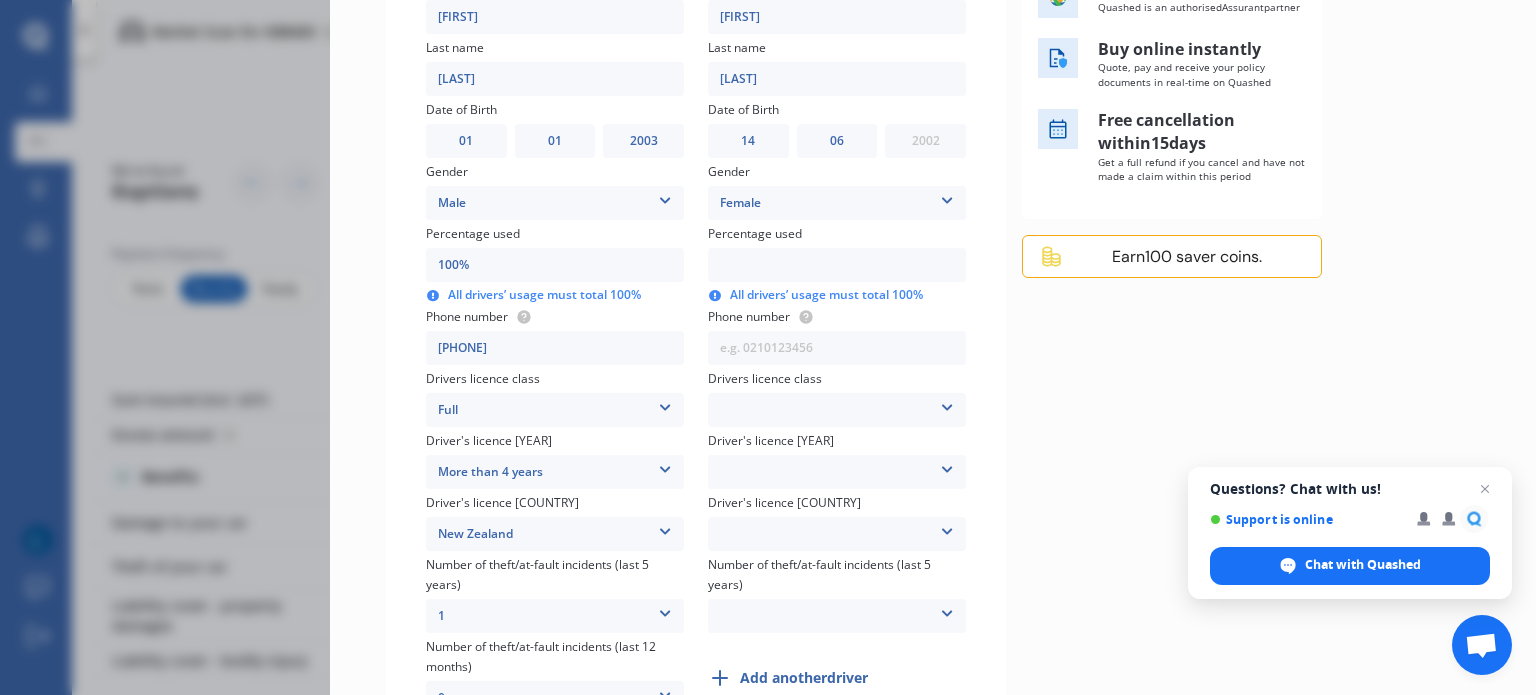 click on "YYYY 2009 2008 2007 2006 2005 2004 2003 2002 2001 2000 1999 1998 1997 1996 1995 1994 1993 1992 1991 1990 1989 1988 1987 1986 1985 1984 1983 1982 1981 1980 1979 1978 1977 1976 1975 1974 1973 1972 1971 1970 1969 1968 1967 1966 1965 1964 1963 1962 1961 1960 1959 1958 1957 1956 1955 1954 1953 1952 1951 1950 1949 1948 1947 1946 1945 1944 1943 1942 1941 1940 1939 1938 1937 1936 1935 1934 1933 1932 1931 1930 1929 1928 1927 1926 1925 1924 1923 1922 1921 1920 1919 1918 1917 1916 1915 1914 1913 1912 1911 1910" at bounding box center (925, 141) 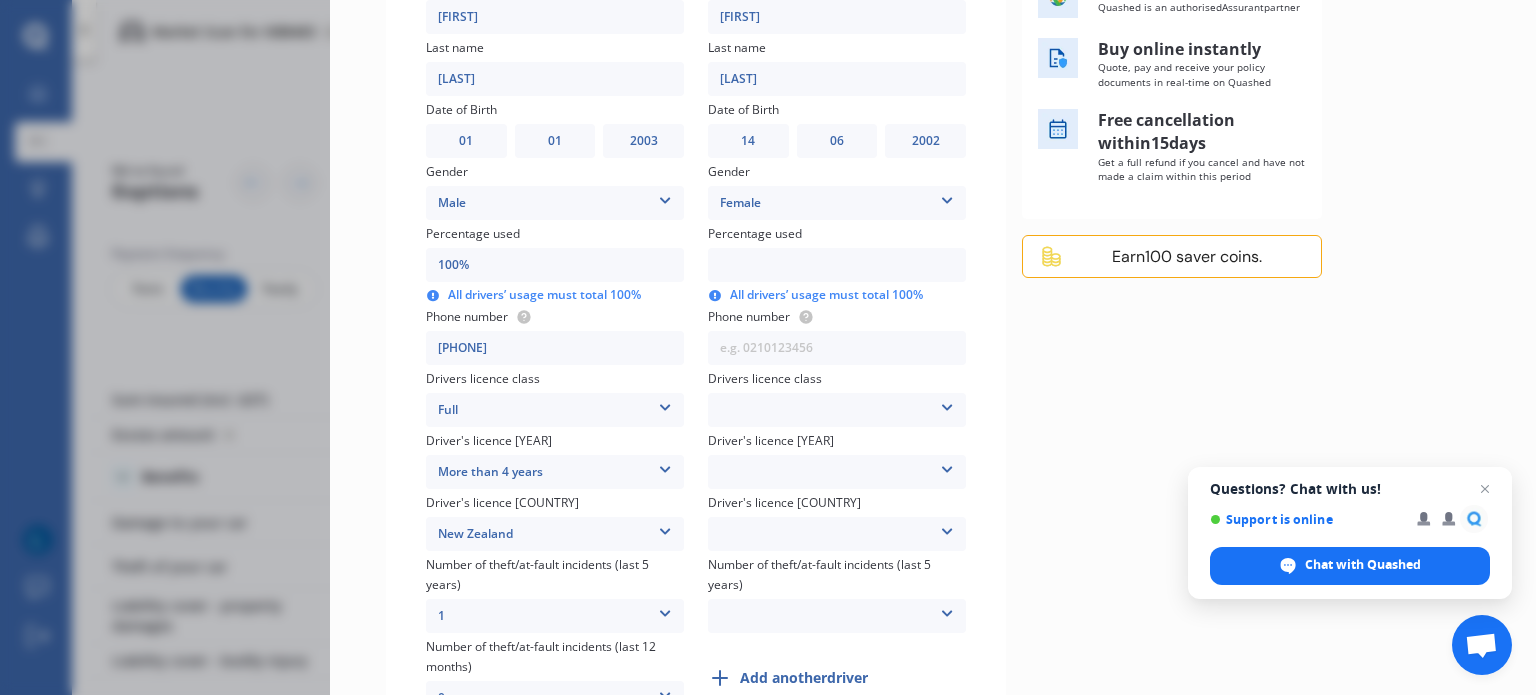 click at bounding box center (837, 265) 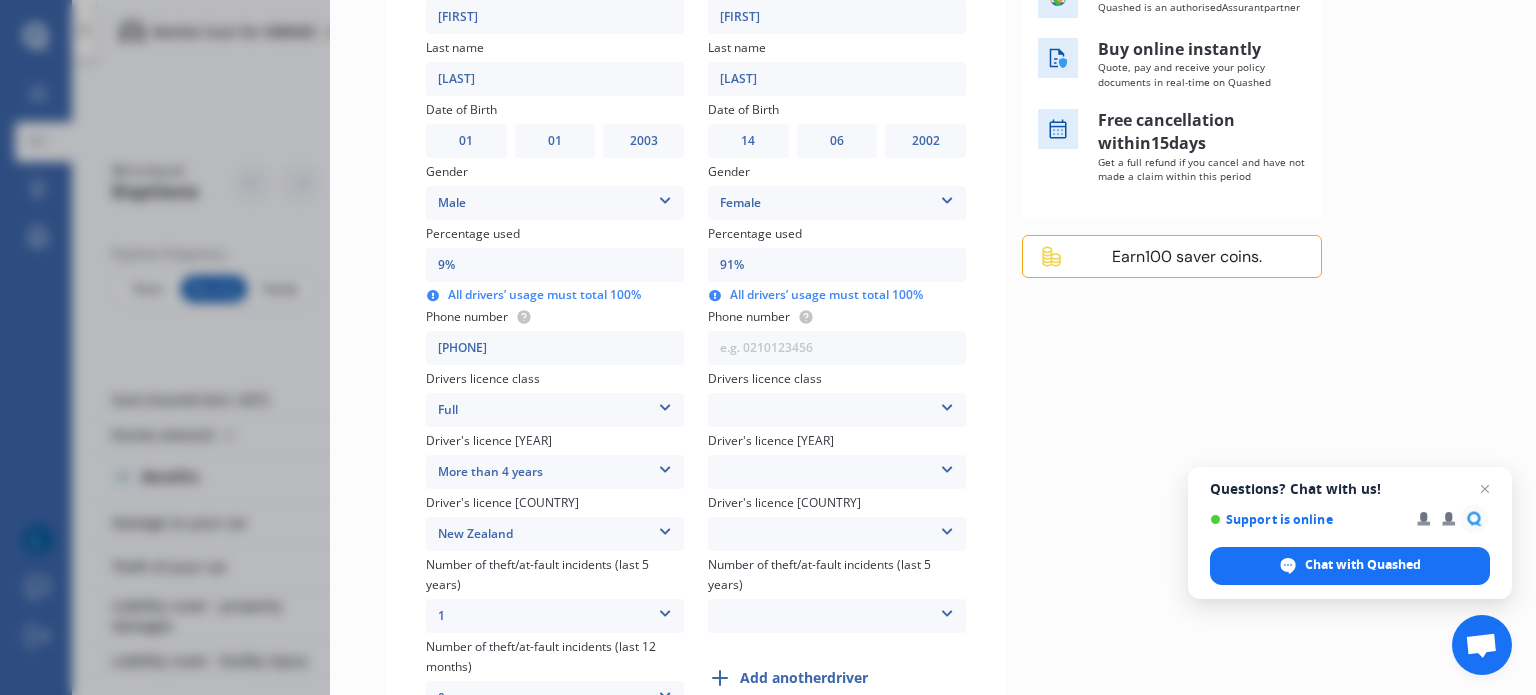 type on "95%" 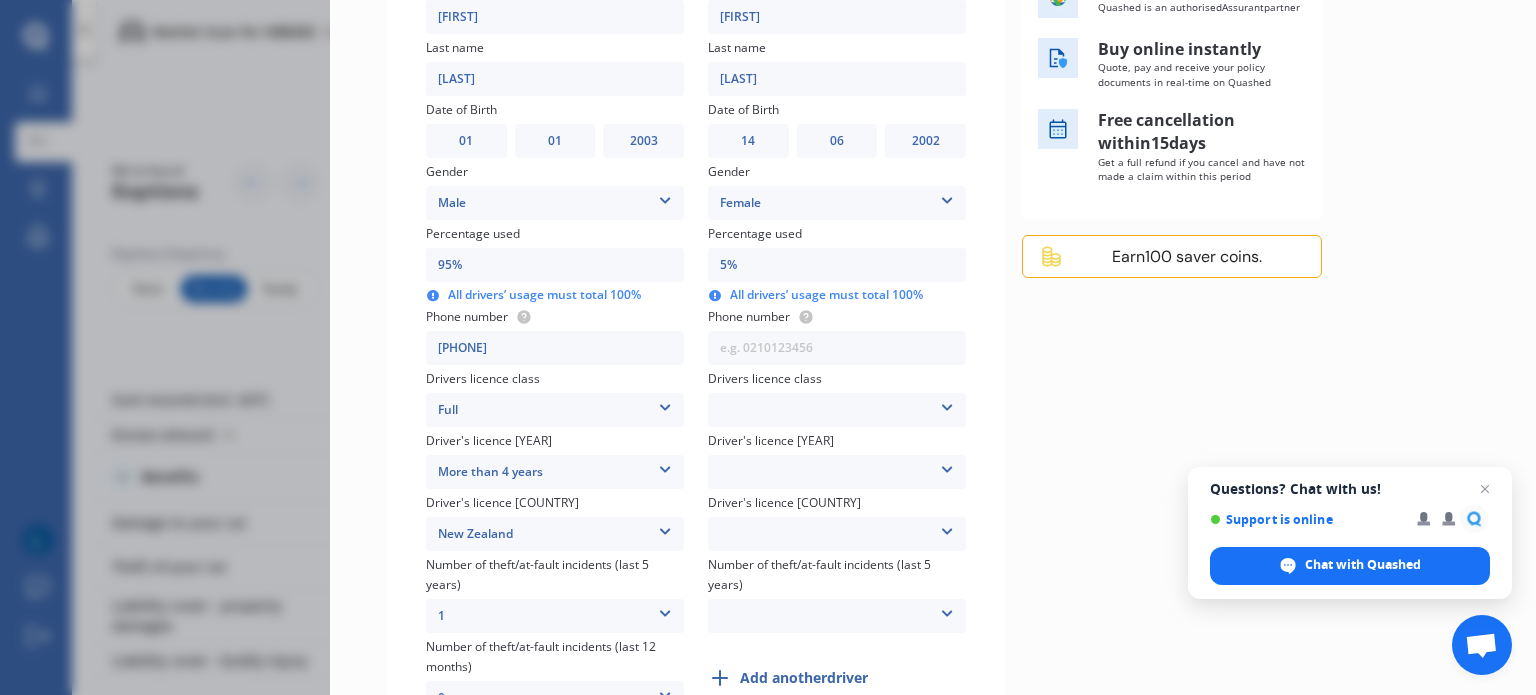 type on "95%" 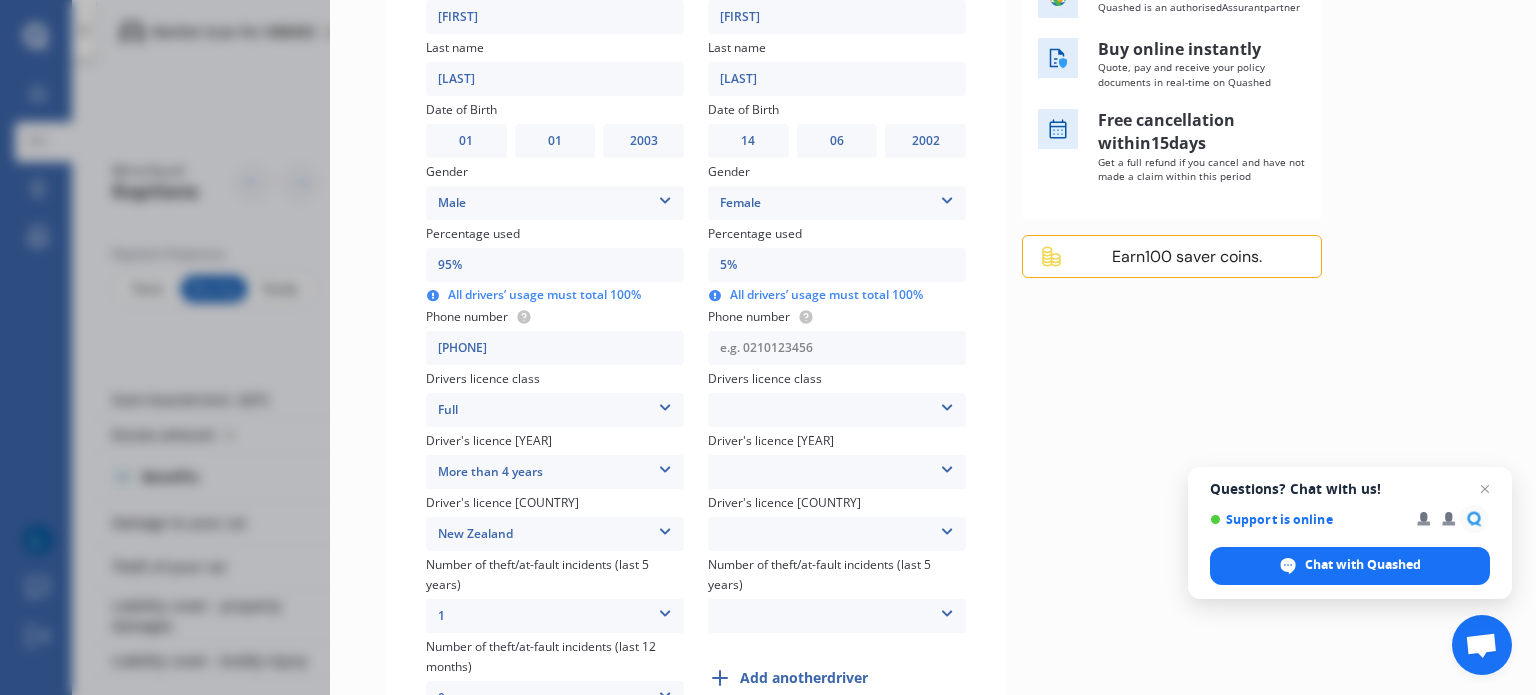 click at bounding box center (837, 348) 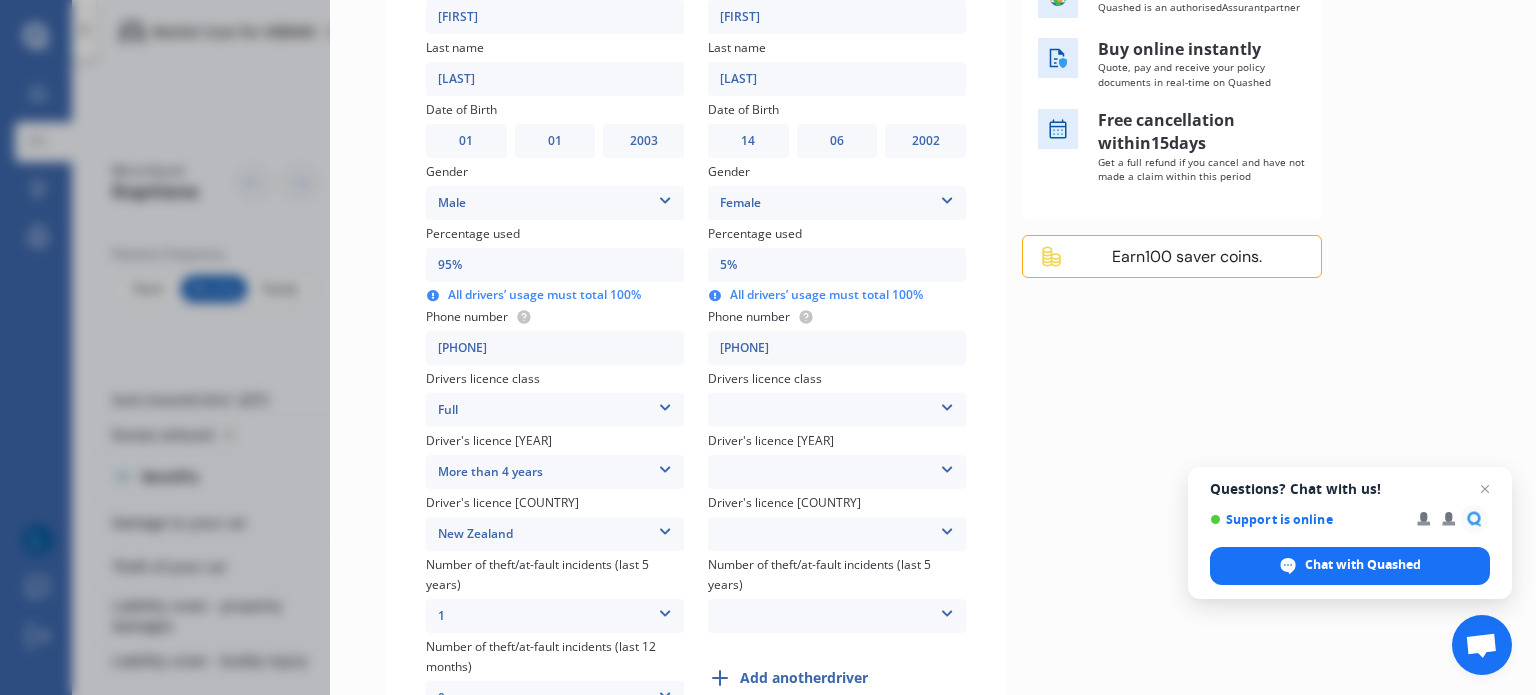 type on "[PHONE]" 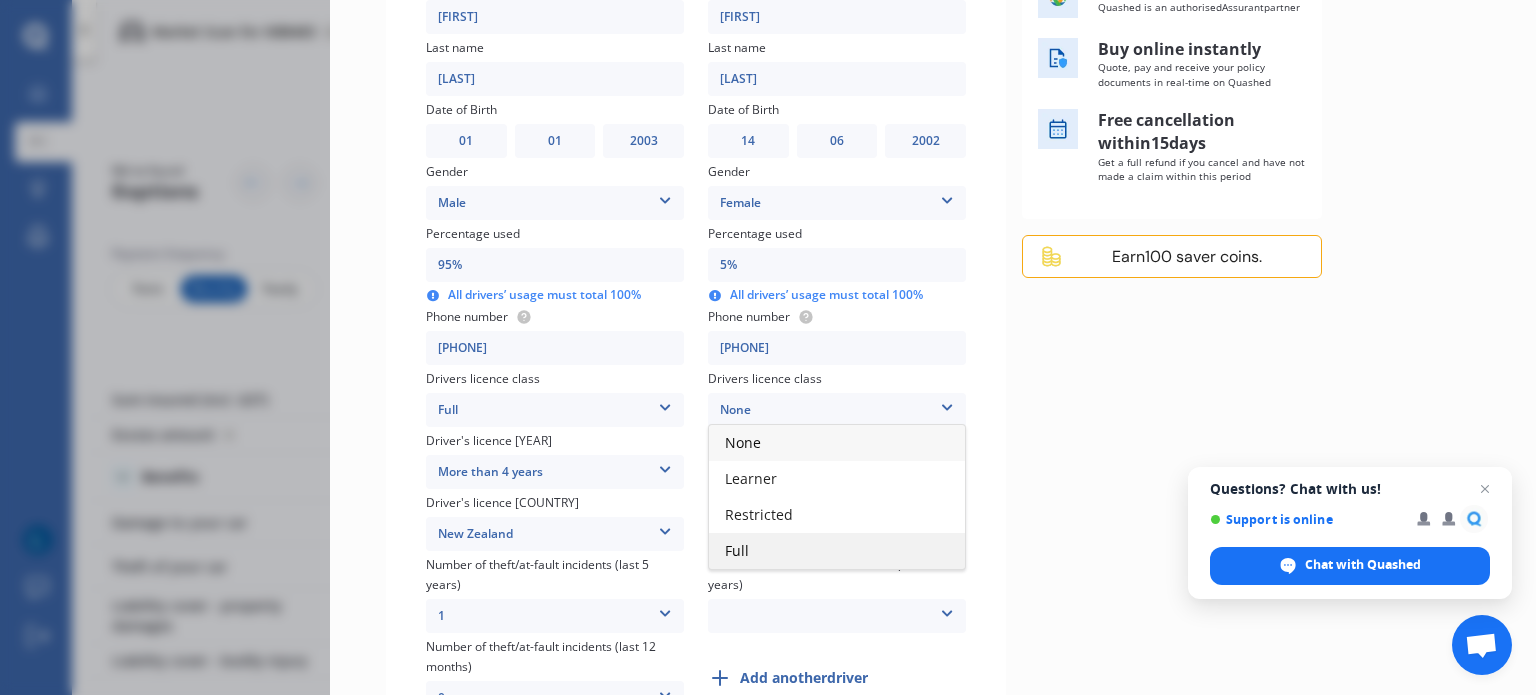 click on "Full" at bounding box center (837, 551) 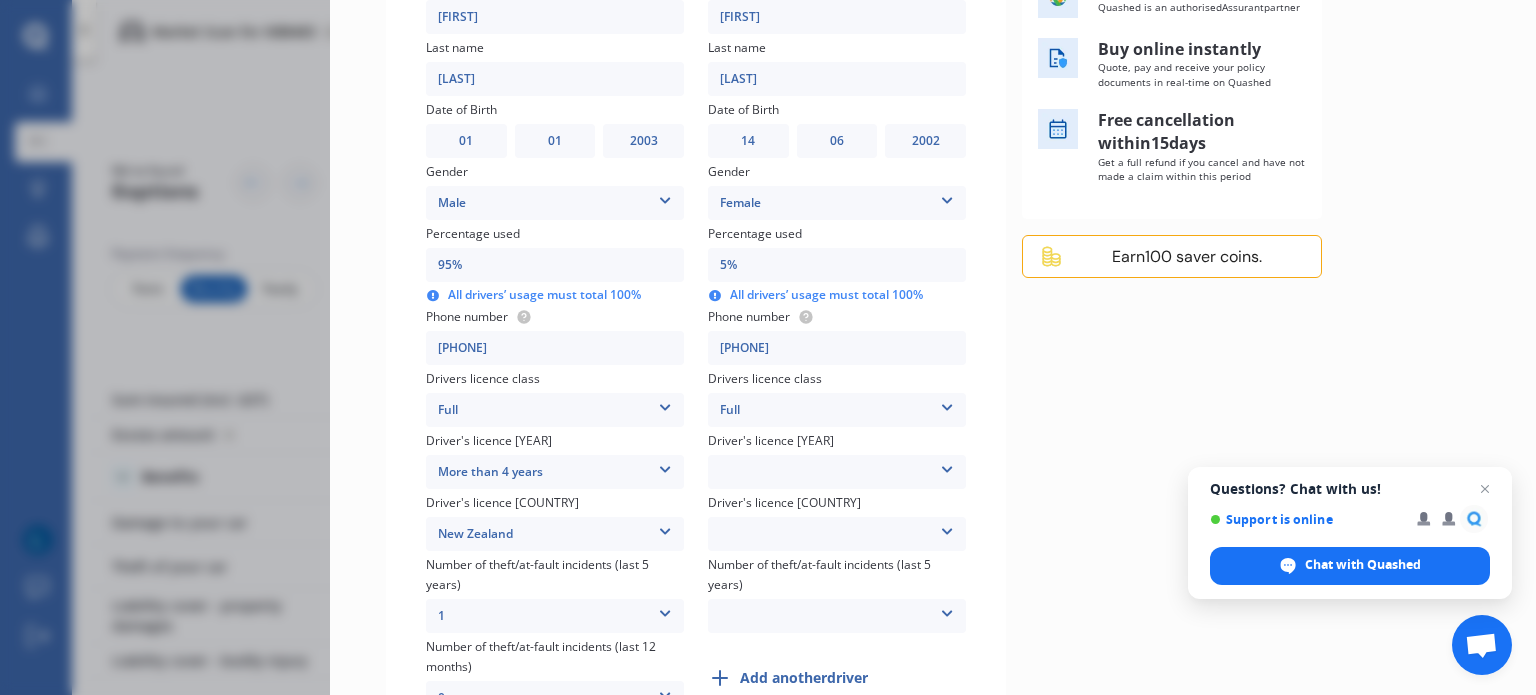 click on "Less than 1 year 1-2 years 2-4 years More than 4 years" at bounding box center [837, 472] 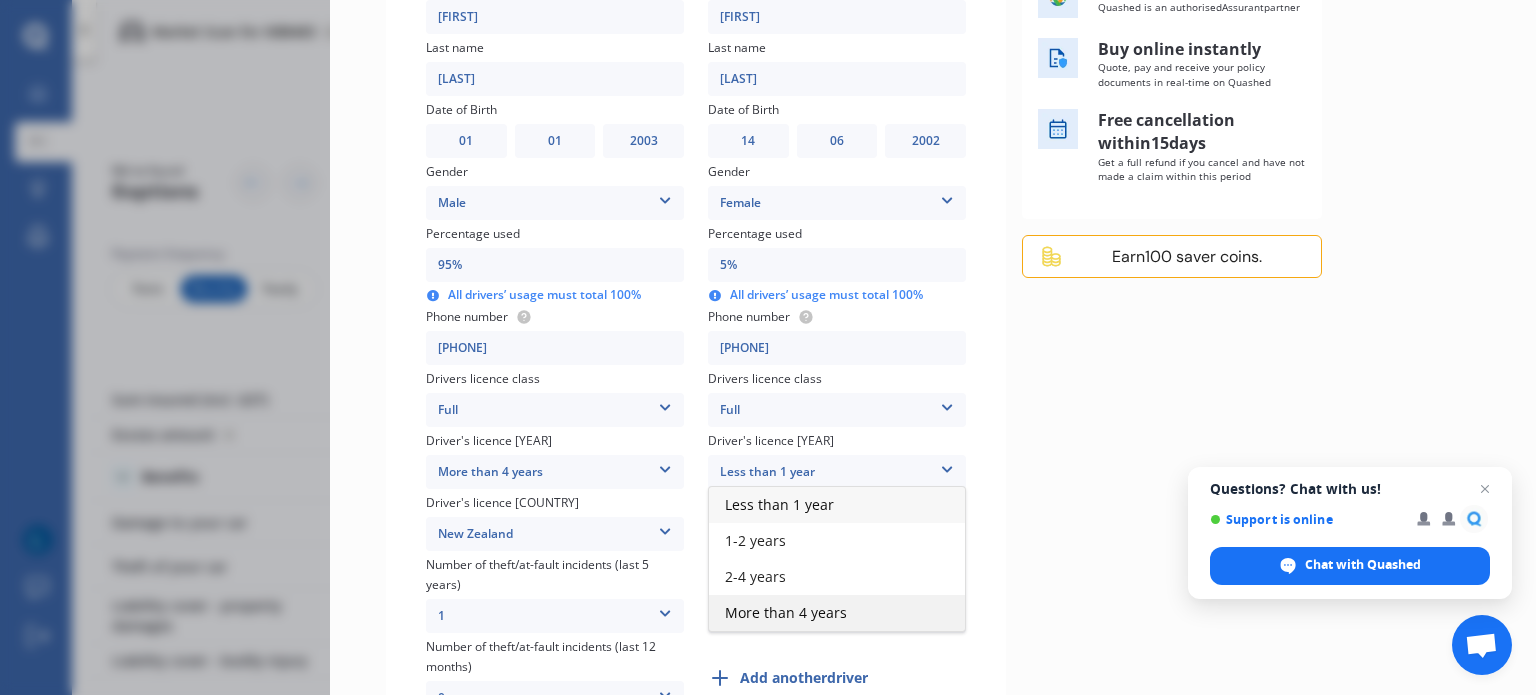 click on "More than 4 years" at bounding box center (786, 612) 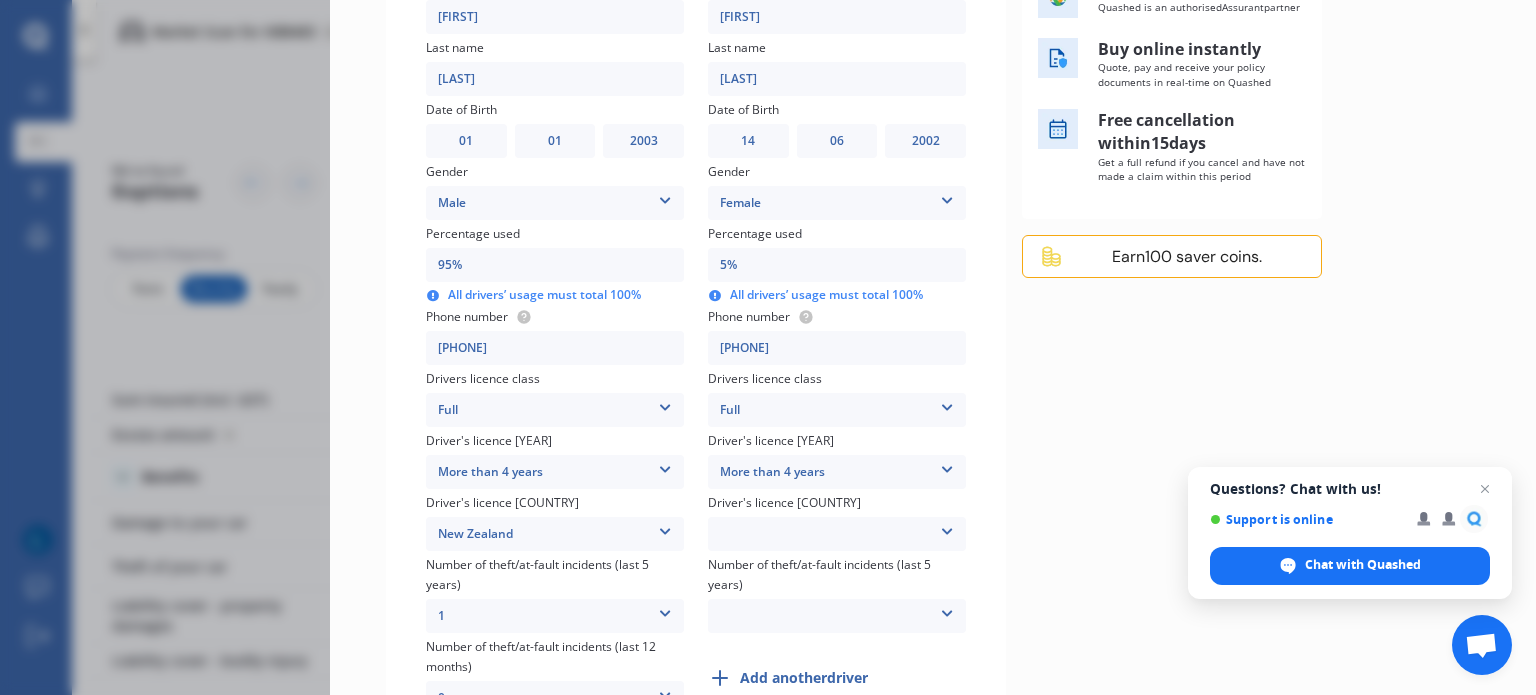 click on "New Zealand Australia Canada Japan Singapore South Africa UK USA Other Country Not Applicable Europe Pacific Island Nations" at bounding box center (837, 534) 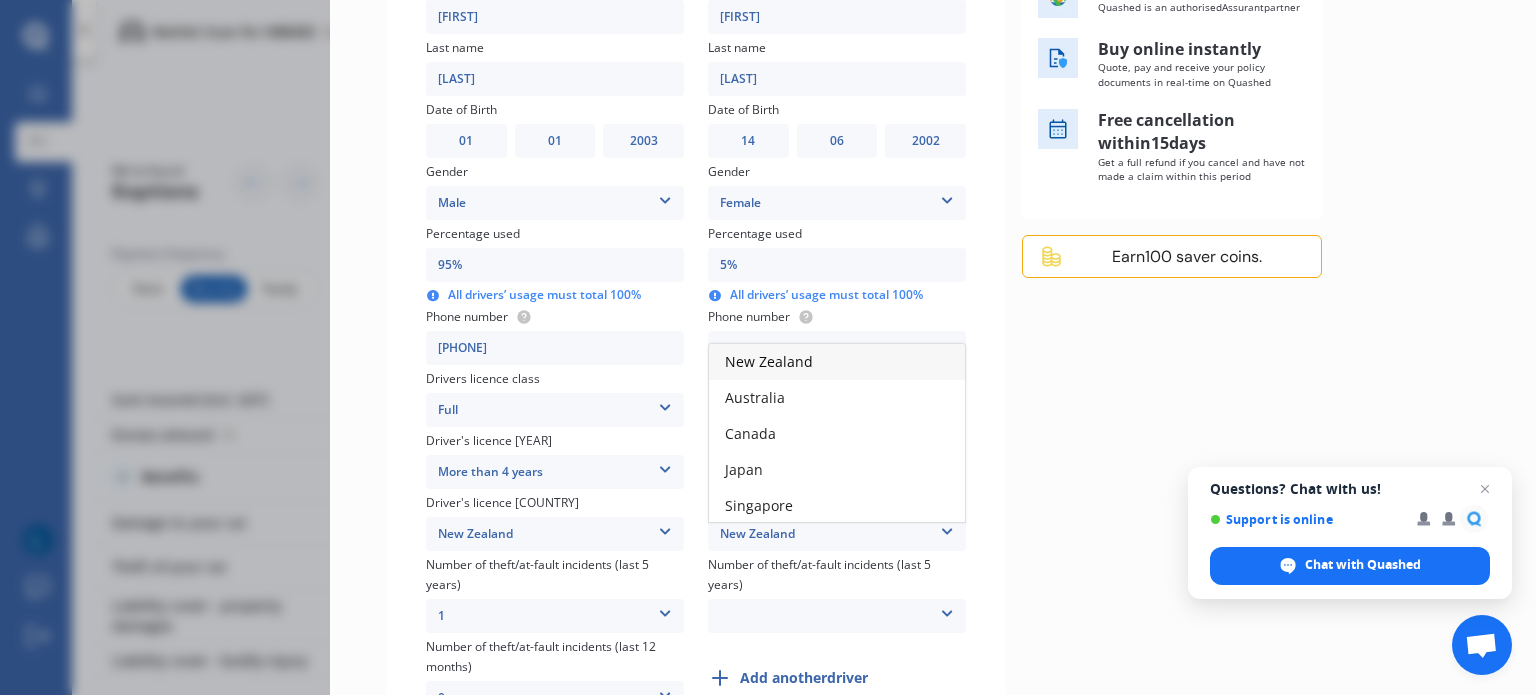 drag, startPoint x: 775, startPoint y: 356, endPoint x: 778, endPoint y: 366, distance: 10.440307 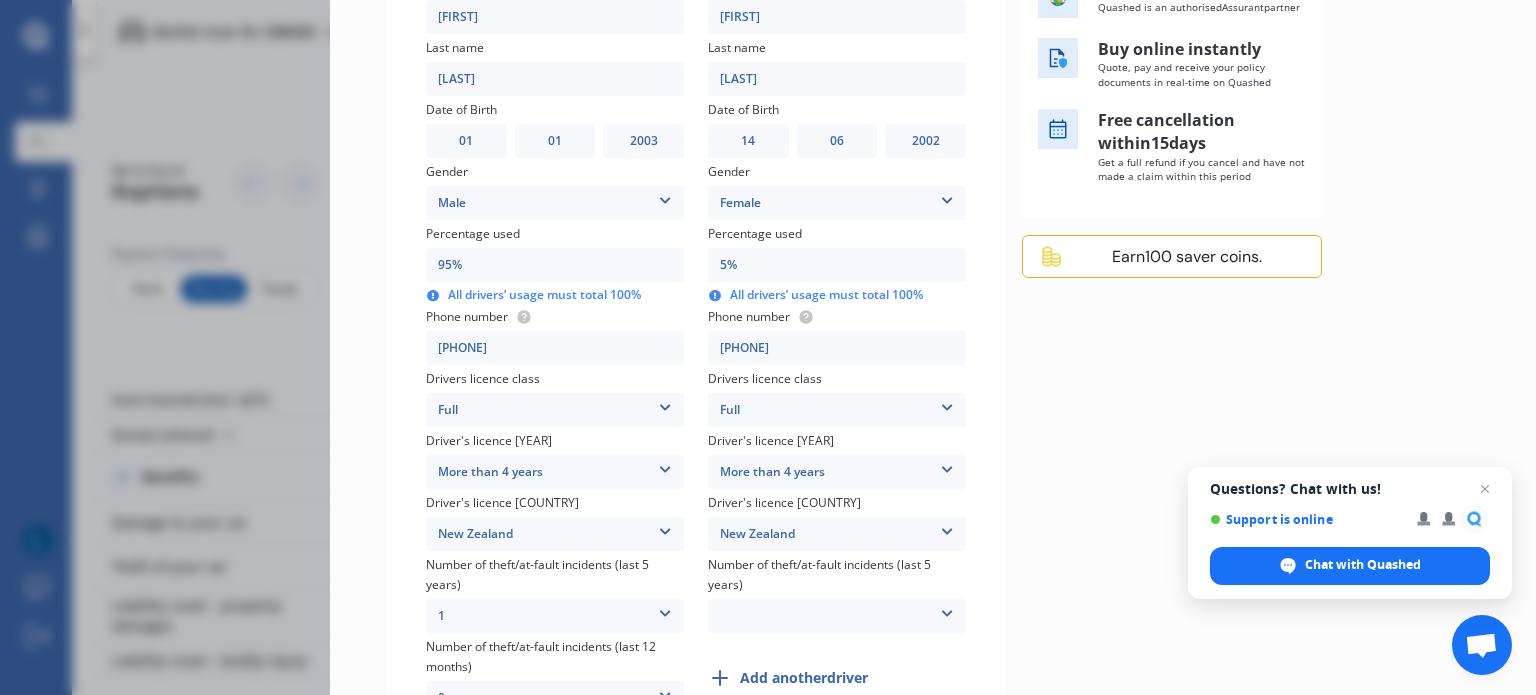 click on "0 1 2 3 More than 3" at bounding box center (837, 616) 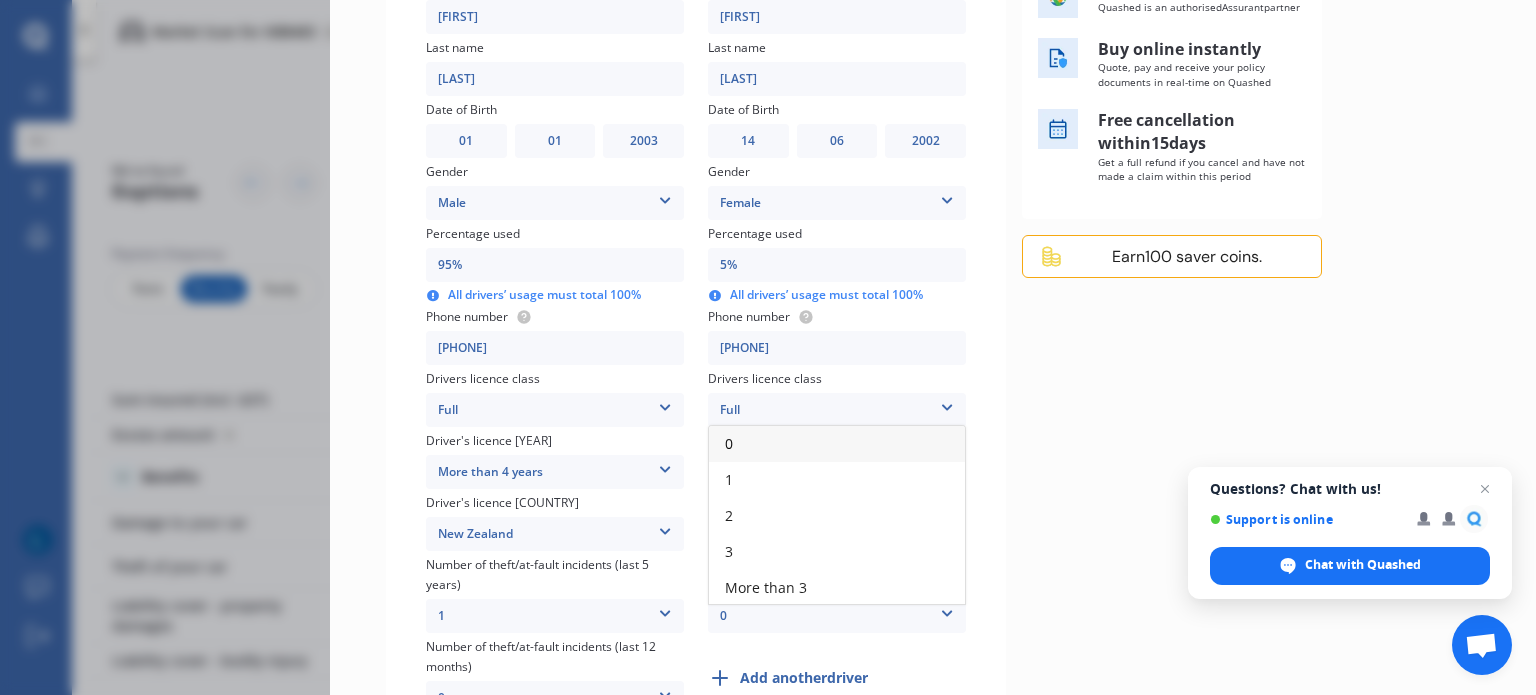 click on "0" at bounding box center [837, 444] 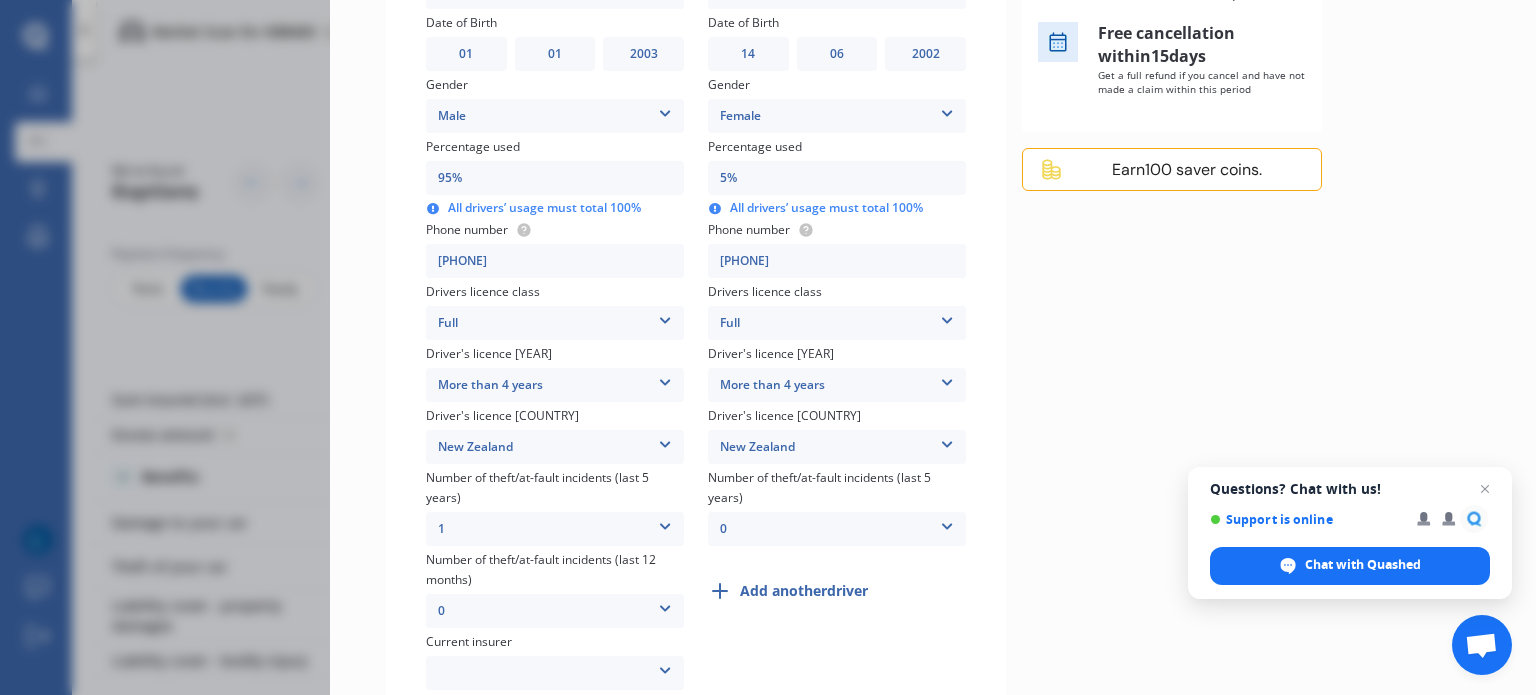 scroll, scrollTop: 690, scrollLeft: 0, axis: vertical 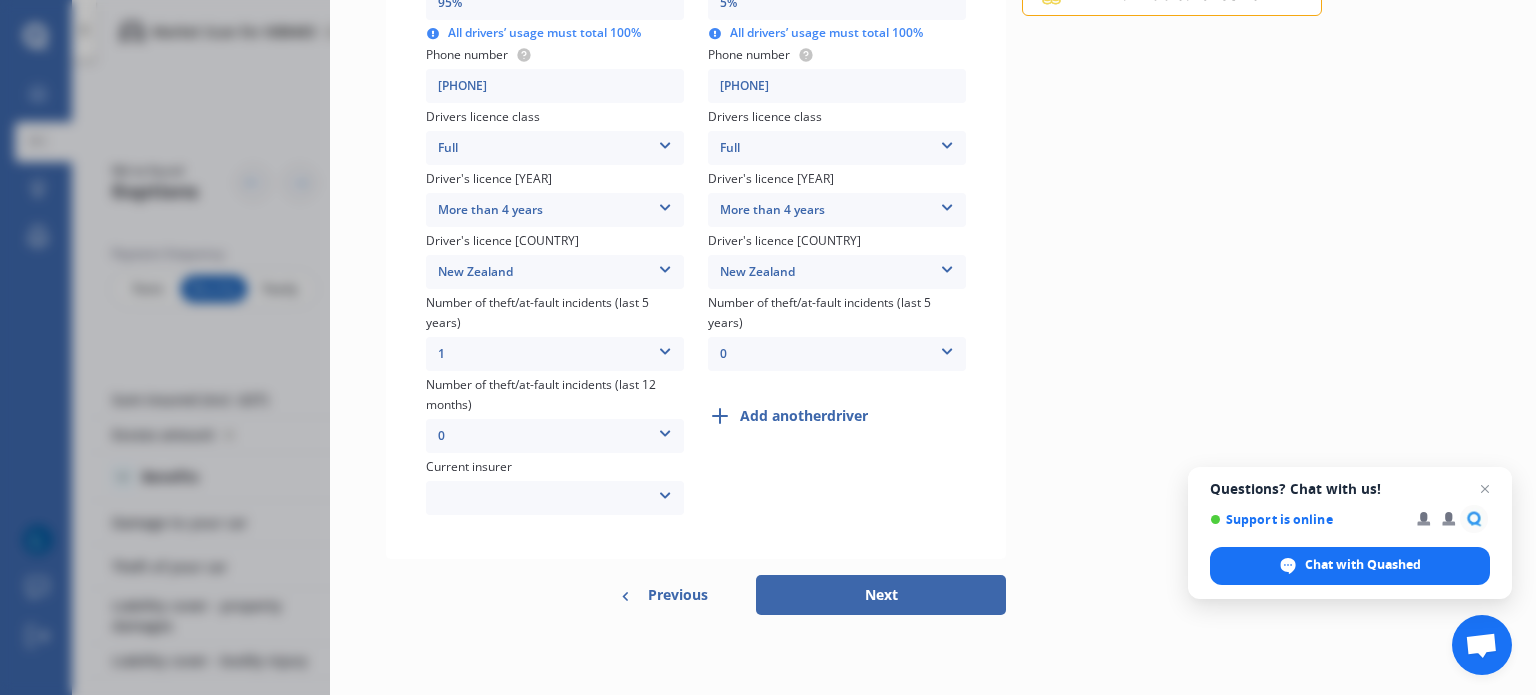 click on "Allianz AAI AMI IAG - NZI/State Lumley Vero Unknown Other Insurer None Protecta Kiwibike" at bounding box center (555, 498) 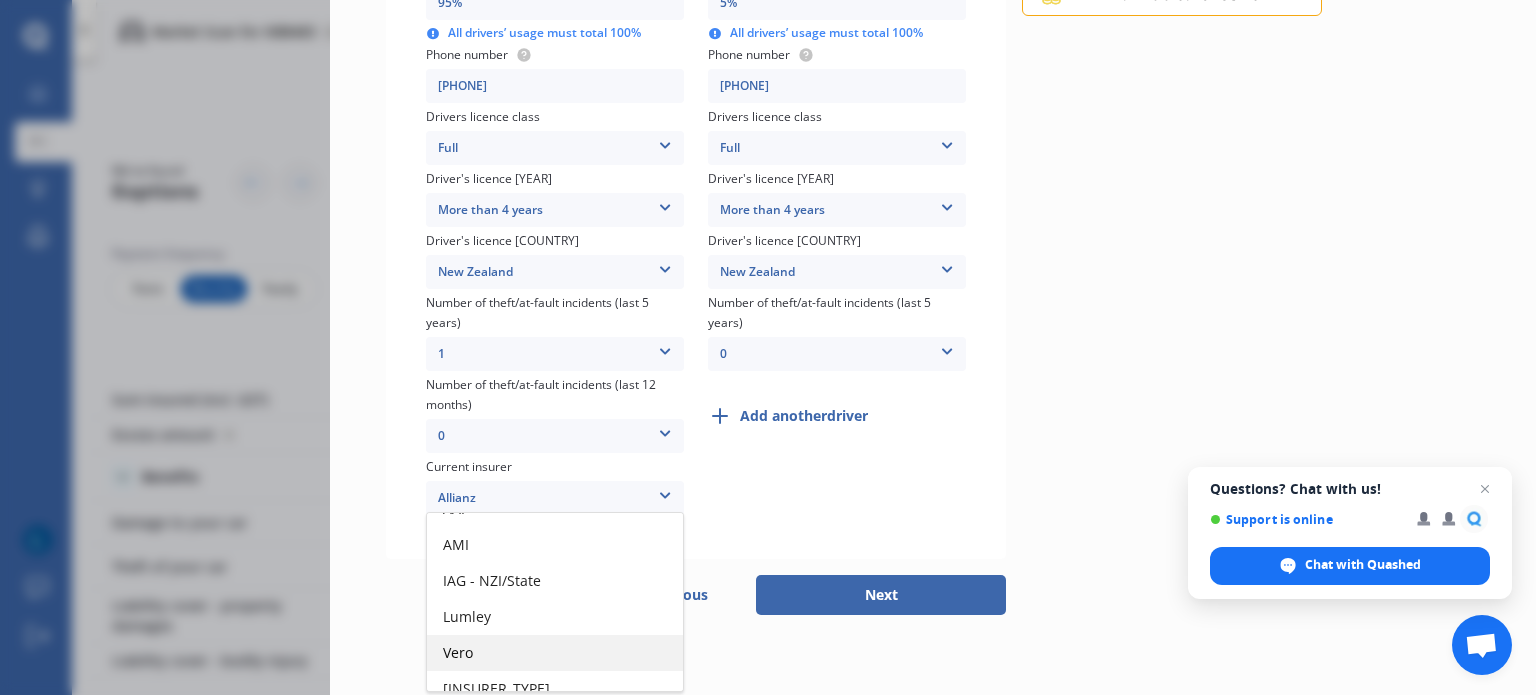 scroll, scrollTop: 100, scrollLeft: 0, axis: vertical 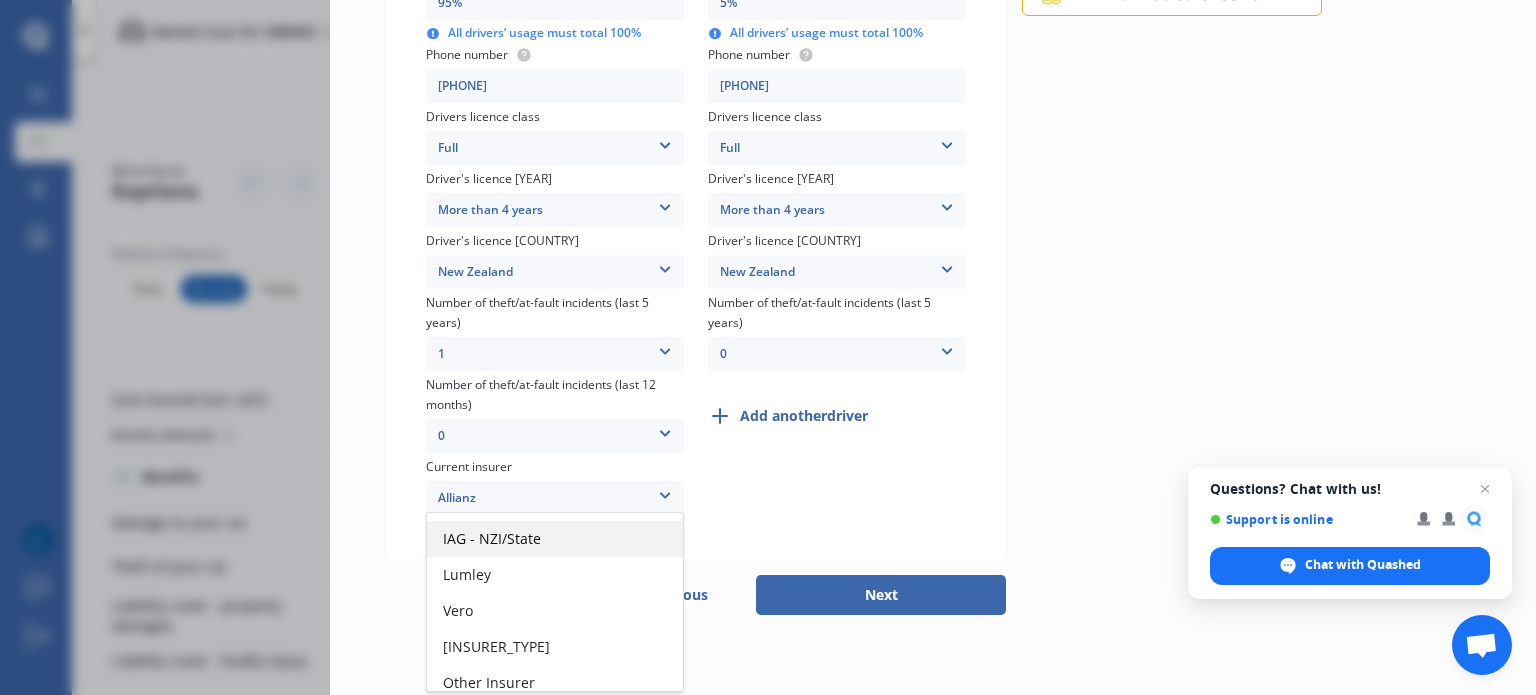 click on "IAG - NZI/State" at bounding box center (492, 538) 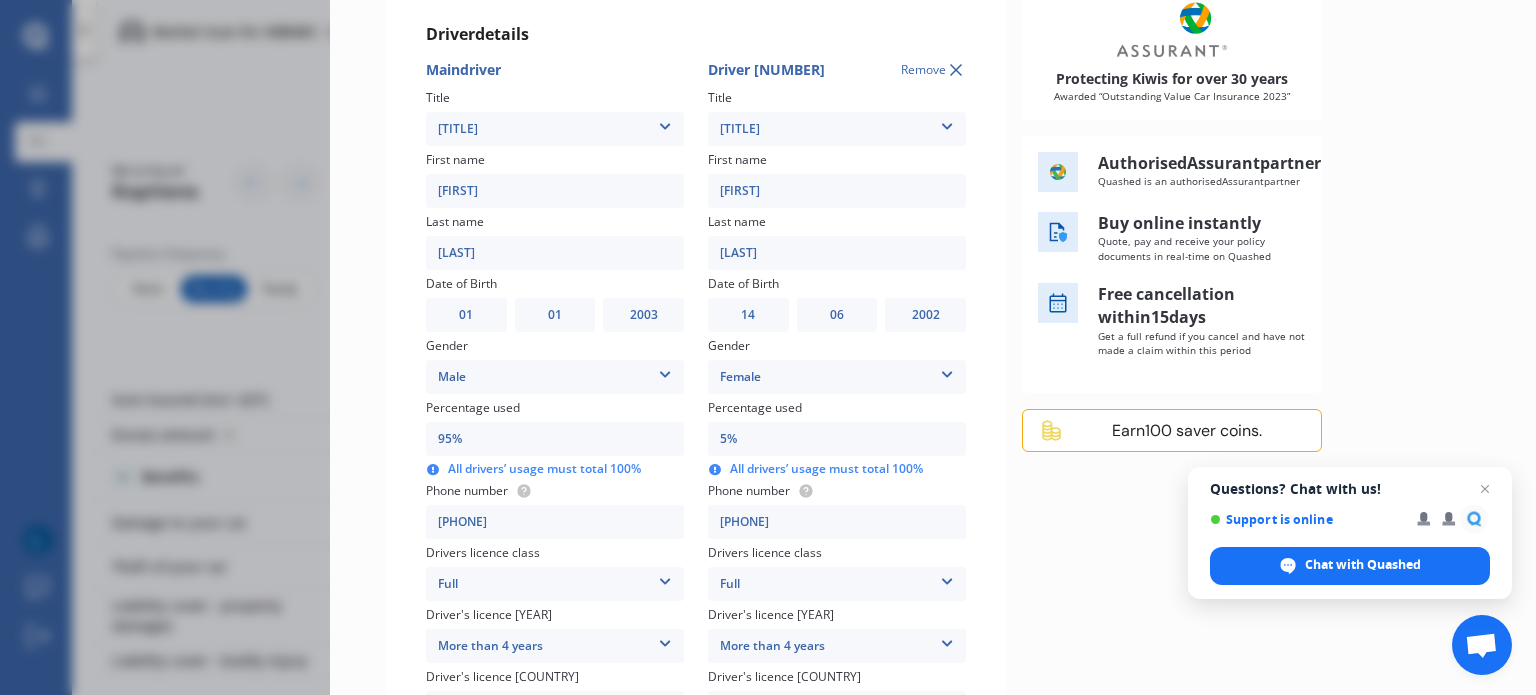 scroll, scrollTop: 0, scrollLeft: 0, axis: both 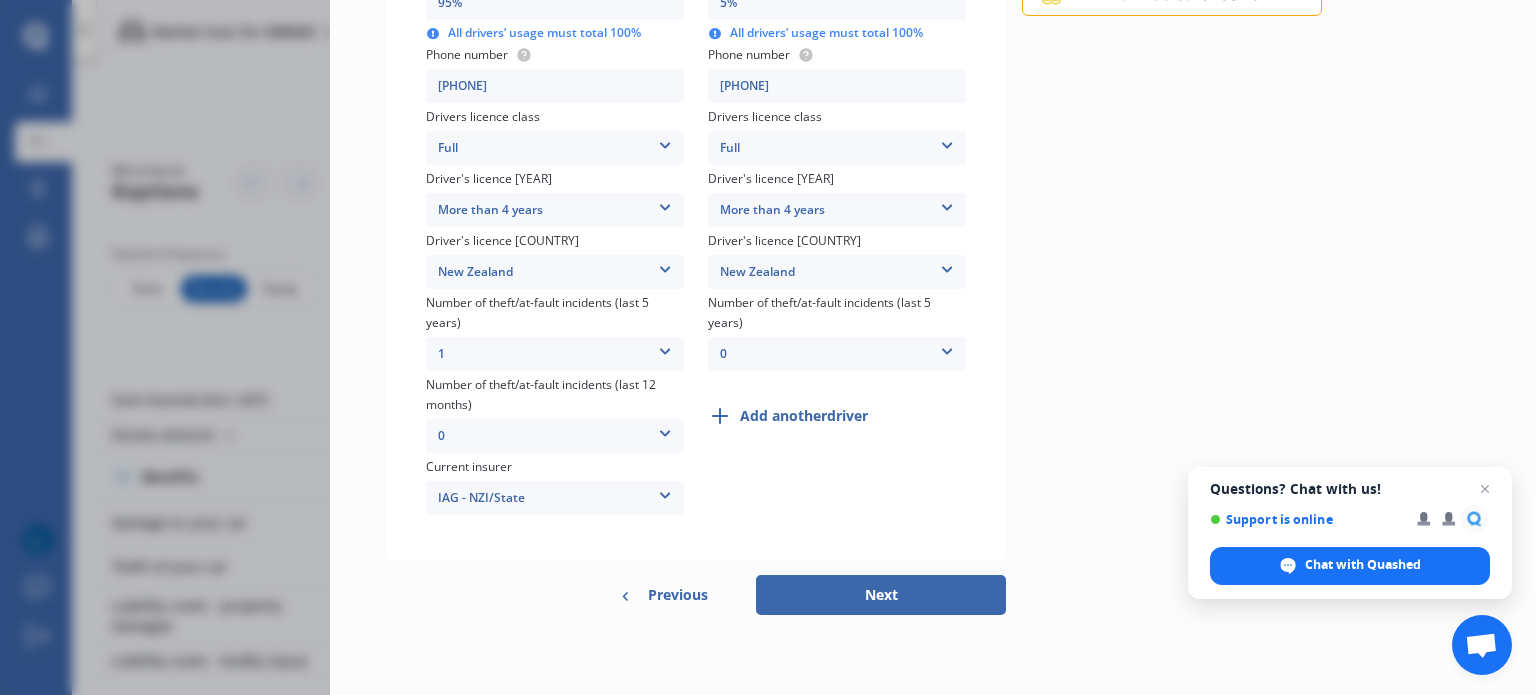 click on "Next" at bounding box center [881, 595] 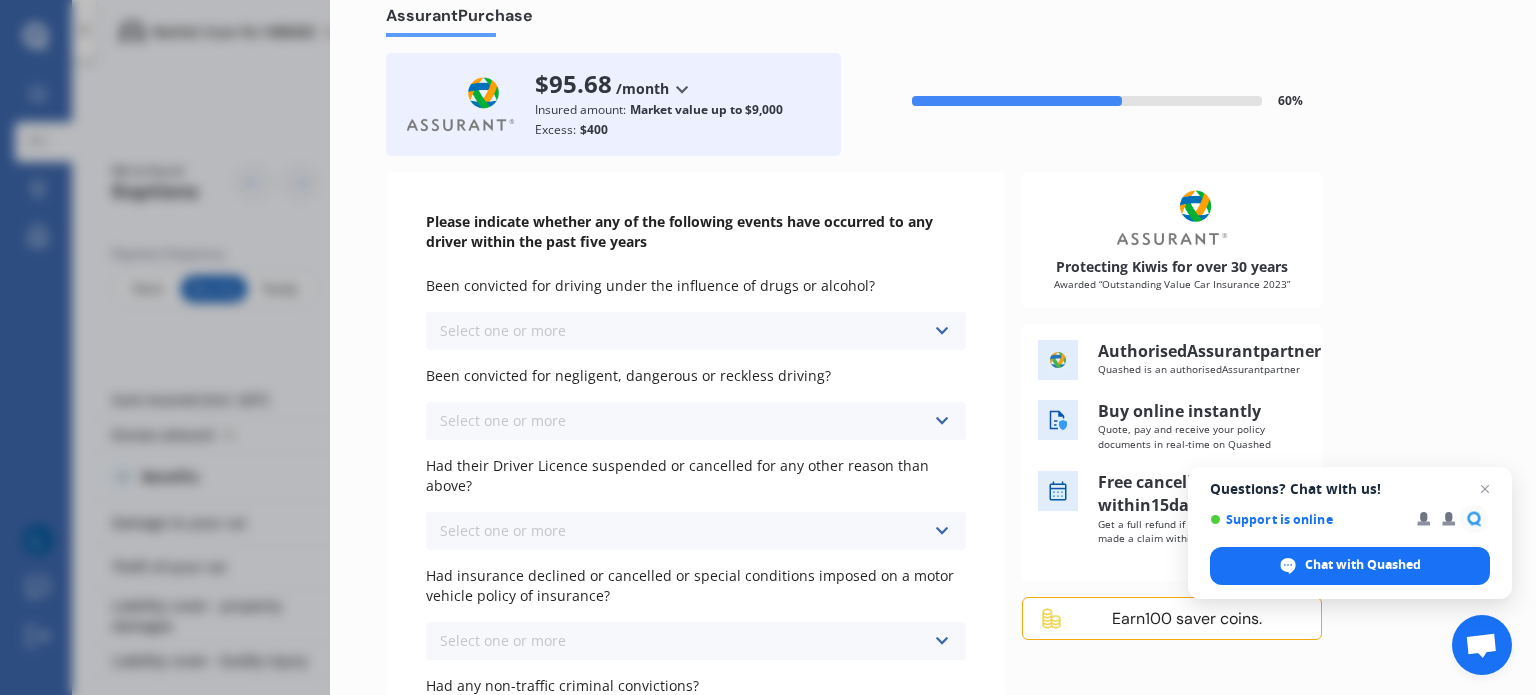 scroll, scrollTop: 100, scrollLeft: 0, axis: vertical 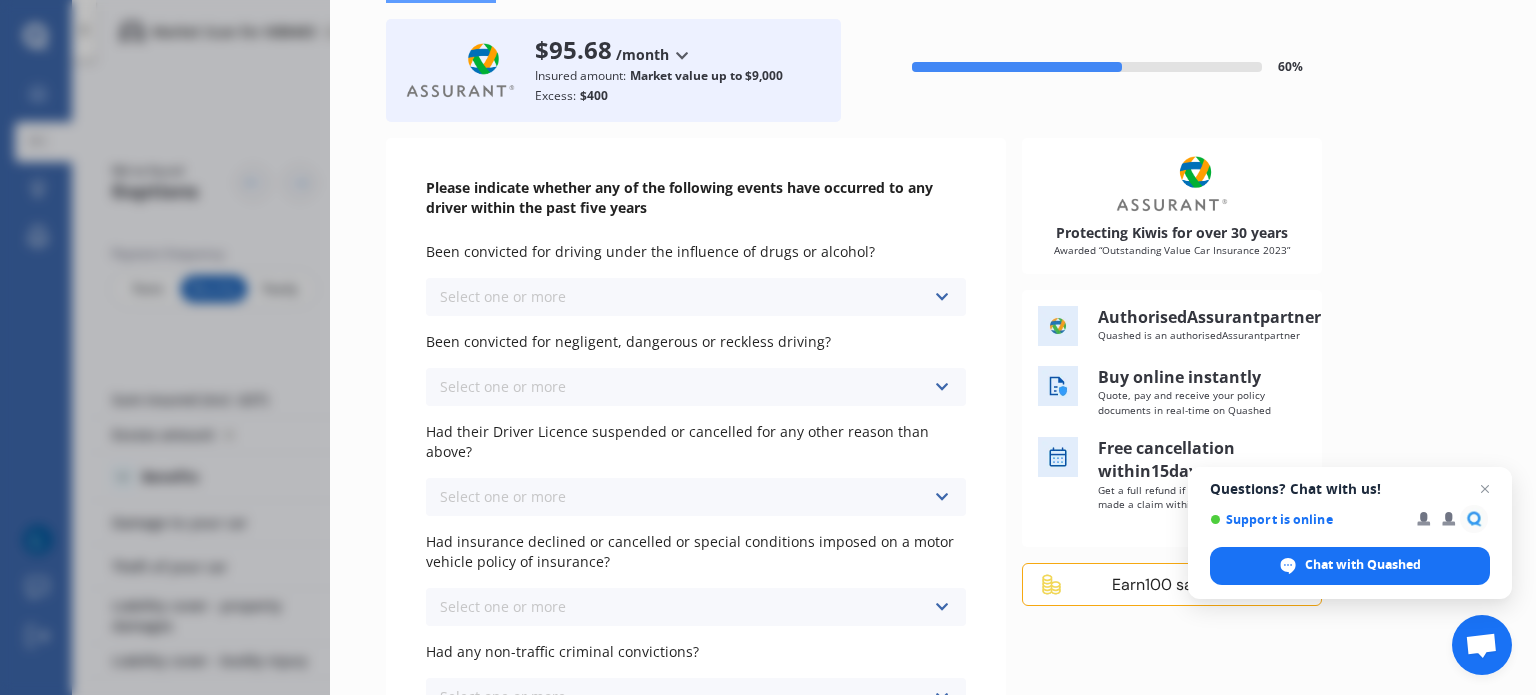 click on "Select one or more Never, or over 5 years ago Last year 1 to 2 years ago 2 to 3 years ago 3 to 5 years ago" at bounding box center [696, 297] 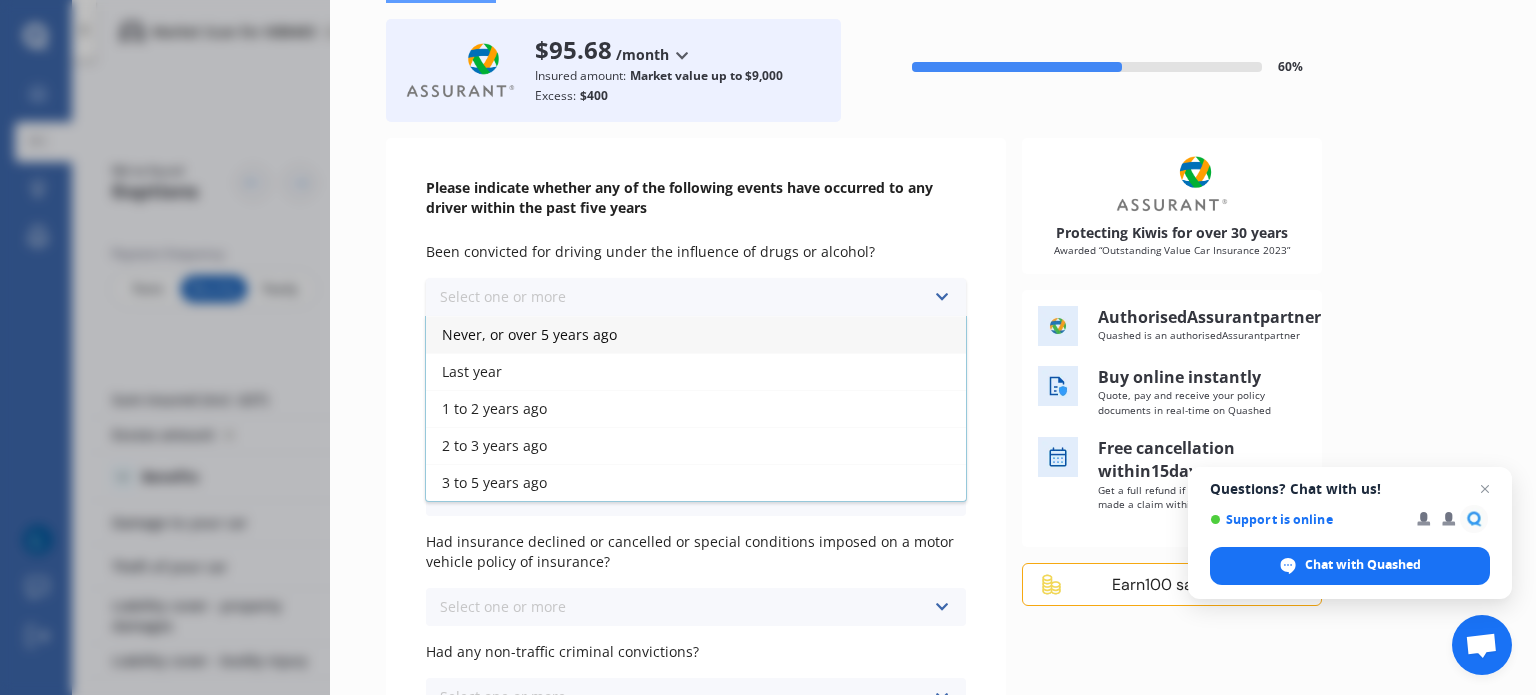 click on "Select one or more Never, or over 5 years ago Last year 1 to 2 years ago 2 to 3 years ago 3 to 5 years ago" at bounding box center (696, 297) 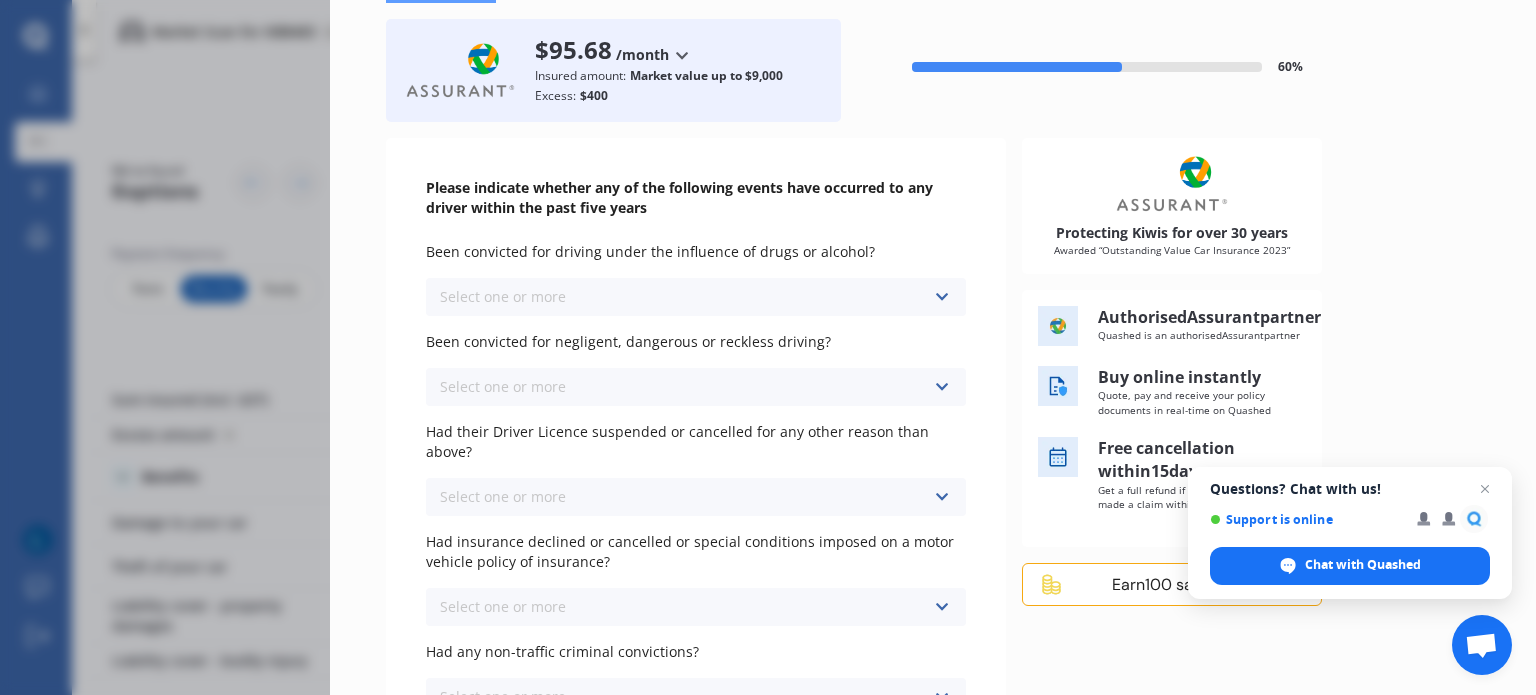 click on "Select one or more Never, or over 5 years ago Last year 1 to 2 years ago 2 to 3 years ago 3 to 5 years ago" at bounding box center (696, 297) 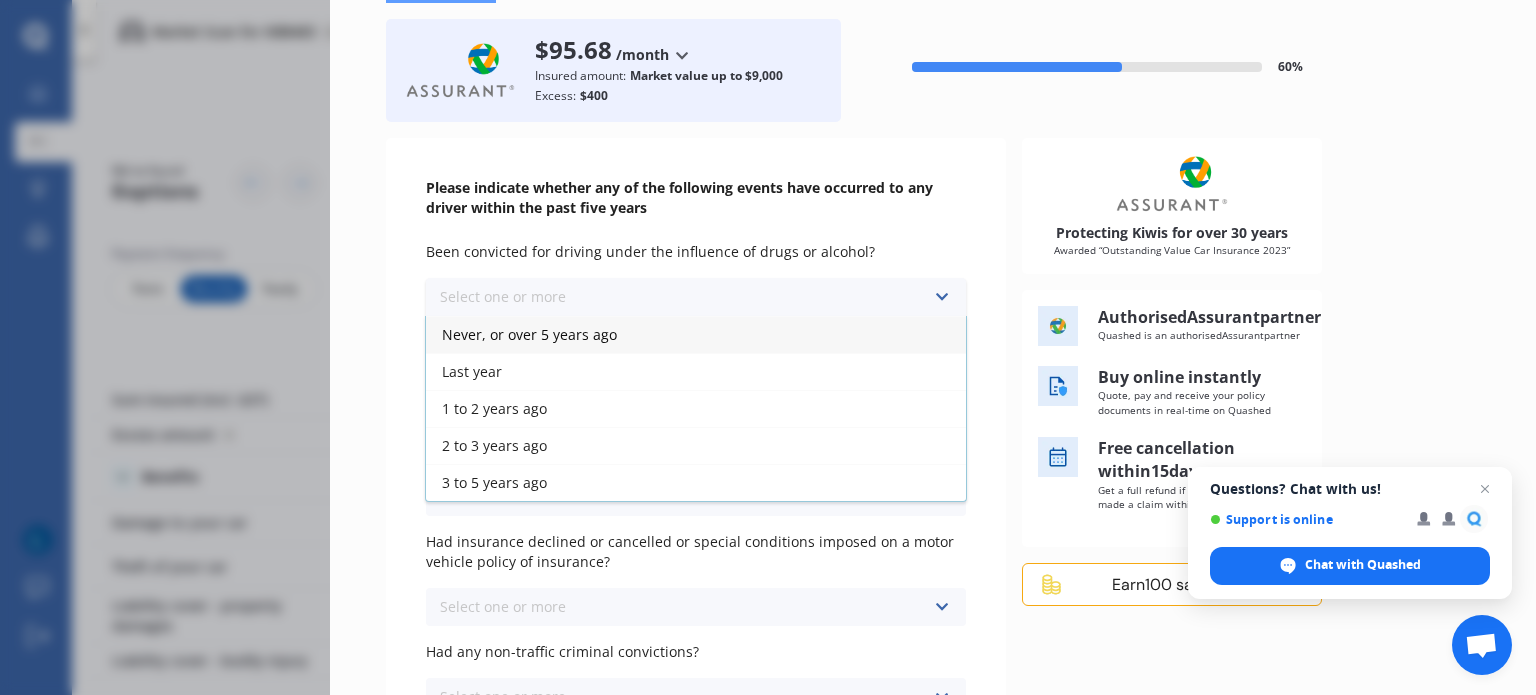 click on "Select one or more Never, or over 5 years ago Last year 1 to 2 years ago 2 to 3 years ago 3 to 5 years ago" at bounding box center [696, 297] 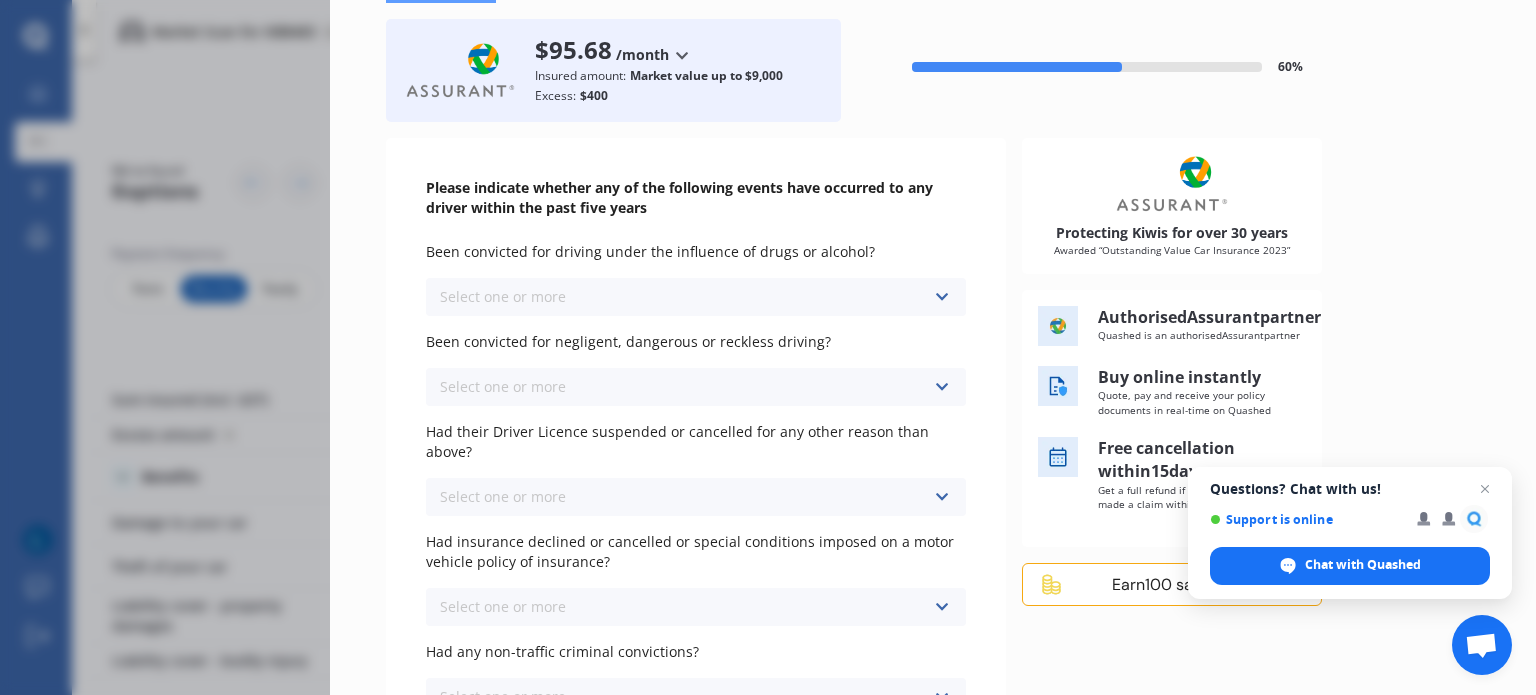 scroll, scrollTop: 0, scrollLeft: 0, axis: both 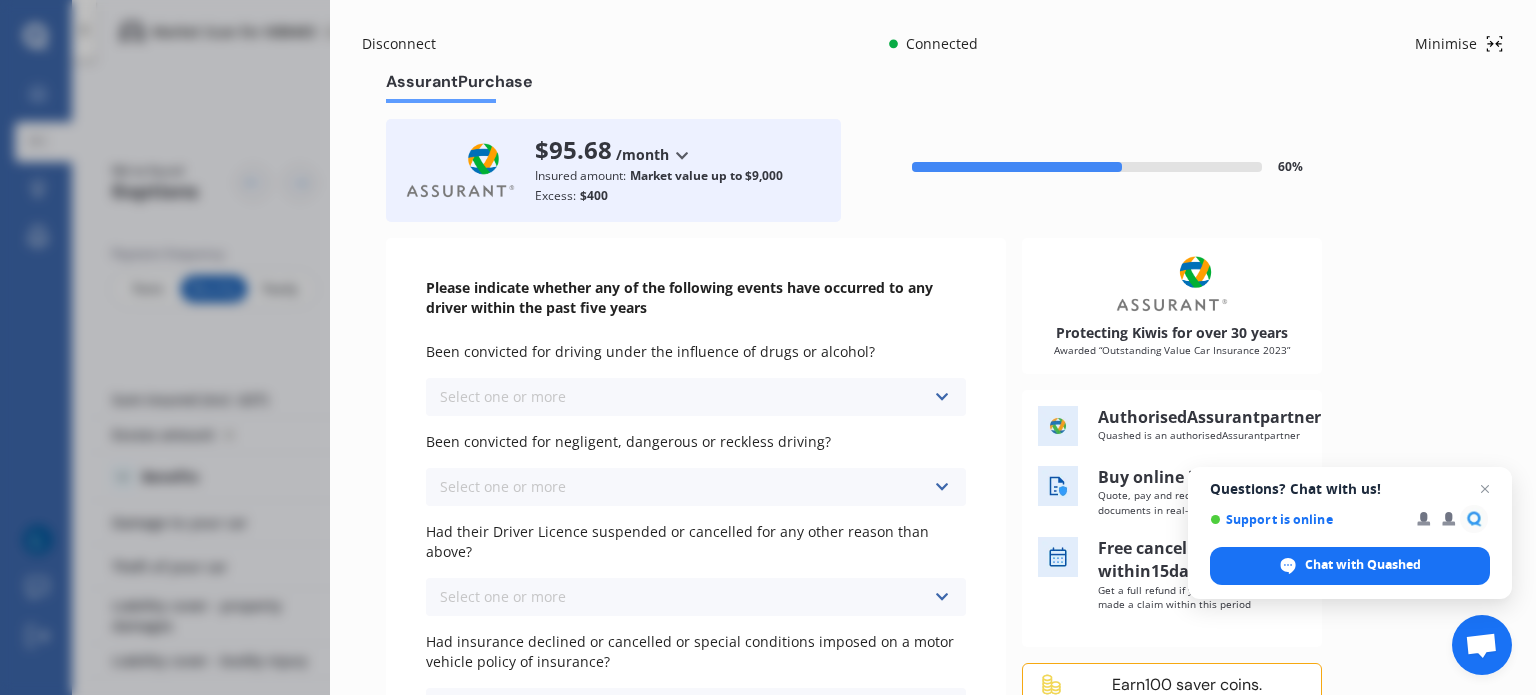 click on "Select one or more Never, or over 5 years ago Last year 1 to 2 years ago 2 to 3 years ago 3 to 5 years ago" at bounding box center [696, 397] 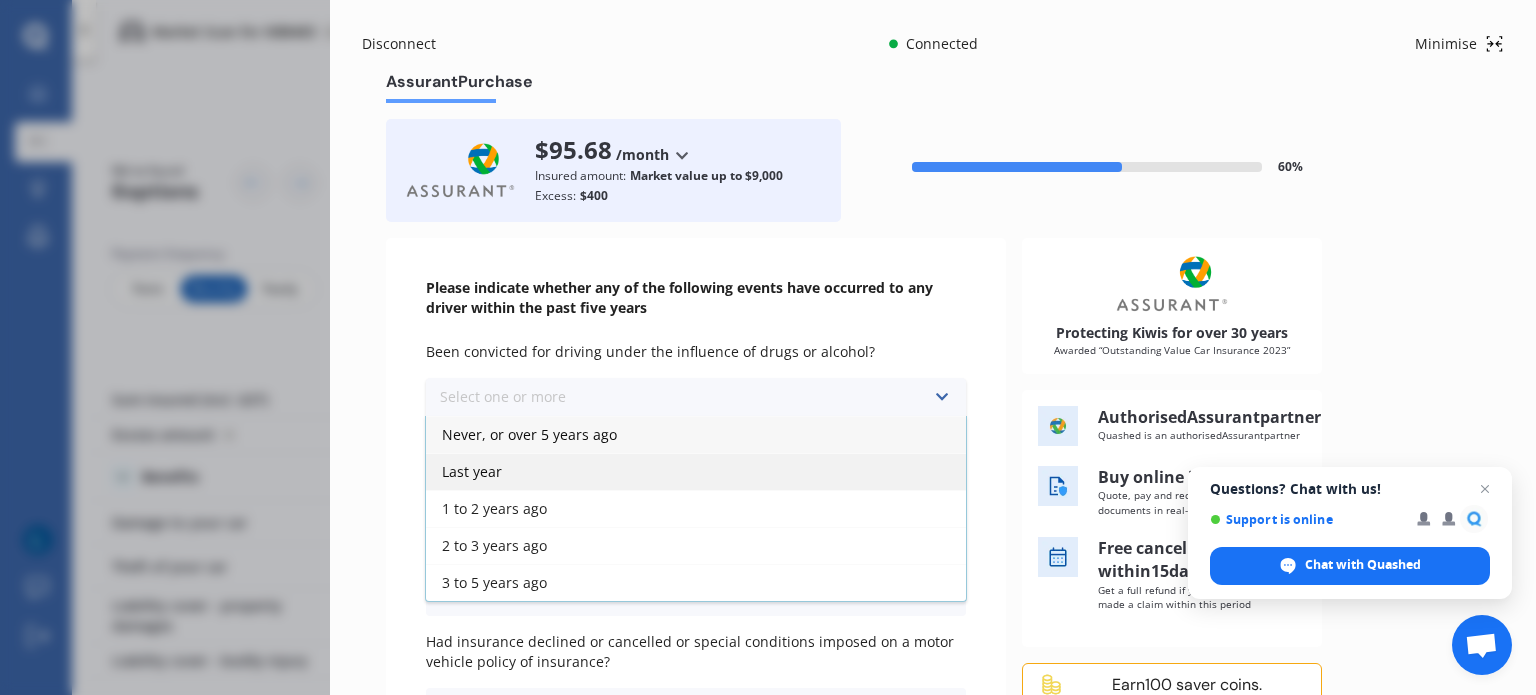 click on "Last year" at bounding box center (696, 471) 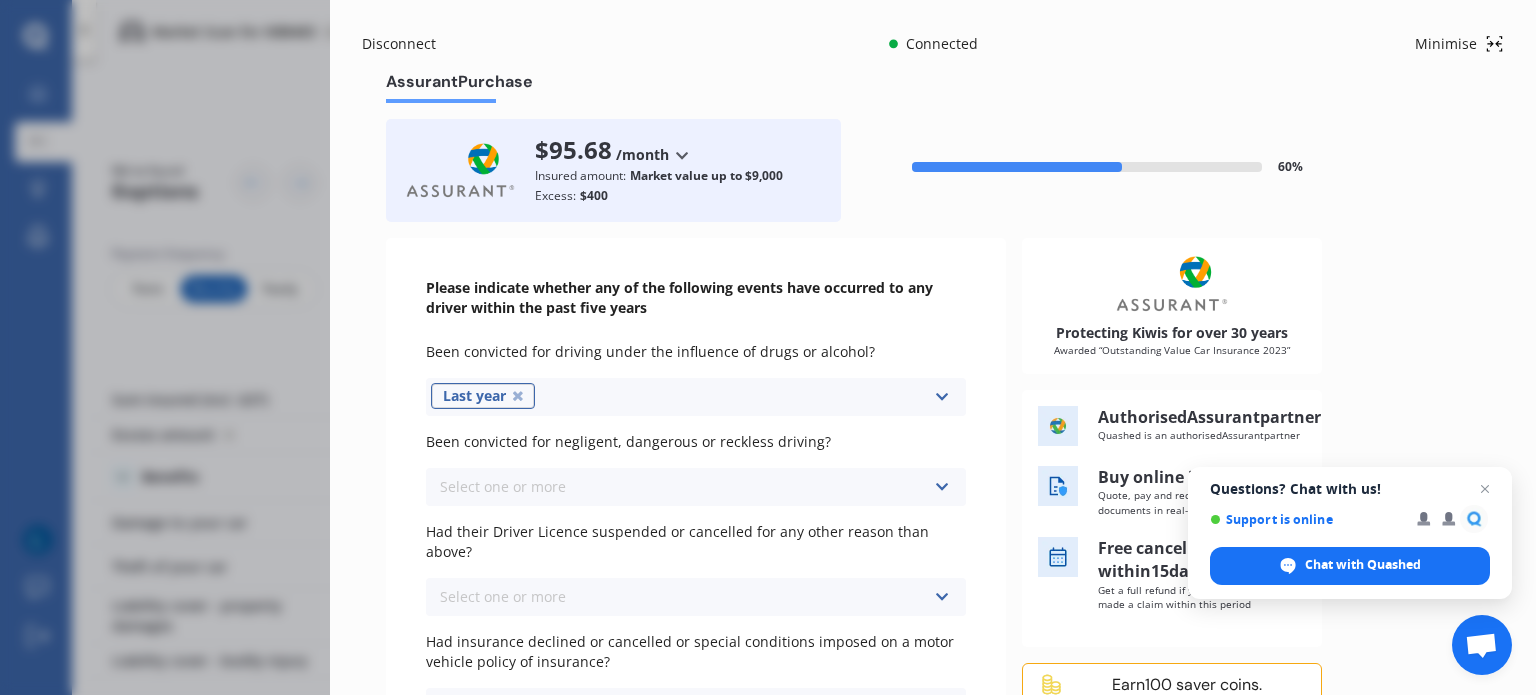 click on "Last year" at bounding box center [483, 396] 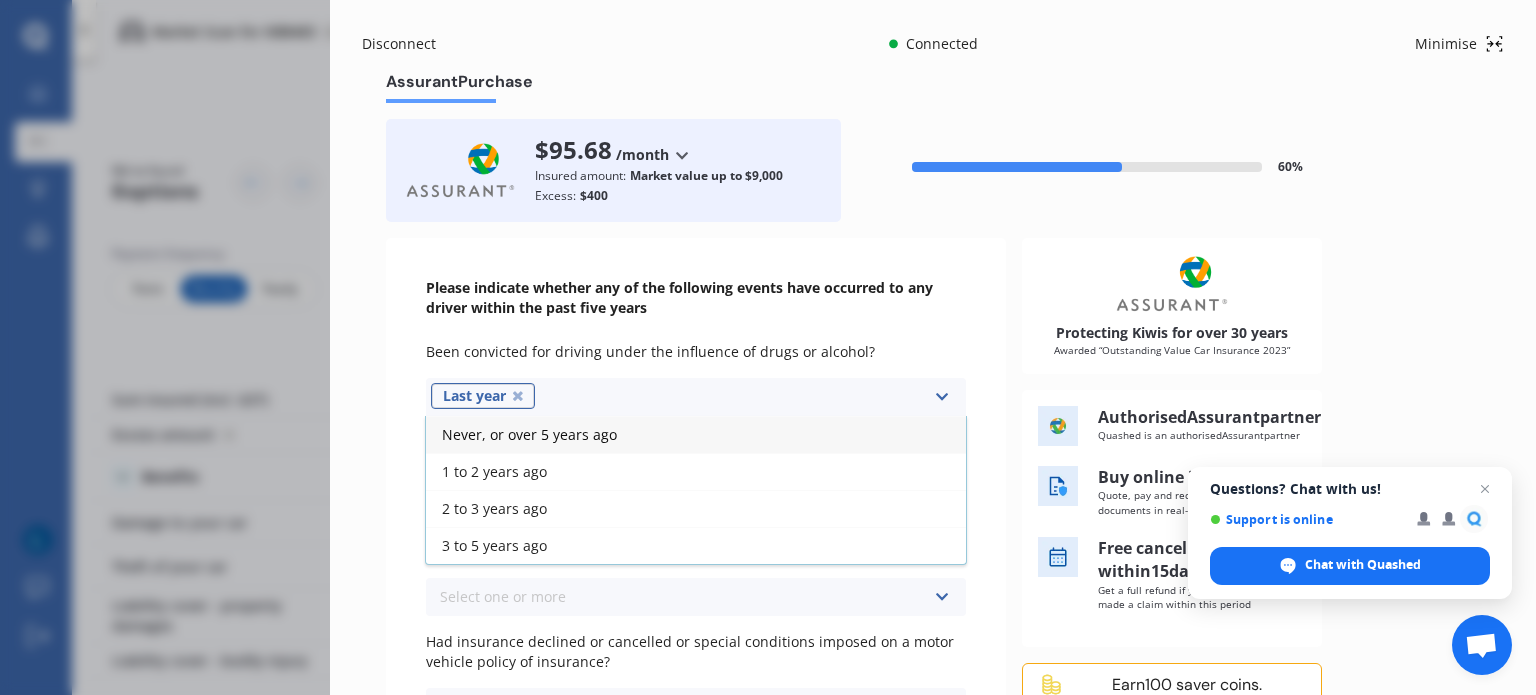 click on "Never, or over 5 years ago" at bounding box center (529, 434) 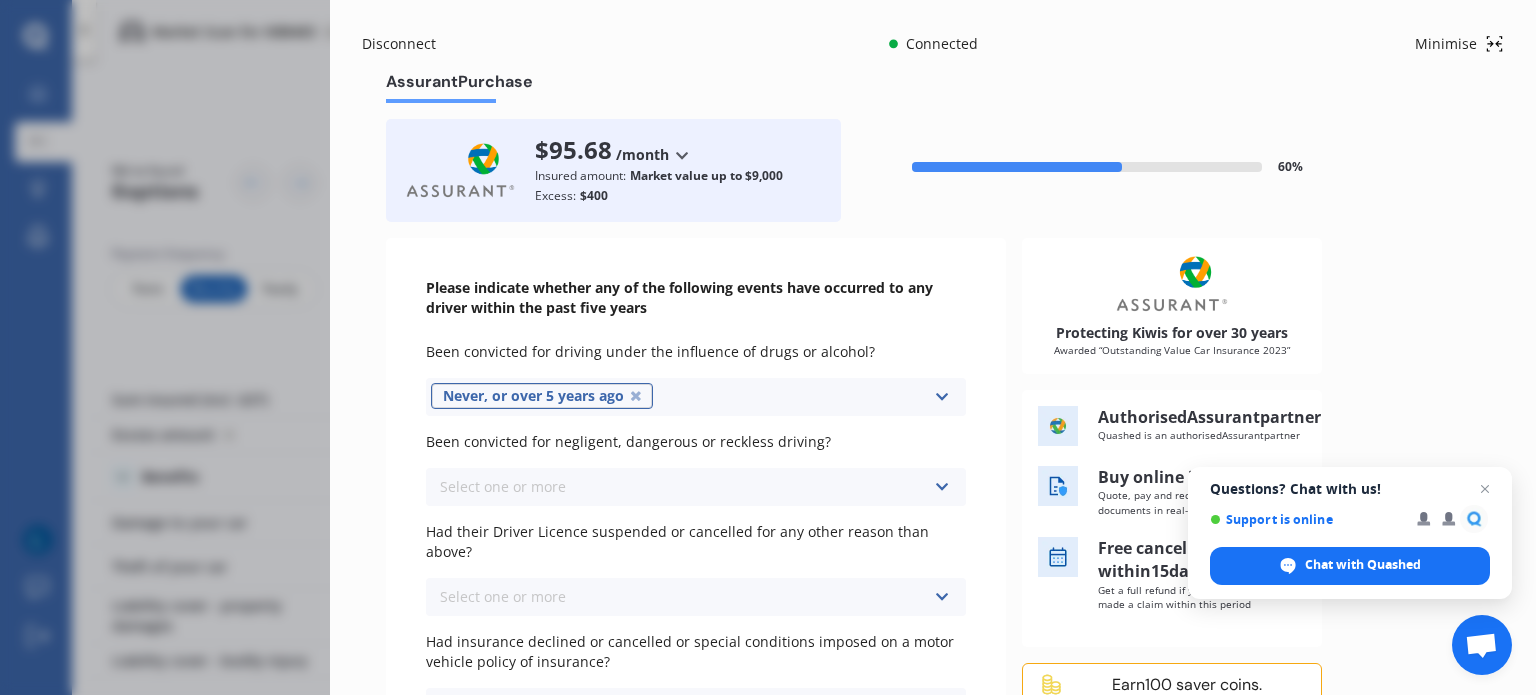 click on "Select one or more Never, or over 5 years ago Last year 1 to 2 years ago 2 to 3 years ago 3 to 5 years ago" at bounding box center [696, 487] 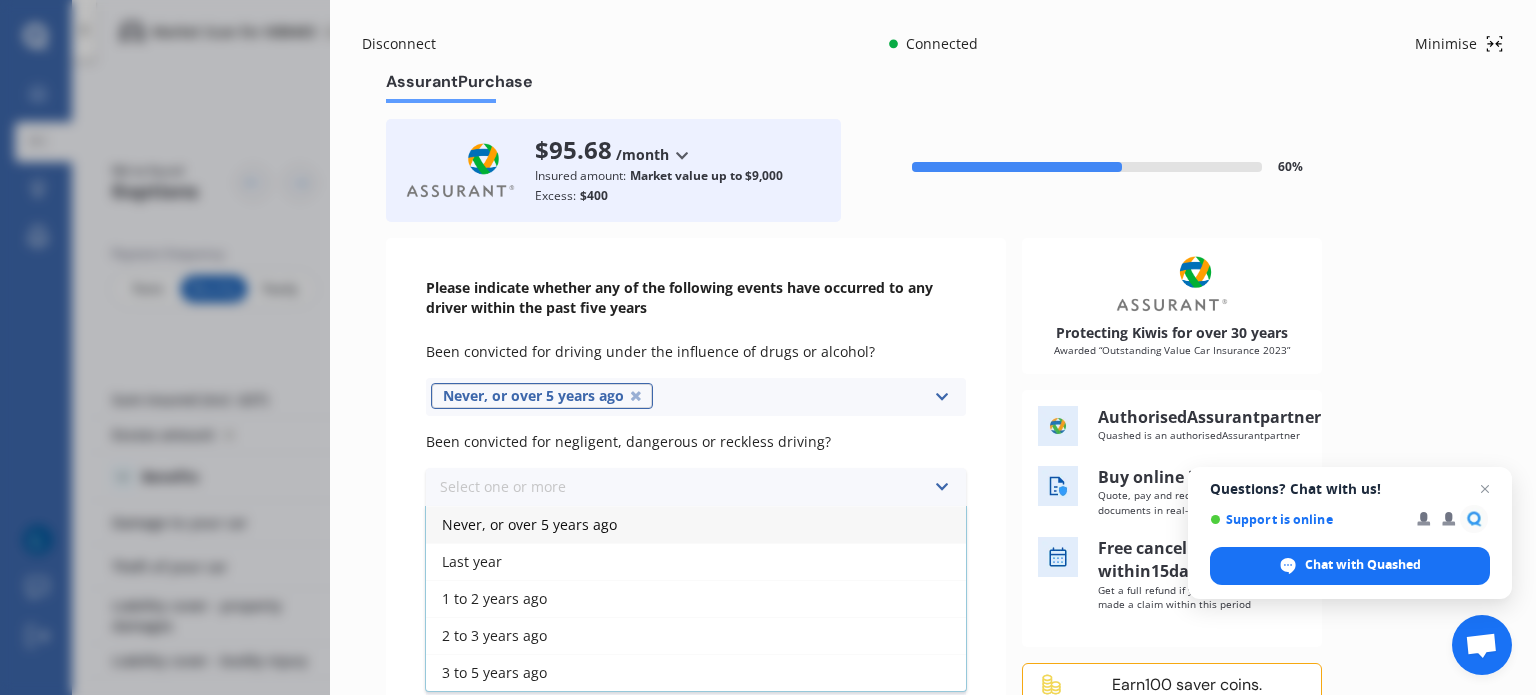 click on "Never, or over 5 years ago" at bounding box center [529, 524] 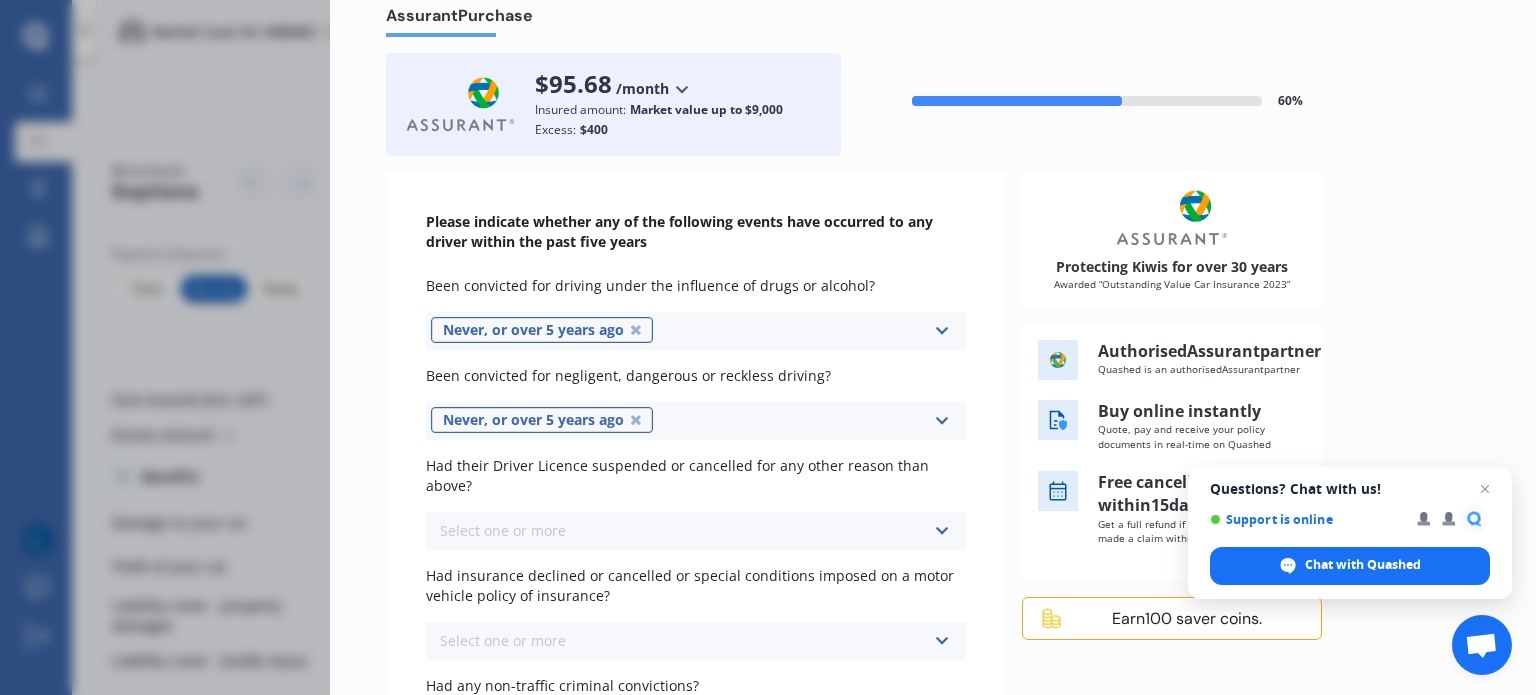scroll, scrollTop: 100, scrollLeft: 0, axis: vertical 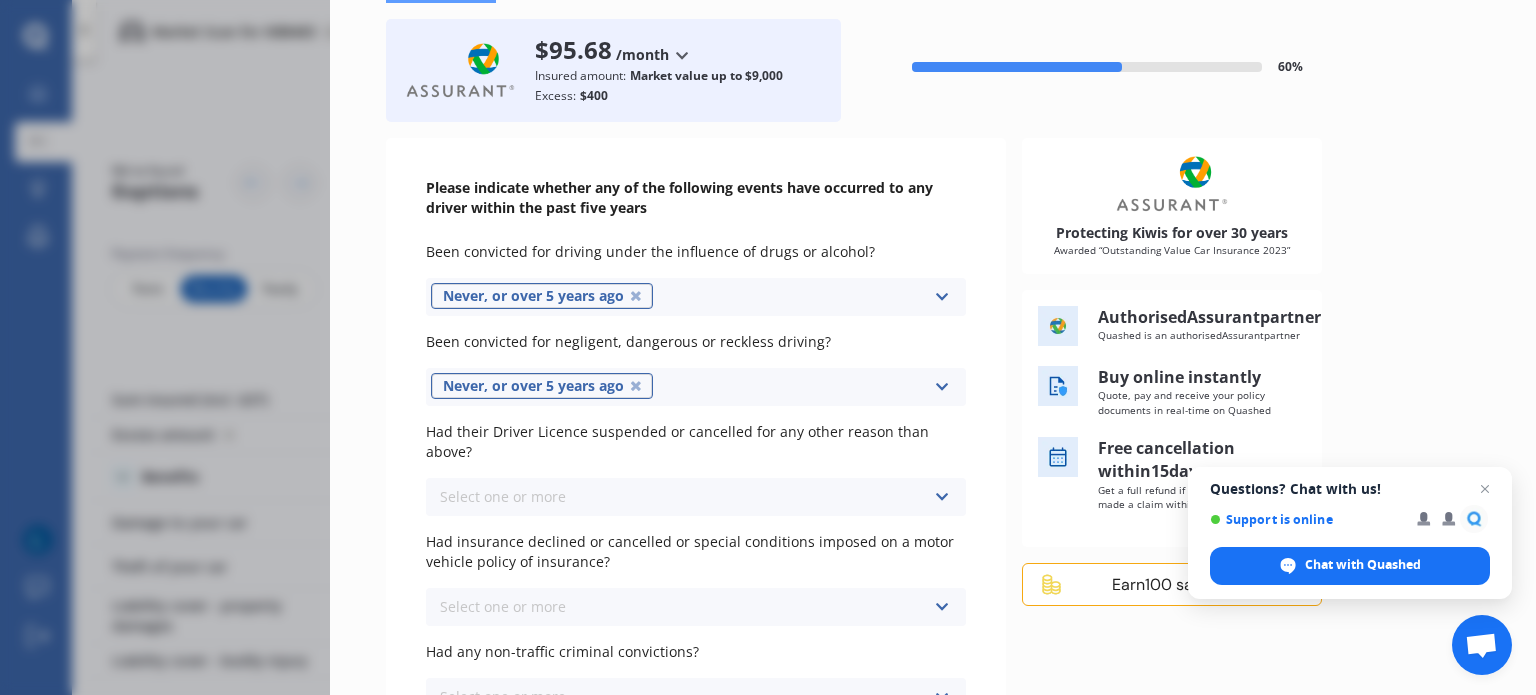 click on "Had their Driver Licence suspended or cancelled for any other reason than above? Select one or more Never, or over 5 years ago Last year 1 to 2 years ago 2 to 3 years ago 3 to 5 years ago" at bounding box center (696, 469) 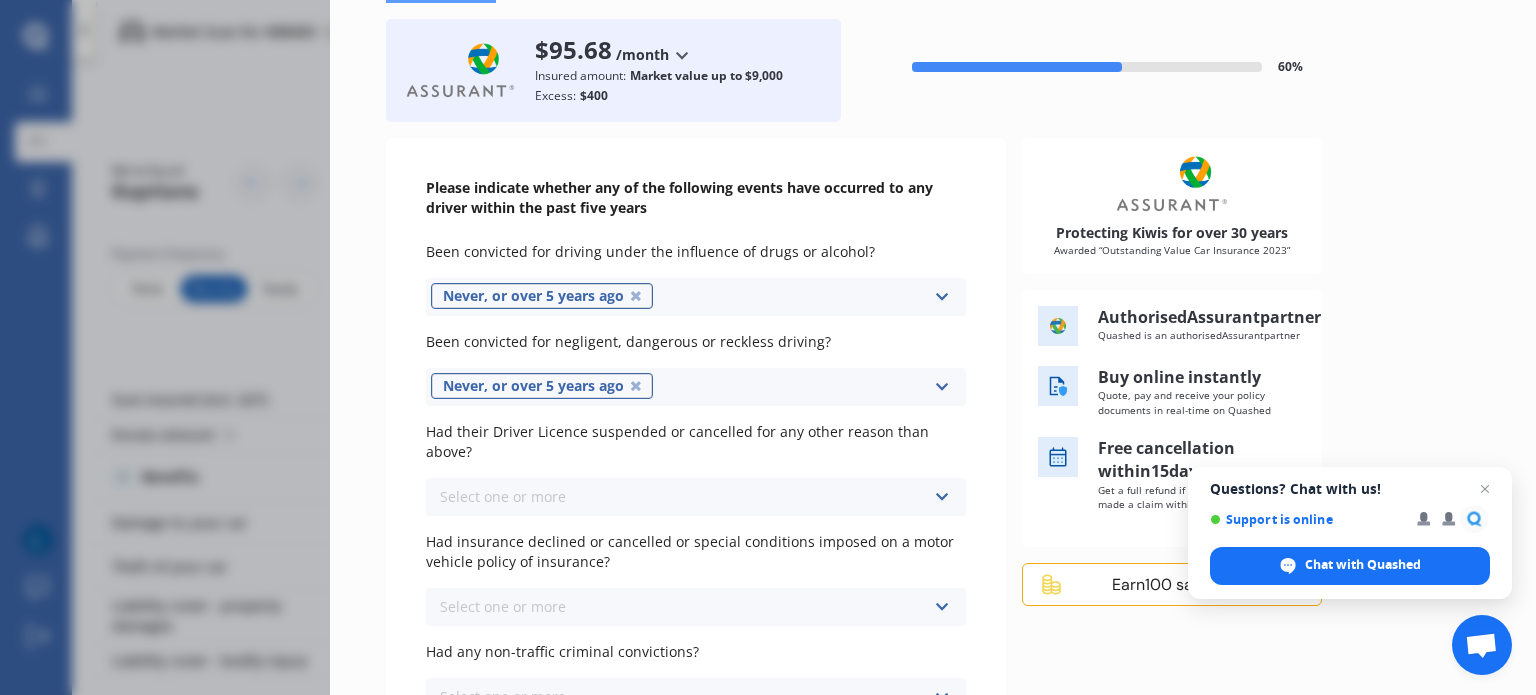 click on "Select one or more" at bounding box center (503, 496) 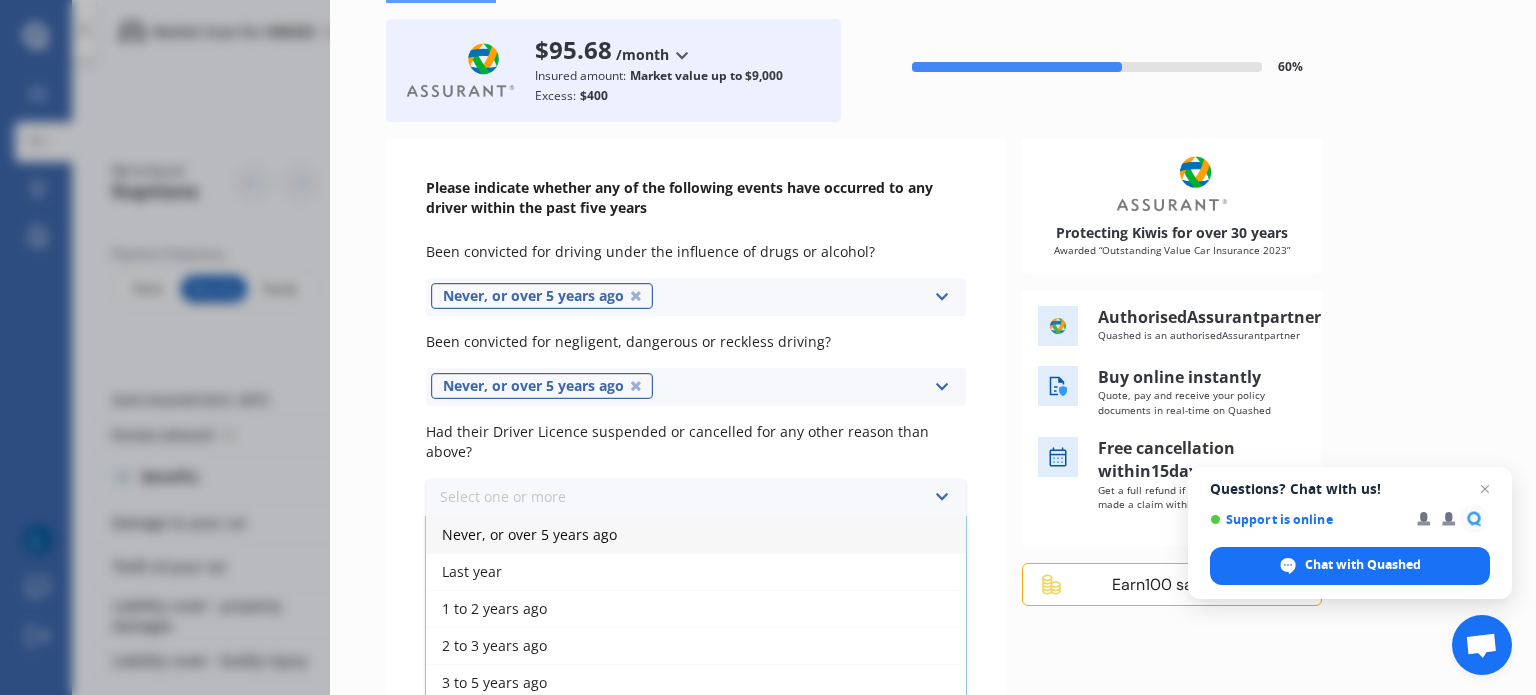 click on "Never, or over 5 years ago" at bounding box center [529, 534] 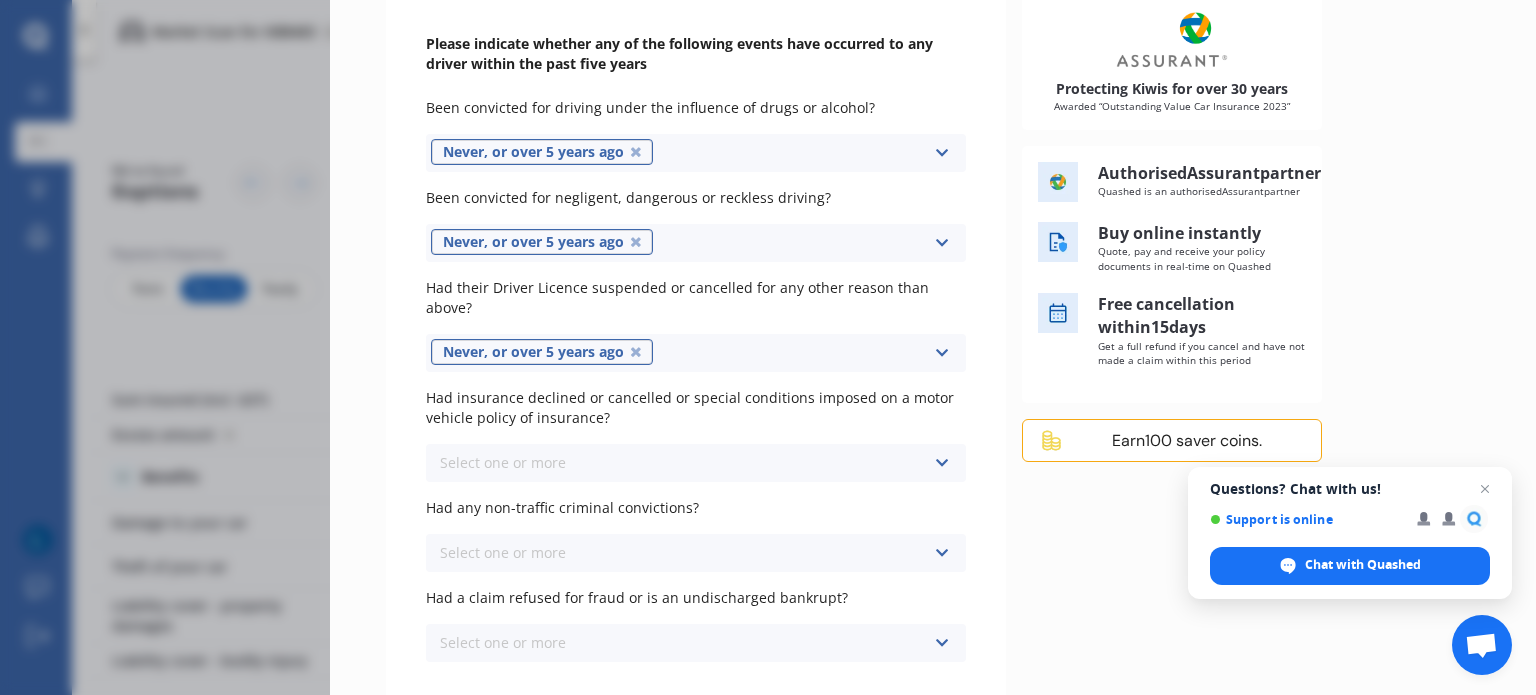 scroll, scrollTop: 300, scrollLeft: 0, axis: vertical 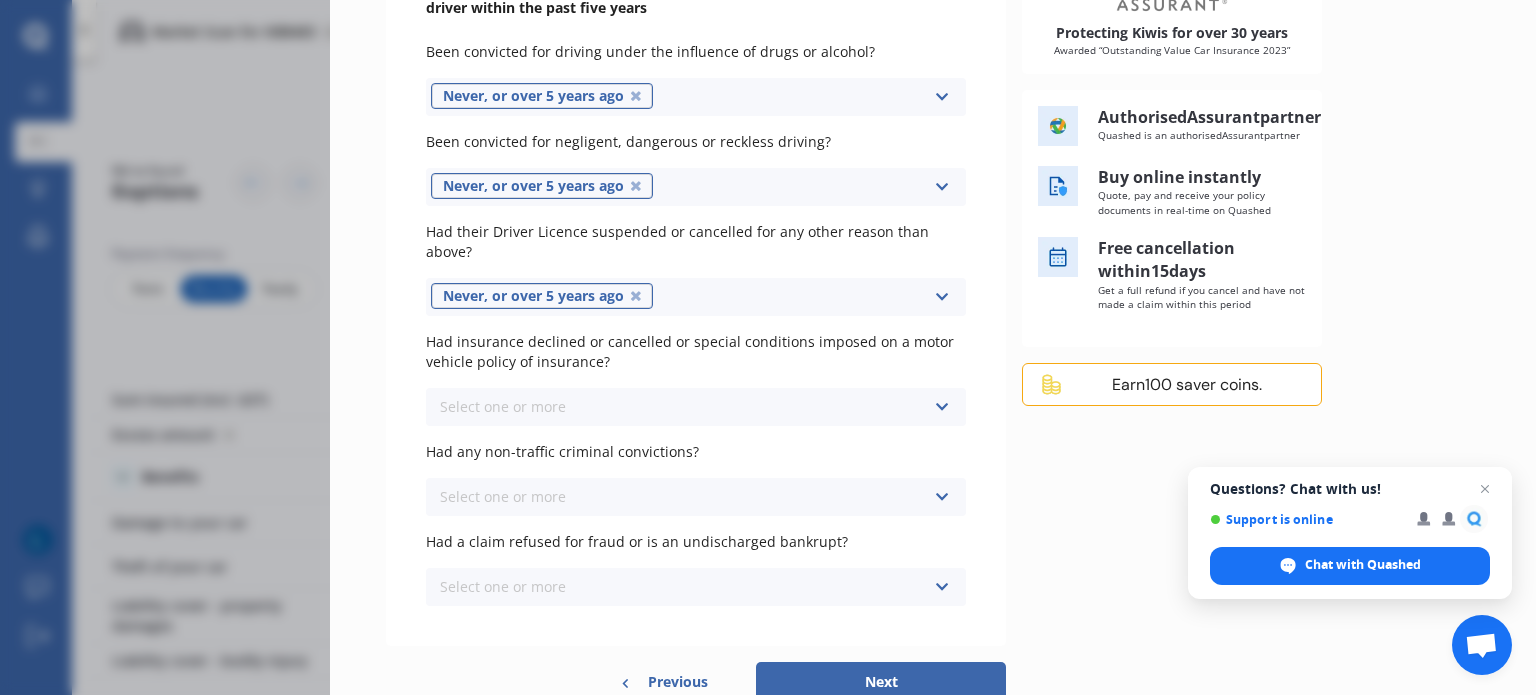 click on "Select one or more Never, or over 5 years ago Last year 1 to 2 years ago 2 to 3 years ago 3 to 5 years ago" at bounding box center (696, 497) 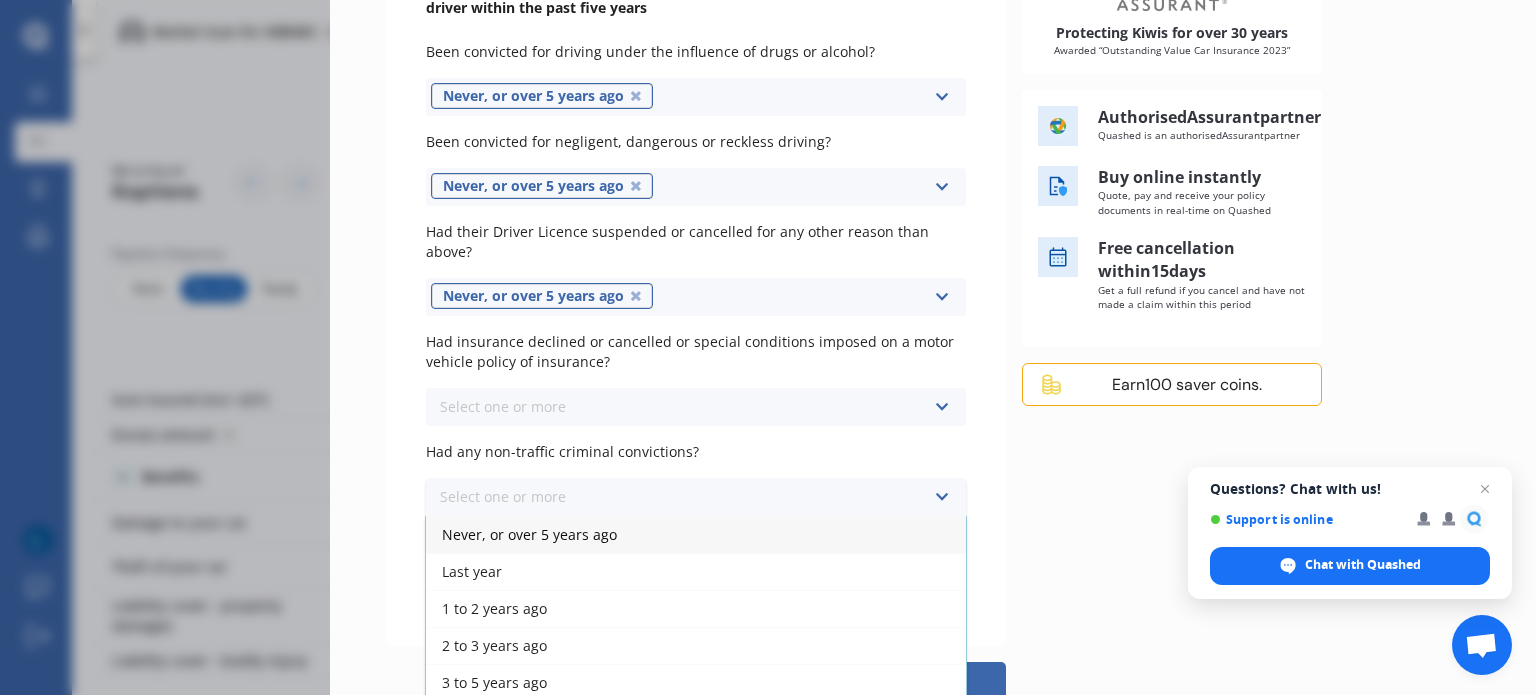 click on "Never, or over 5 years ago" at bounding box center [529, 534] 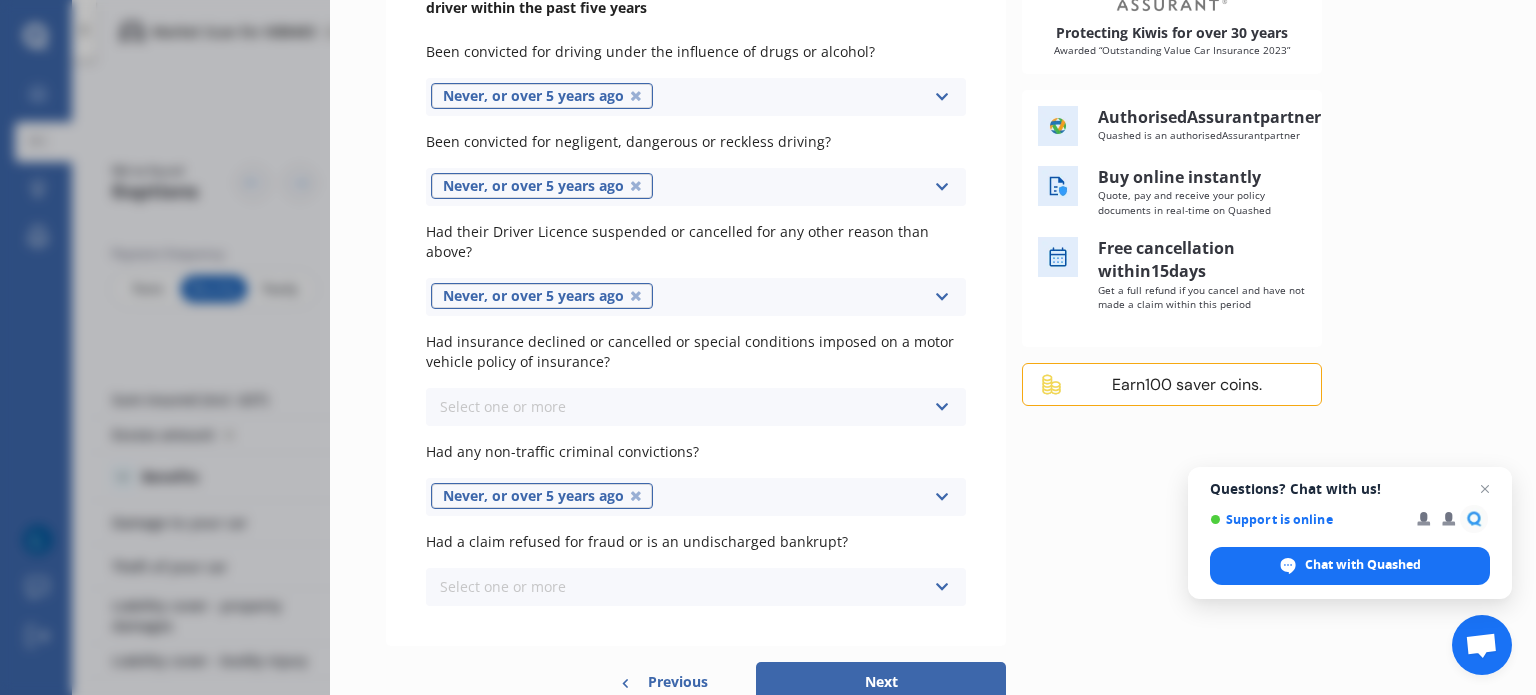 click on "Select one or more Never, or over 5 years ago Last year 1 to 2 years ago 2 to 3 years ago 3 to 5 years ago" at bounding box center [696, 587] 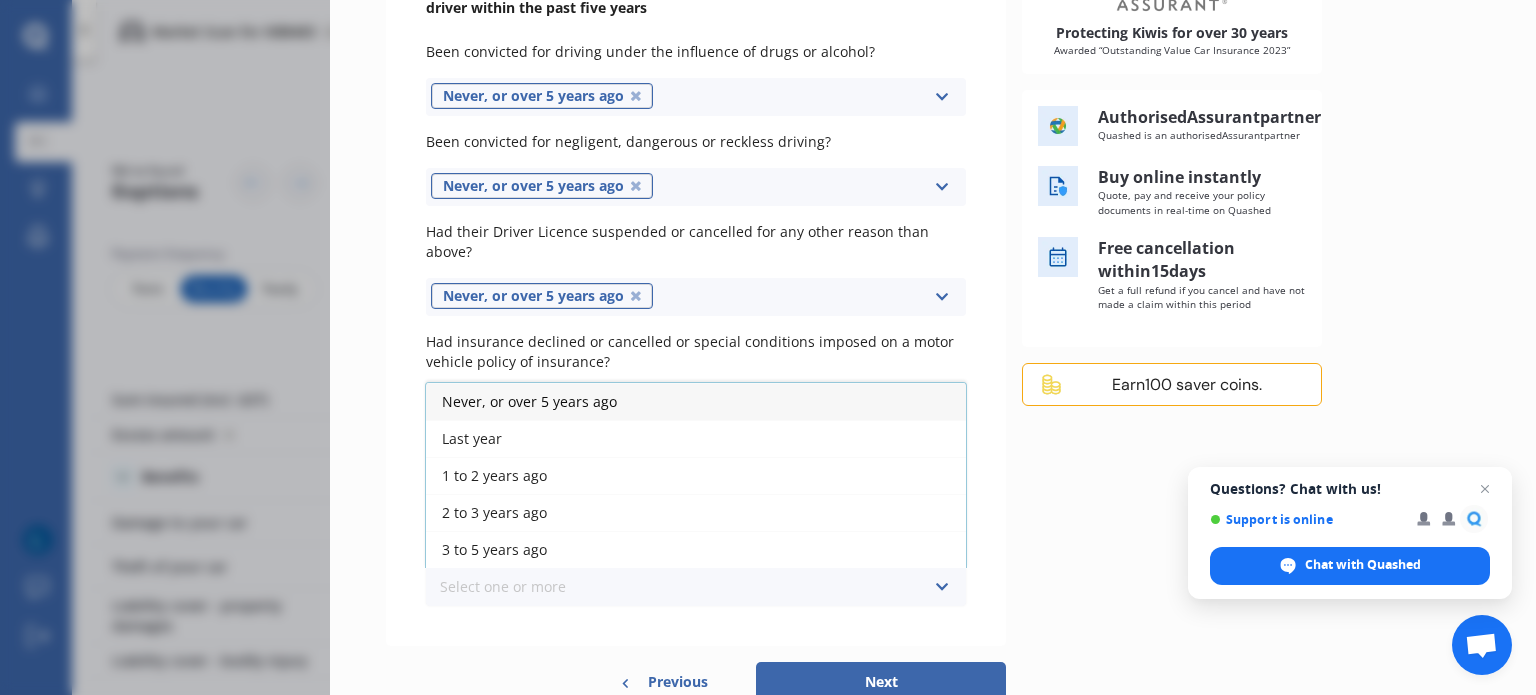 click on "Never, or over 5 years ago" at bounding box center [529, 401] 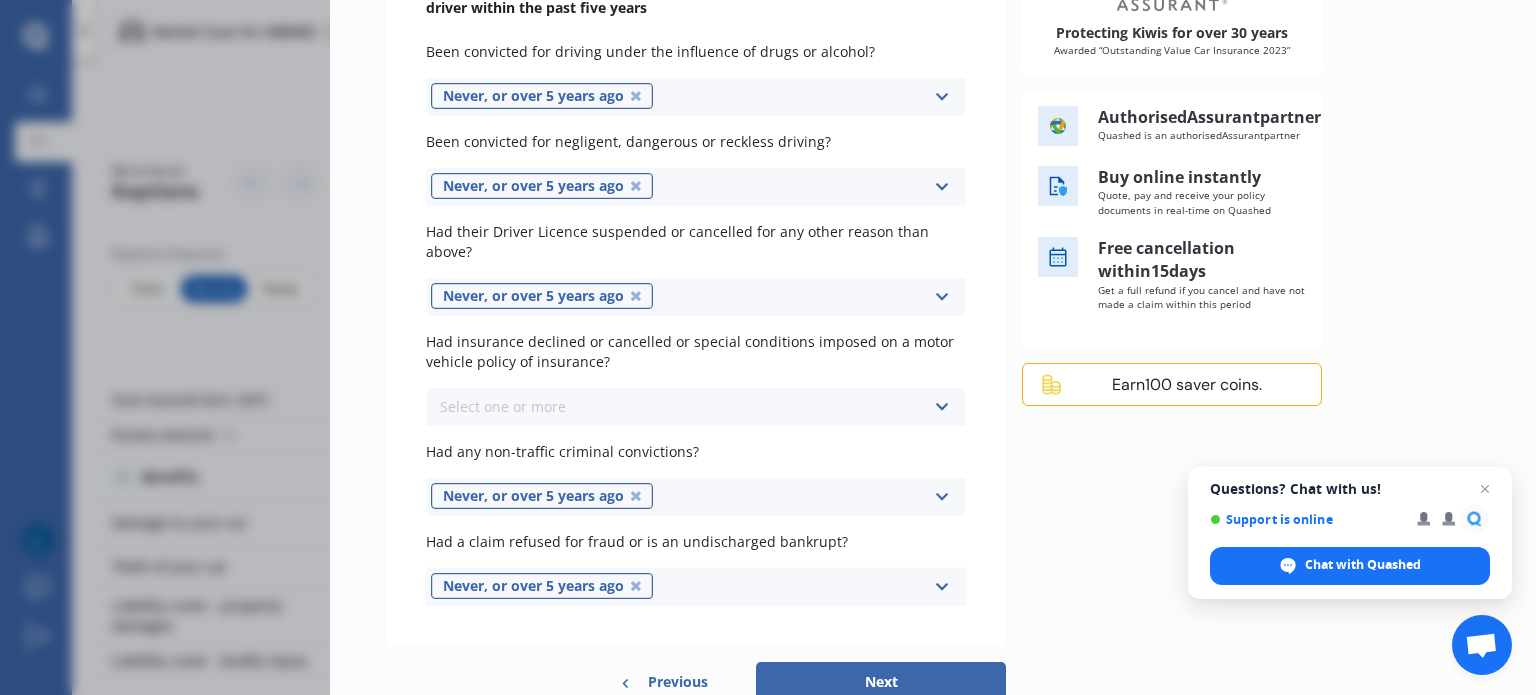 click on "Select one or more Never, or over 5 years ago Last year 1 to 2 years ago 2 to 3 years ago 3 to 5 years ago" at bounding box center [696, 407] 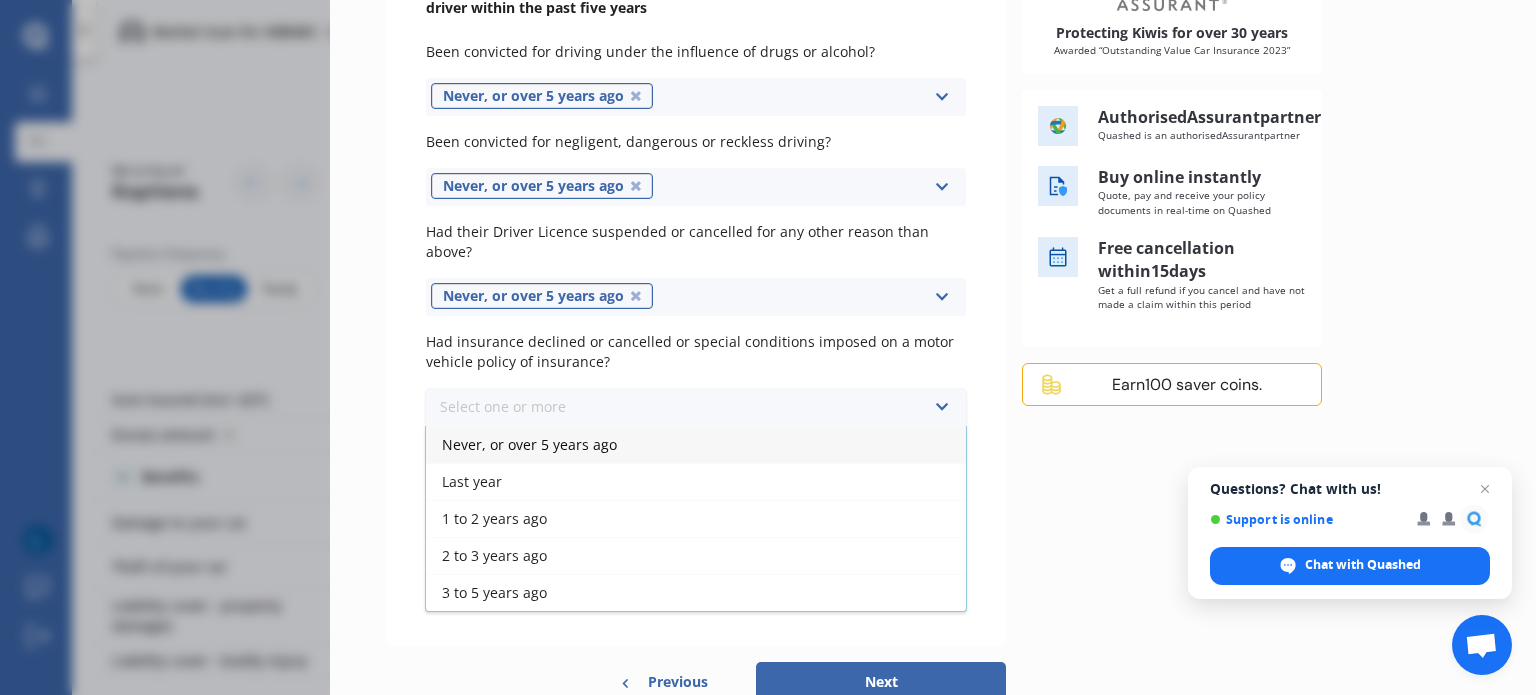 click on "Never, or over 5 years ago" at bounding box center [529, 444] 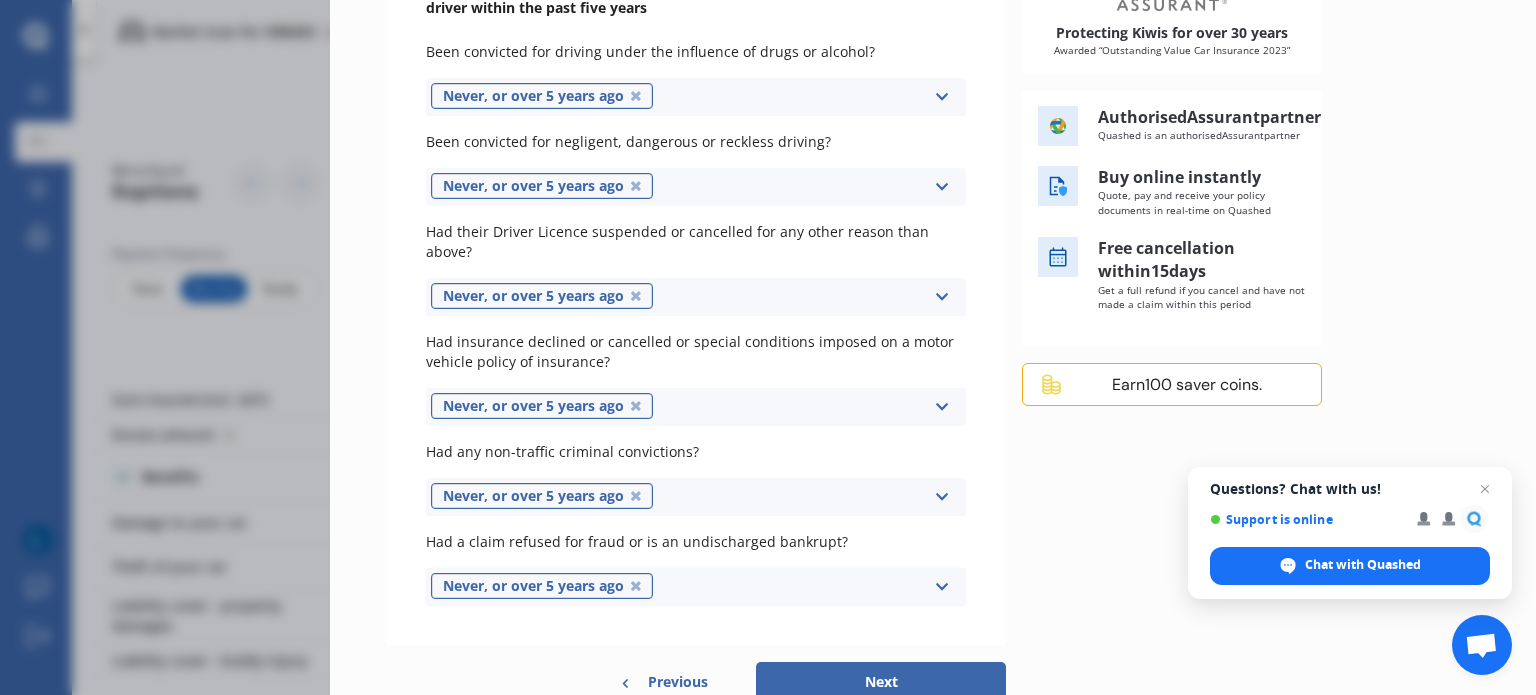 click on "Next" at bounding box center [881, 682] 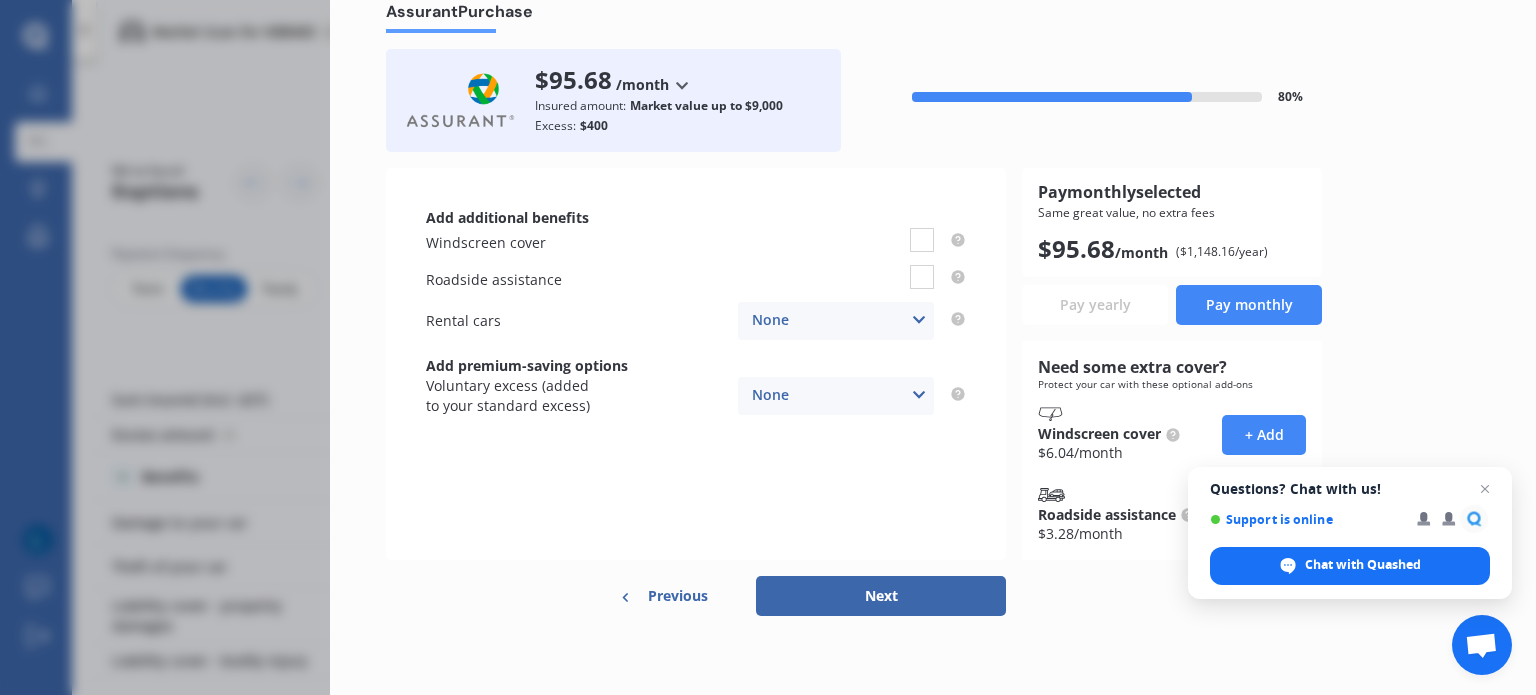 scroll, scrollTop: 0, scrollLeft: 0, axis: both 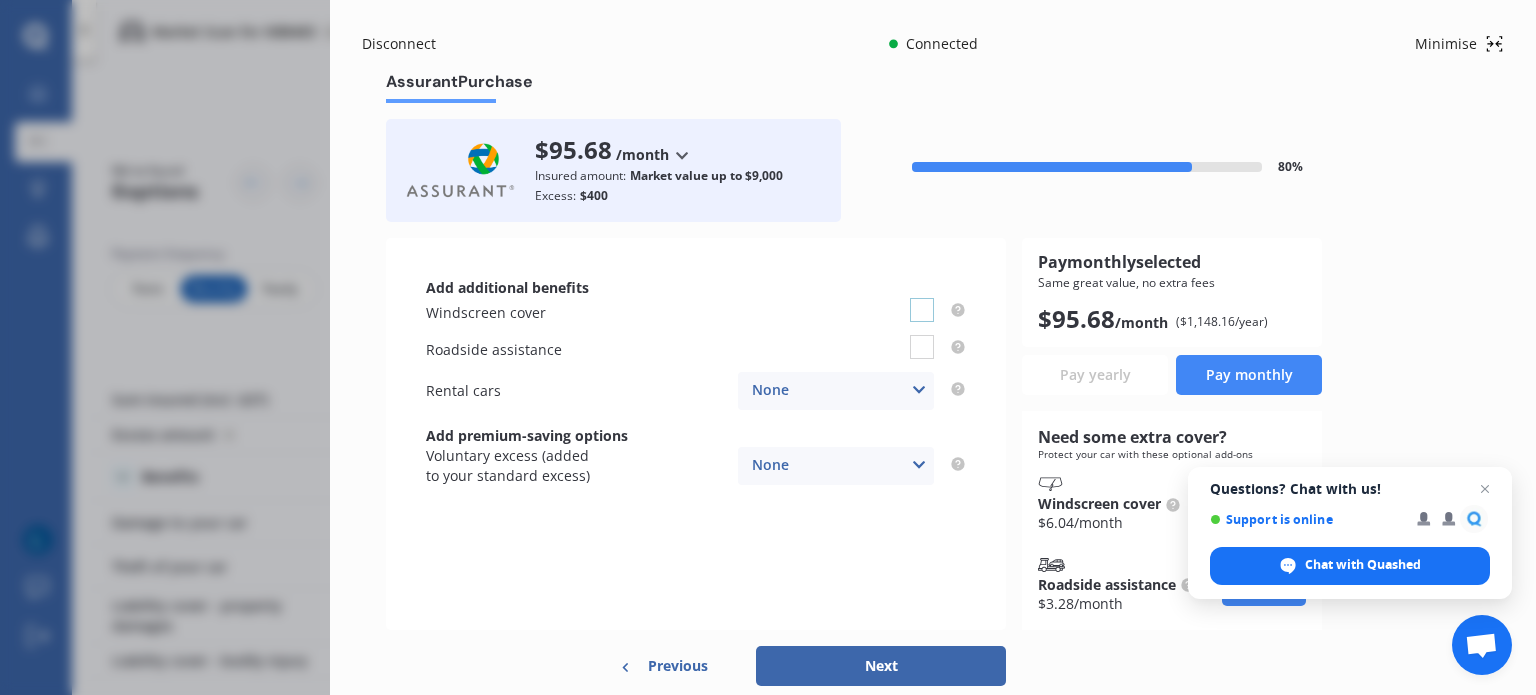 click at bounding box center [922, 298] 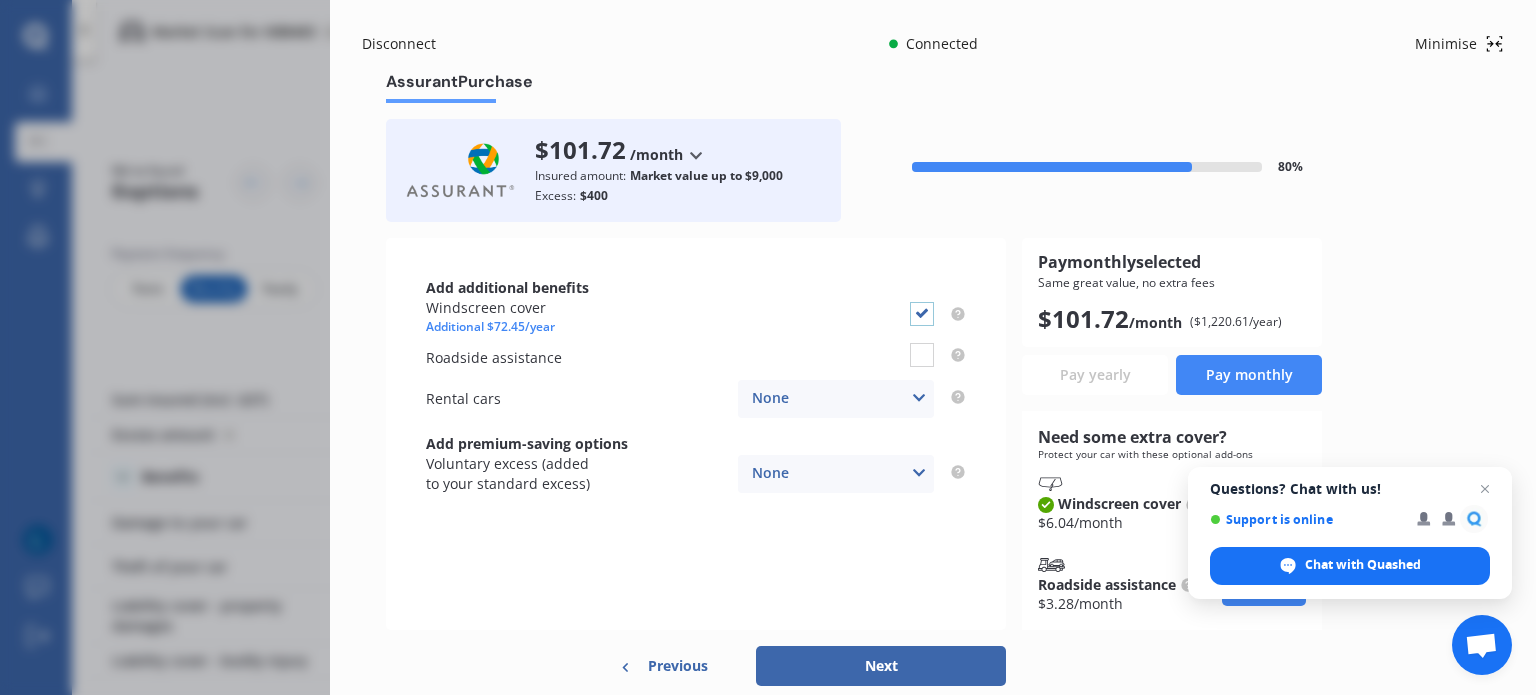 click at bounding box center [922, 302] 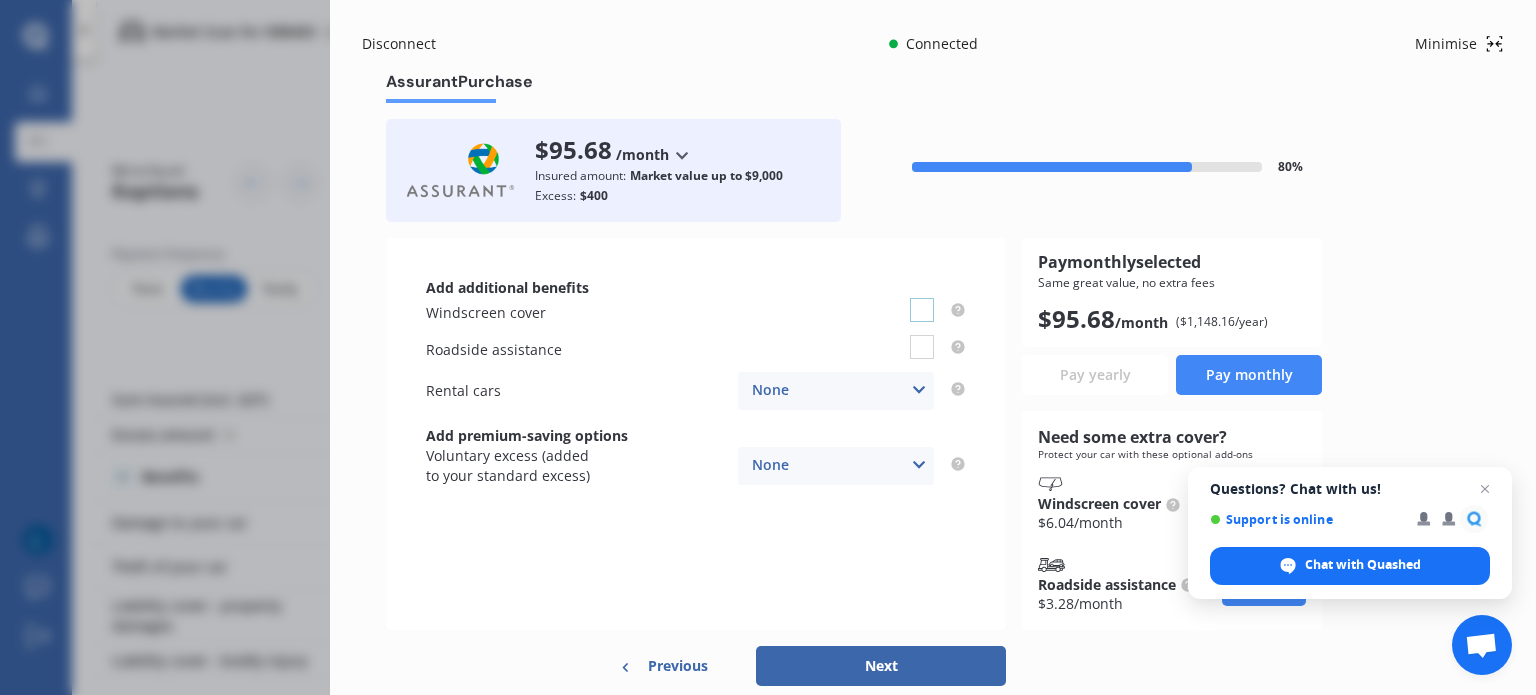 click at bounding box center (922, 298) 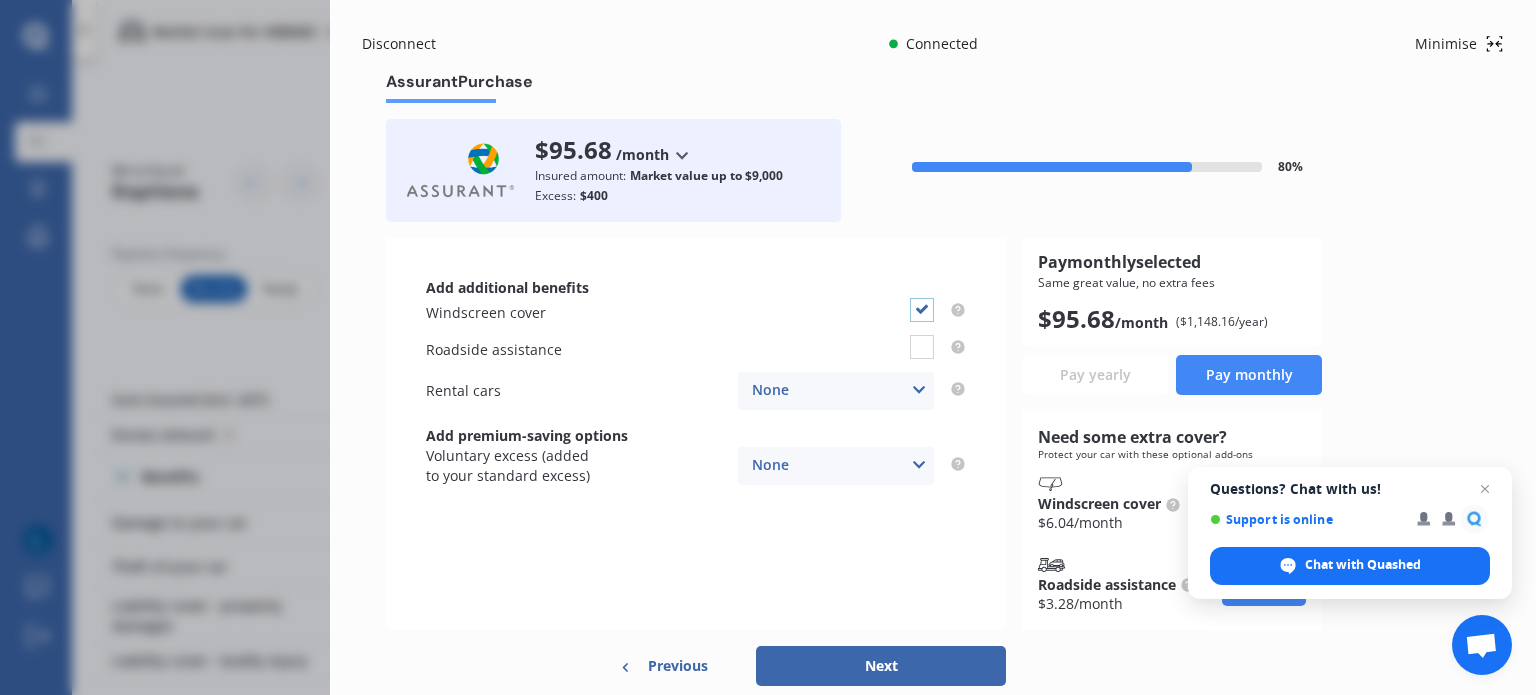 checkbox on "true" 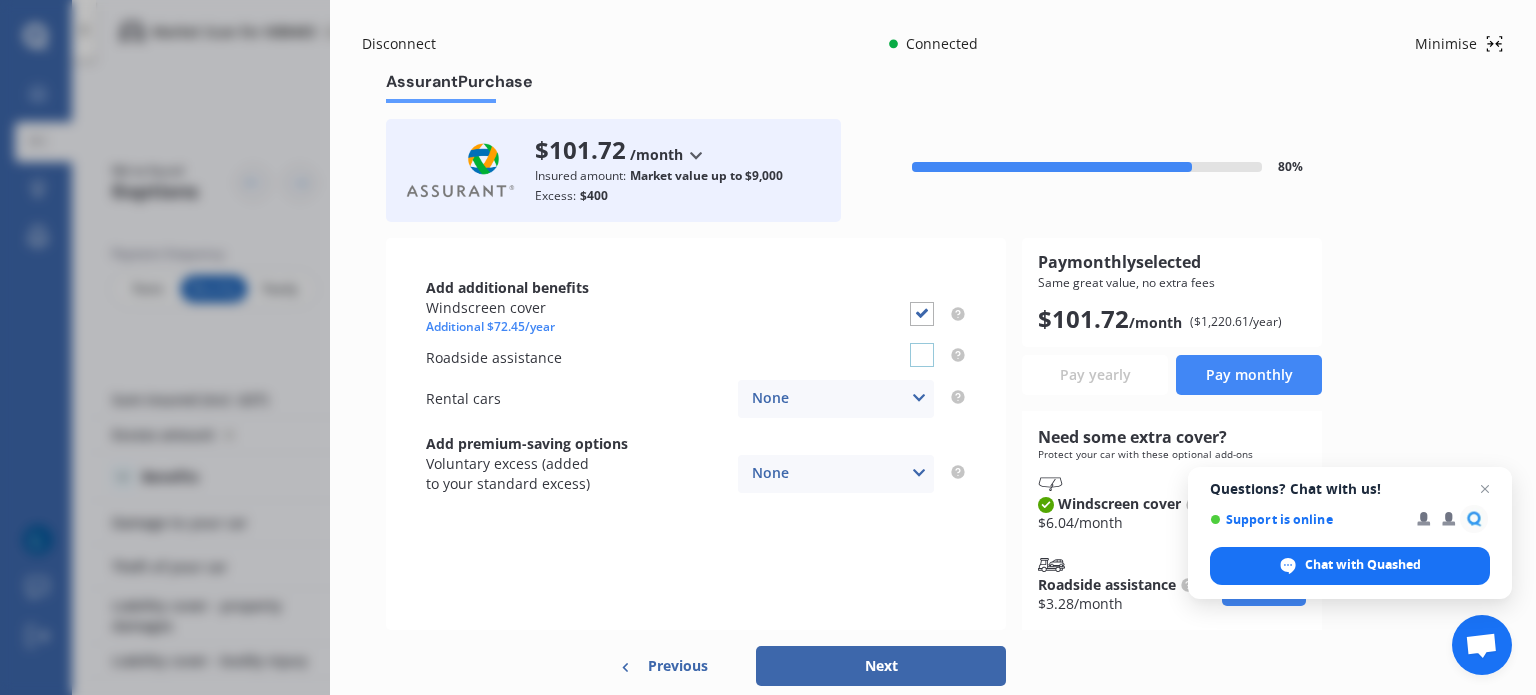 click at bounding box center (922, 343) 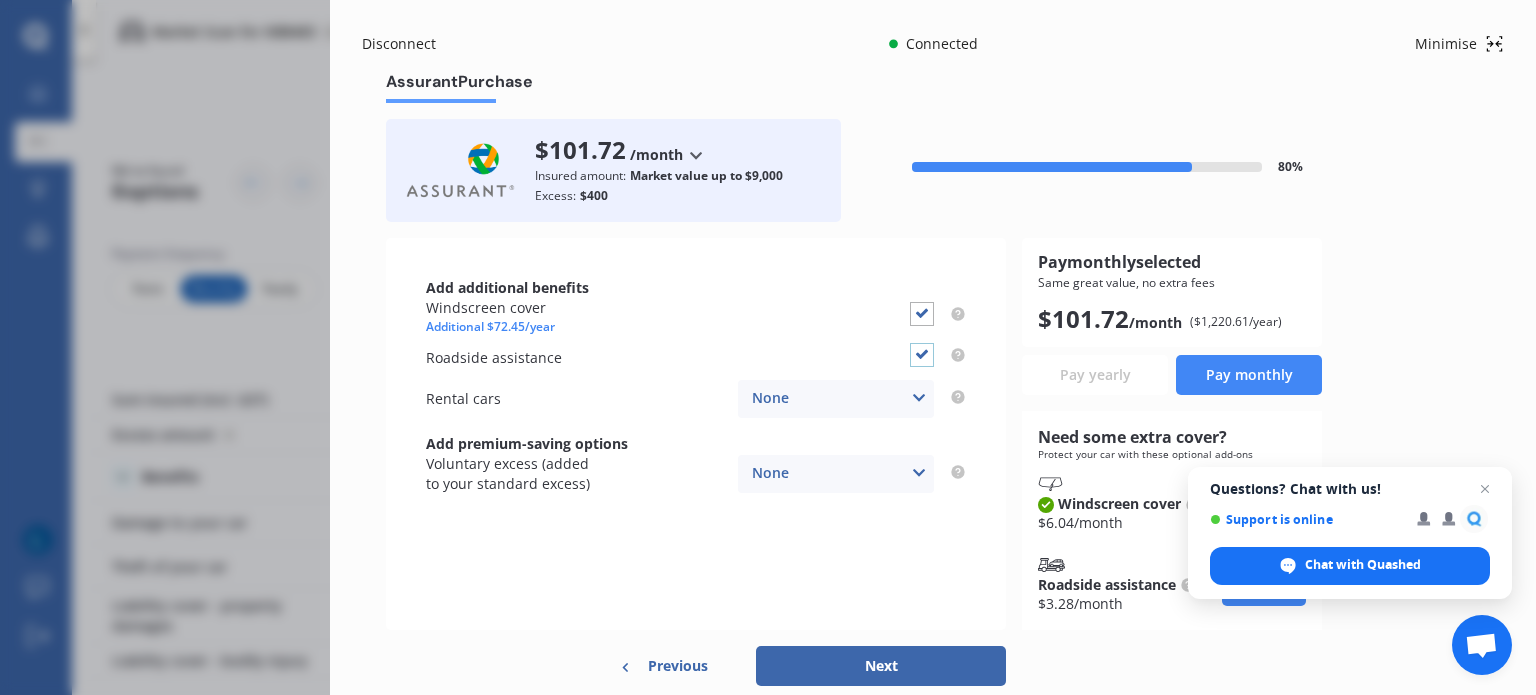 checkbox on "true" 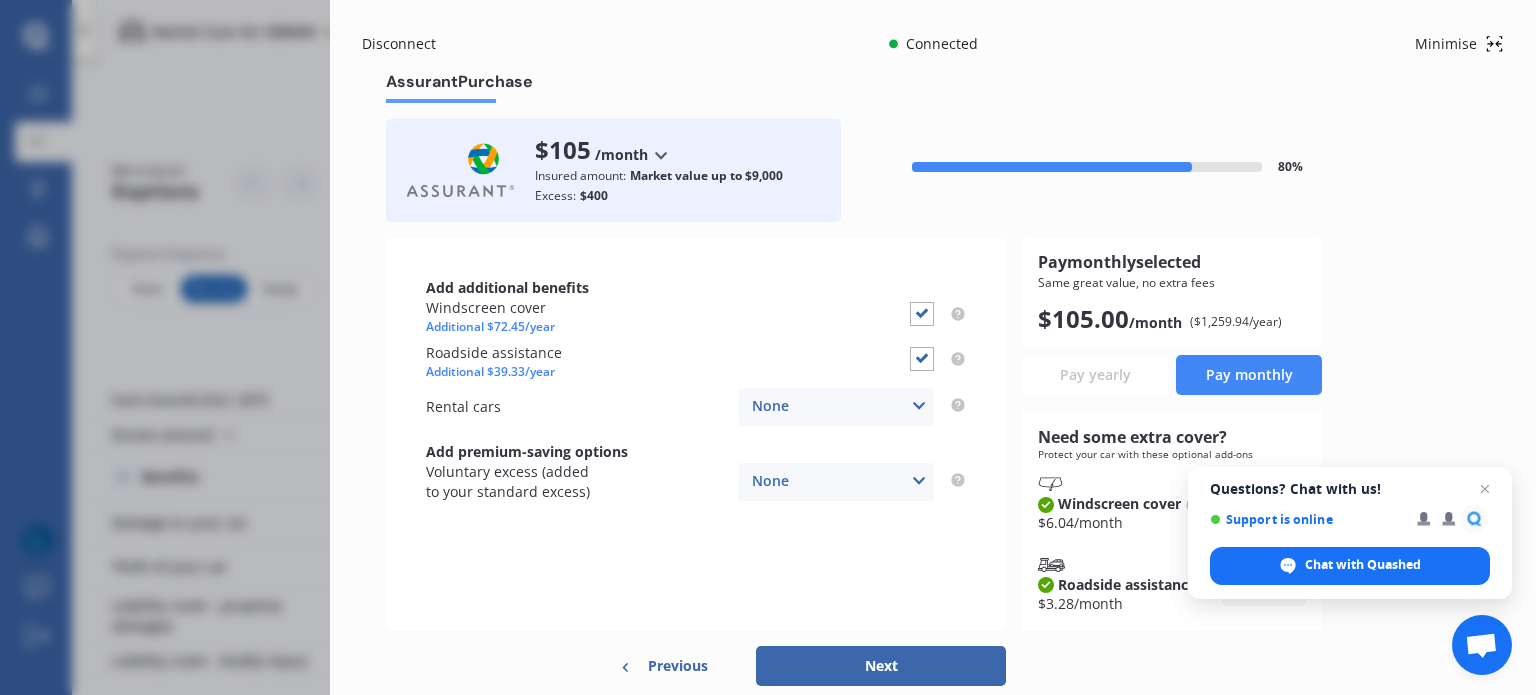 click on "None None $2,500 $5,000" at bounding box center (836, 407) 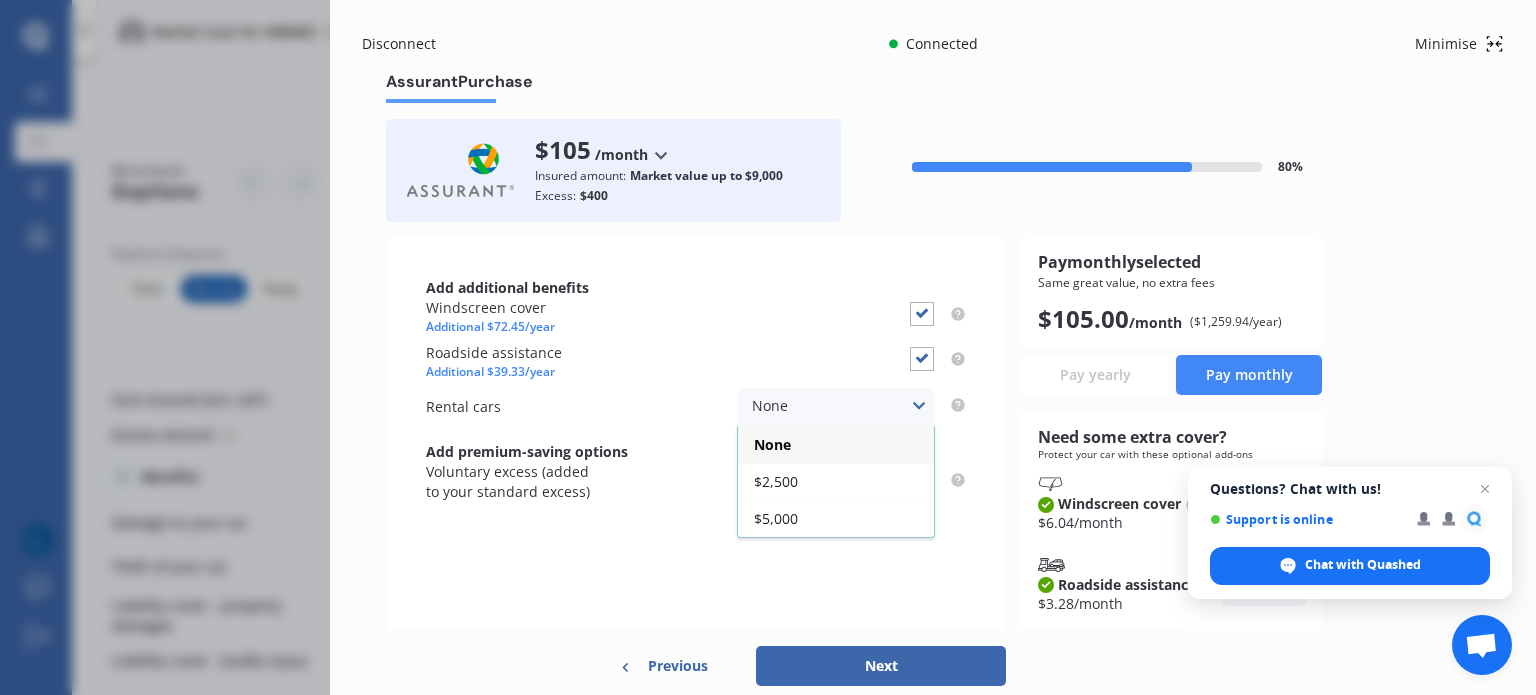 click on "$2,500" at bounding box center (836, 481) 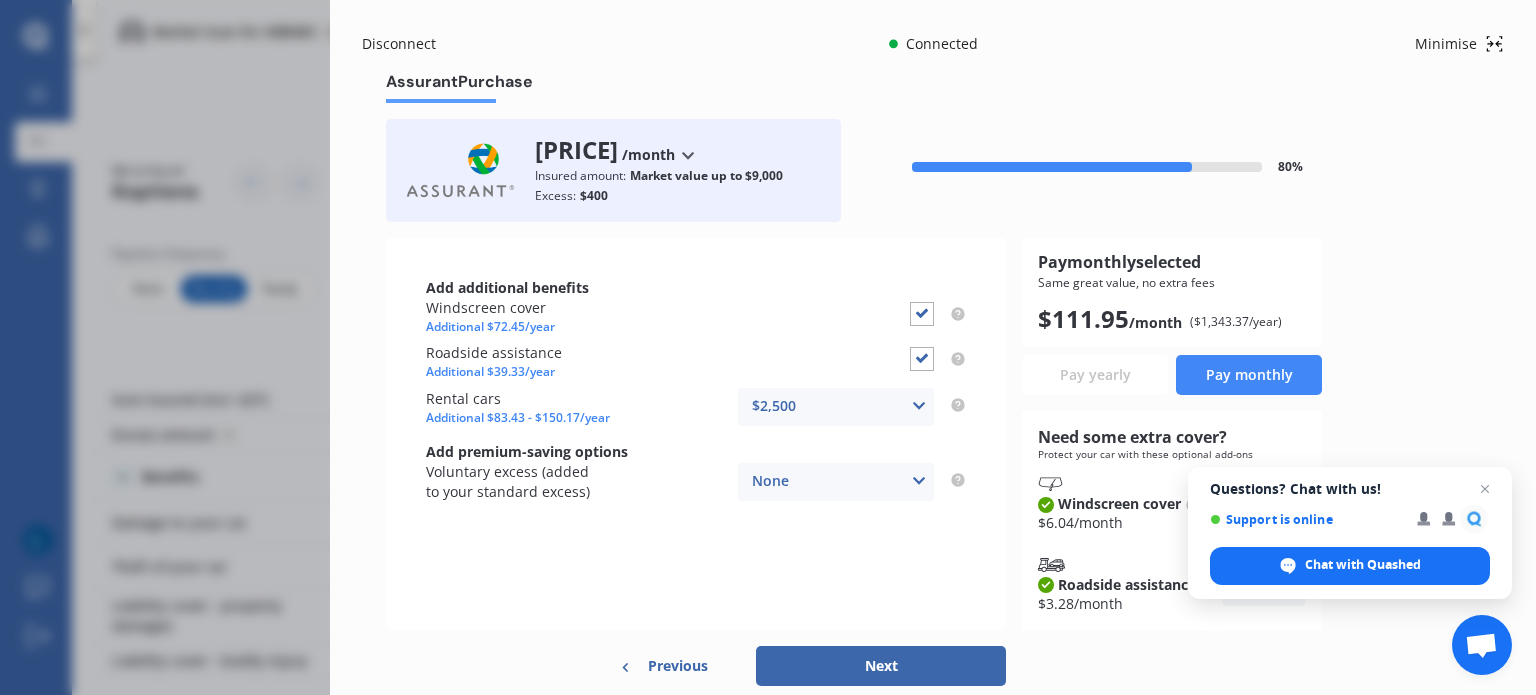 click on "$2,500 None $2,500 $5,000" at bounding box center (836, 407) 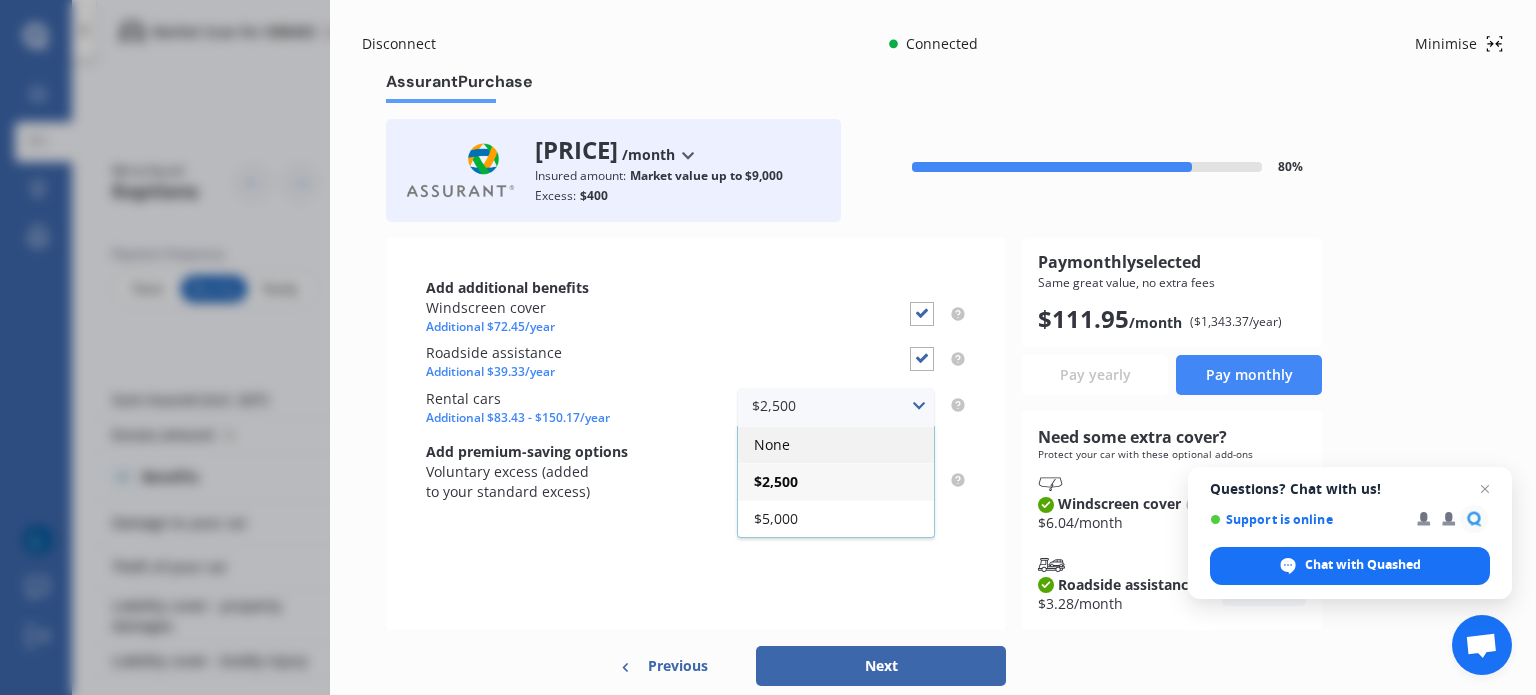 click on "None" at bounding box center [836, 444] 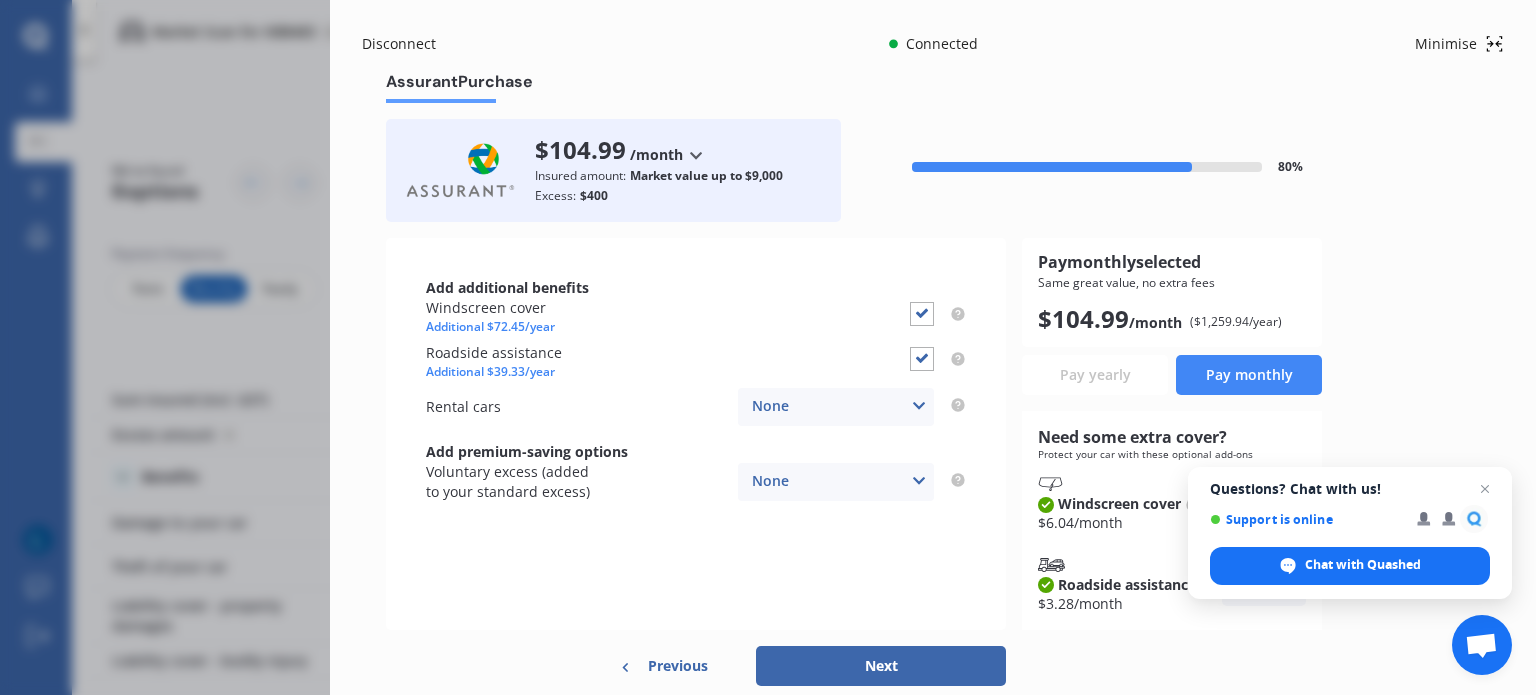 scroll, scrollTop: 70, scrollLeft: 0, axis: vertical 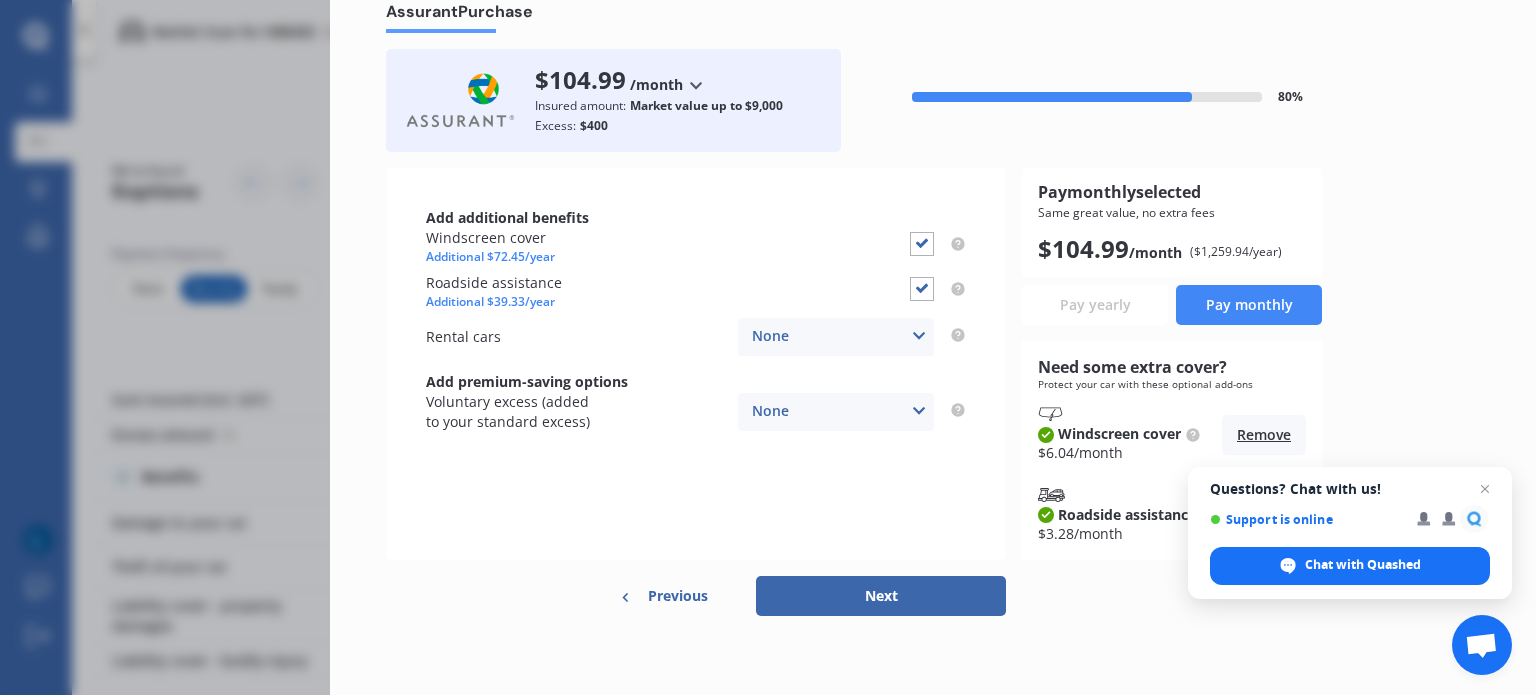 click on "None None $500 $1,000" at bounding box center (836, 412) 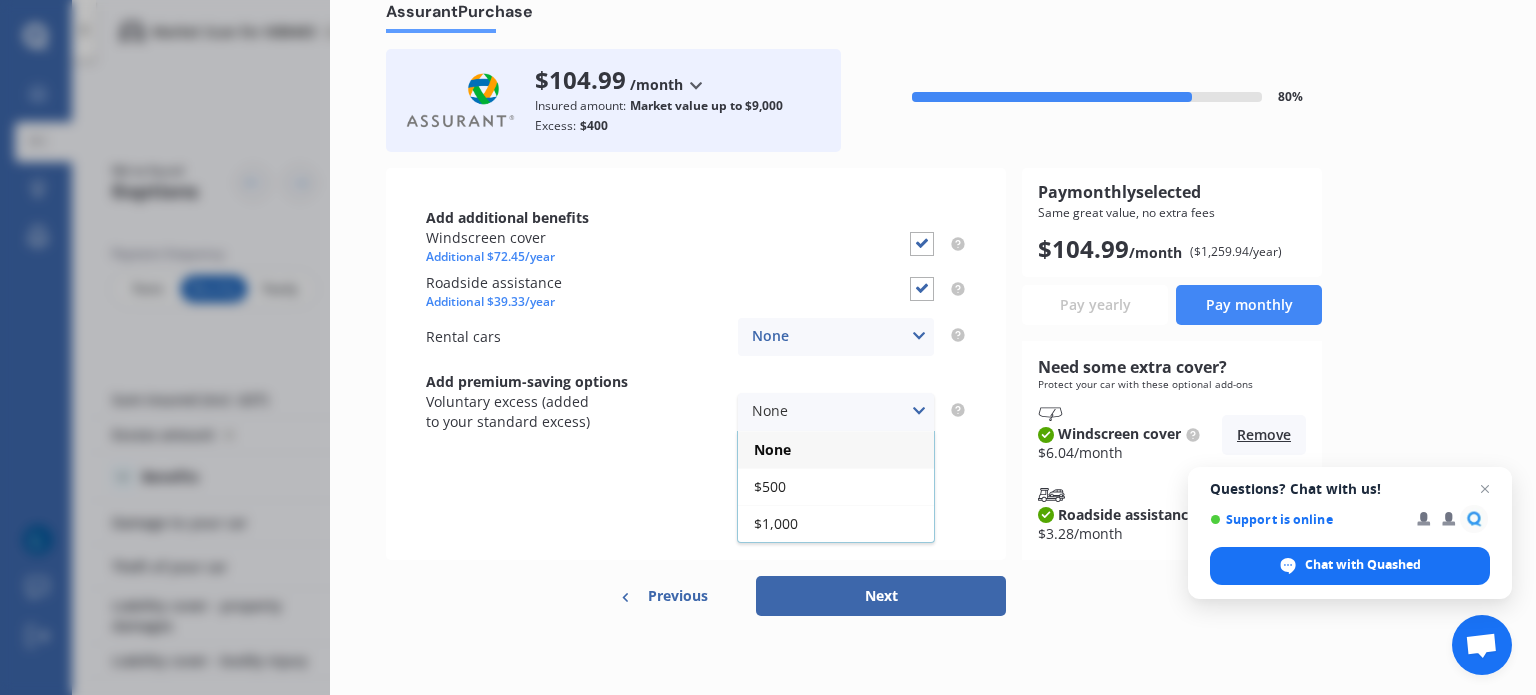 click on "None None $500 $1,000" at bounding box center (836, 412) 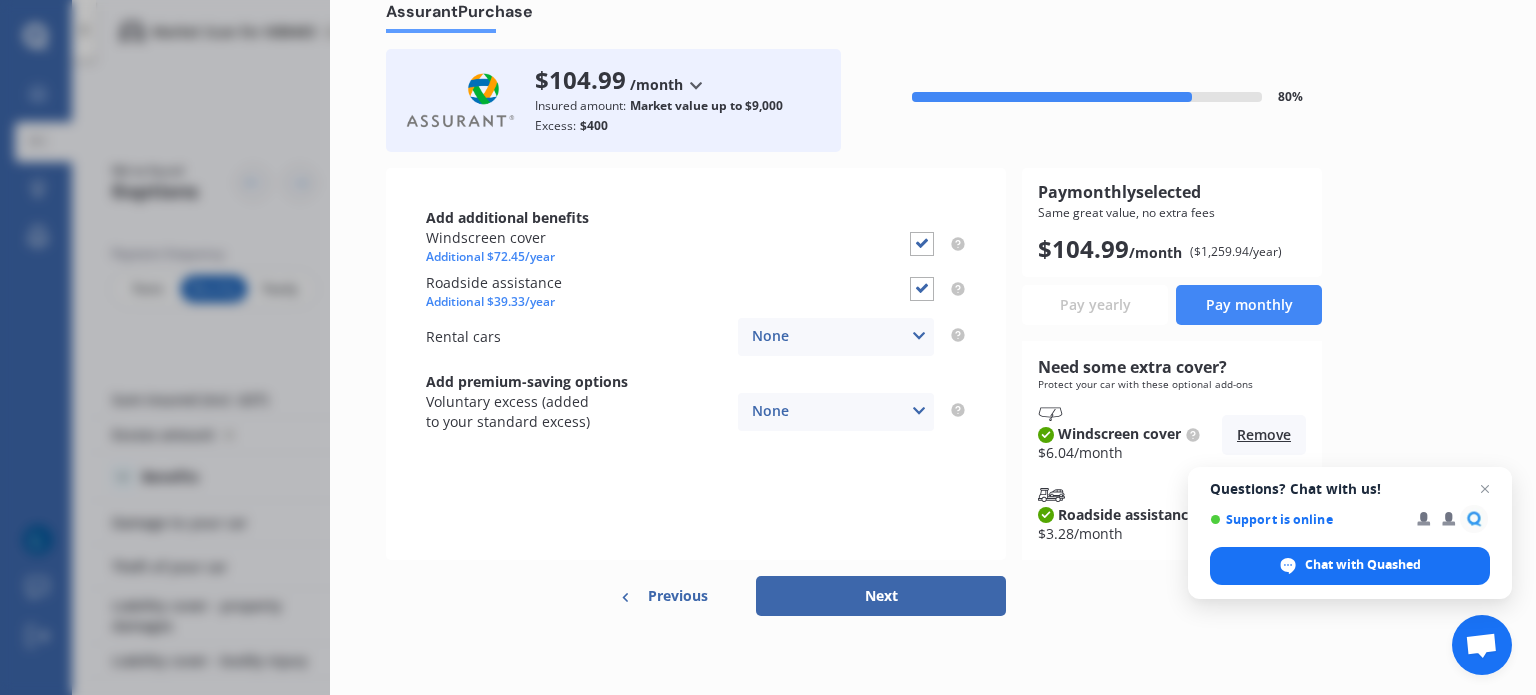 click on "Next" at bounding box center (881, 596) 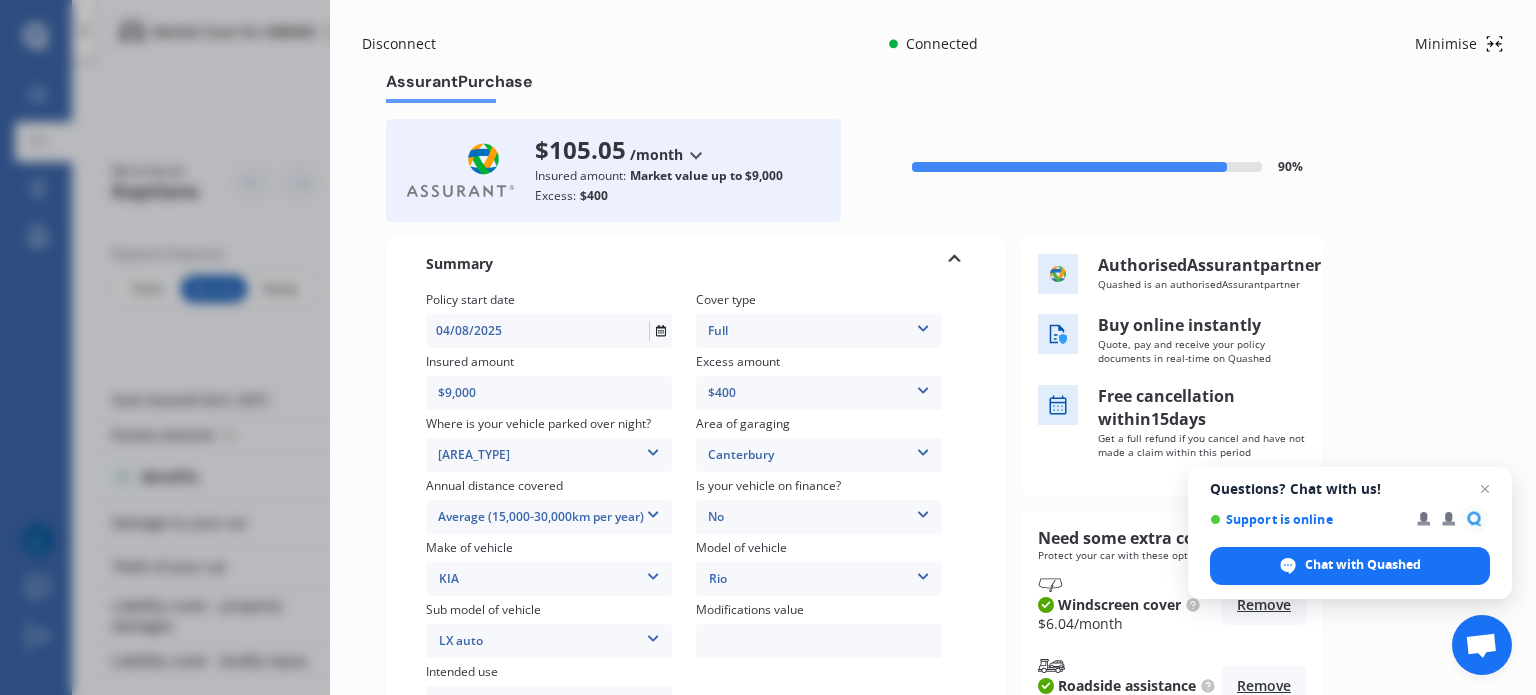 scroll, scrollTop: 100, scrollLeft: 0, axis: vertical 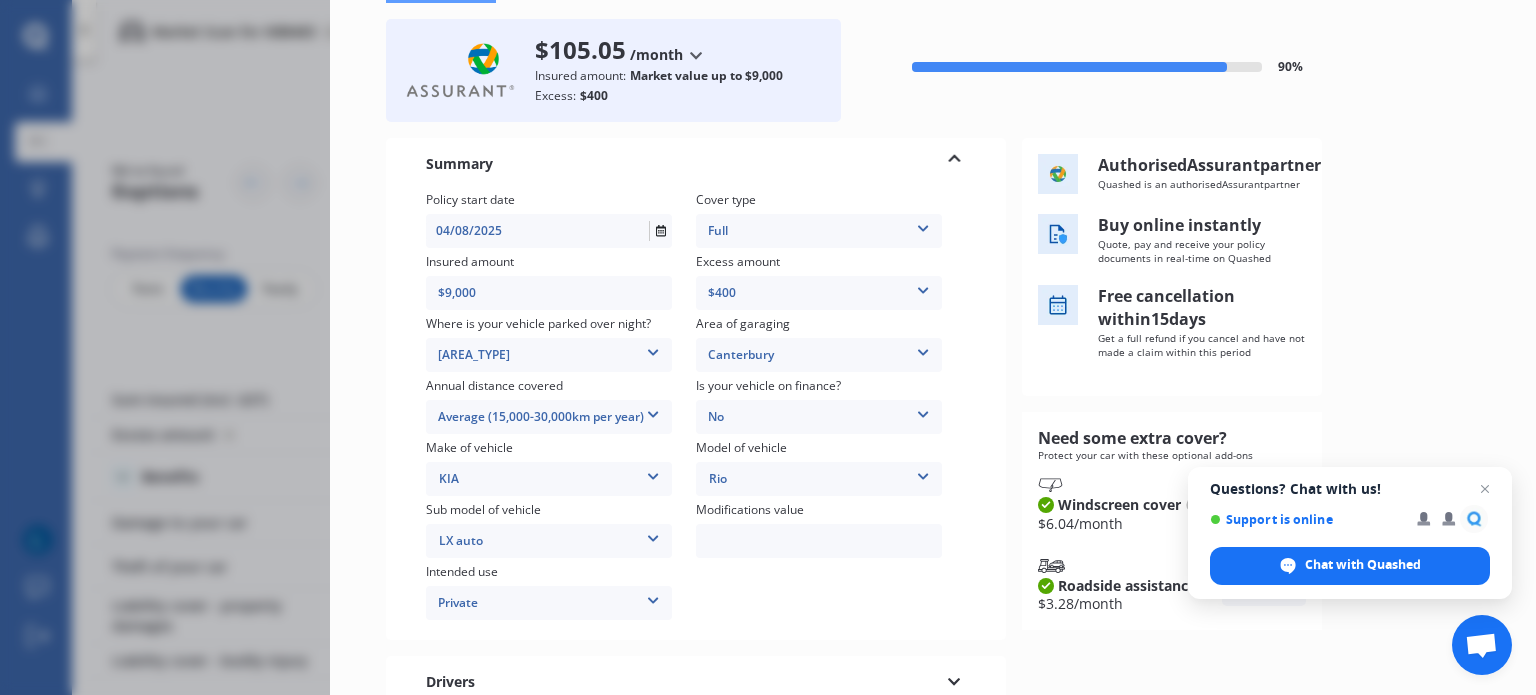 click on "/month" at bounding box center [656, 55] 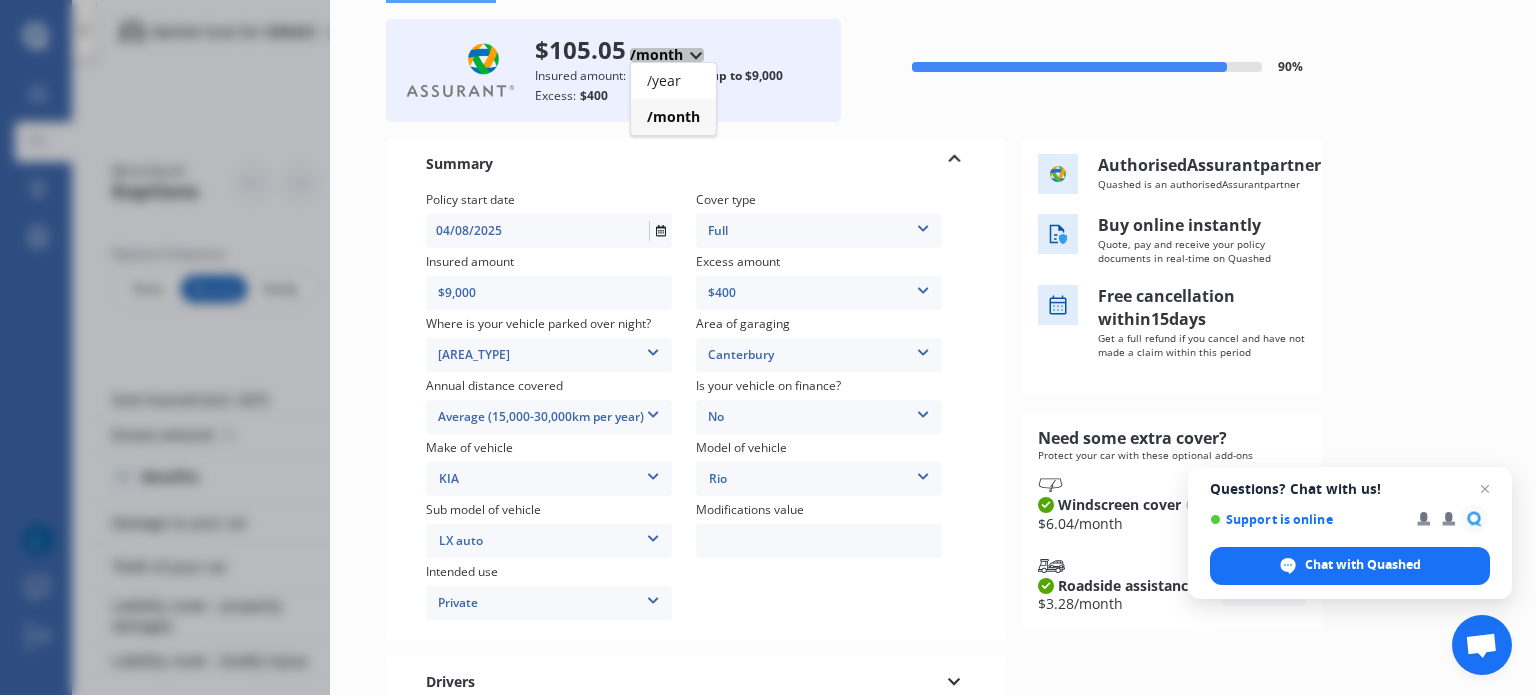 click on "/month" at bounding box center [656, 55] 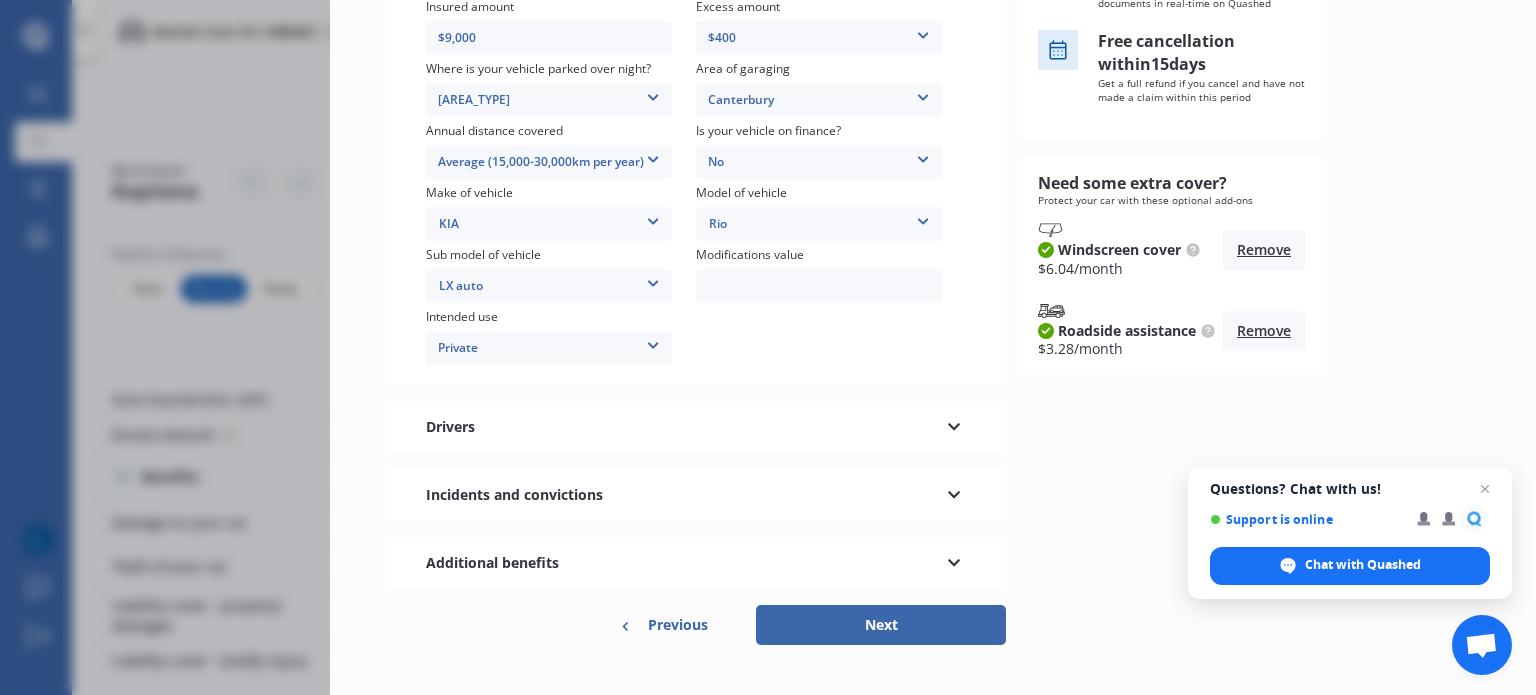 scroll, scrollTop: 384, scrollLeft: 0, axis: vertical 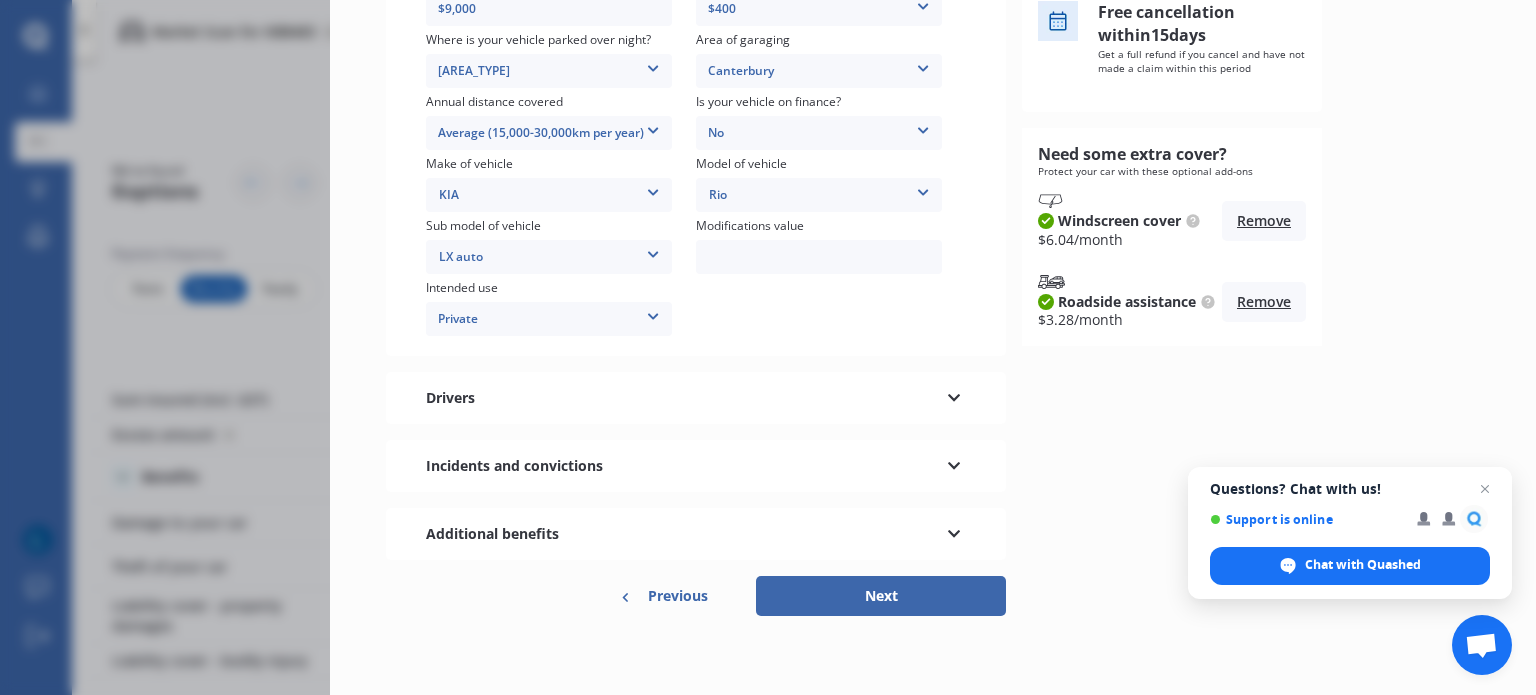 click on "Drivers" at bounding box center [696, 398] 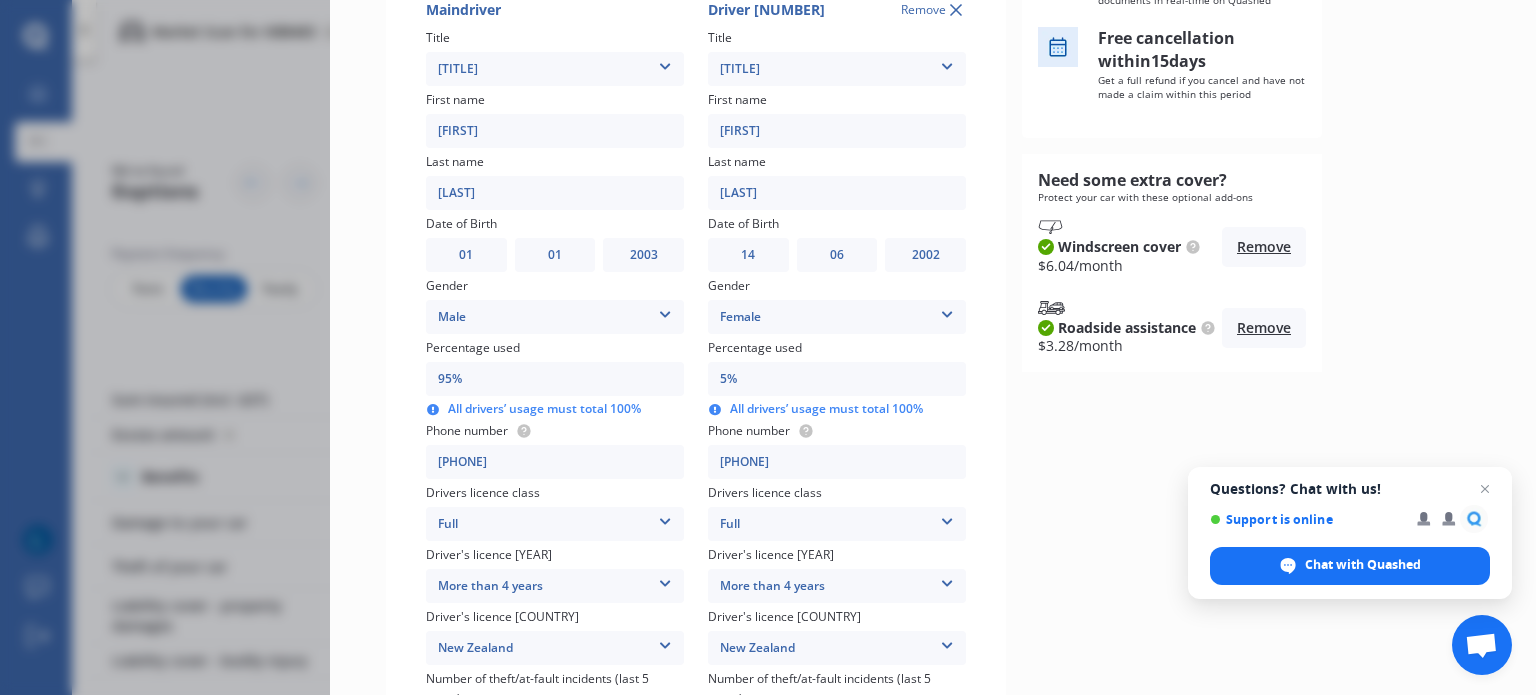 scroll, scrollTop: 400, scrollLeft: 0, axis: vertical 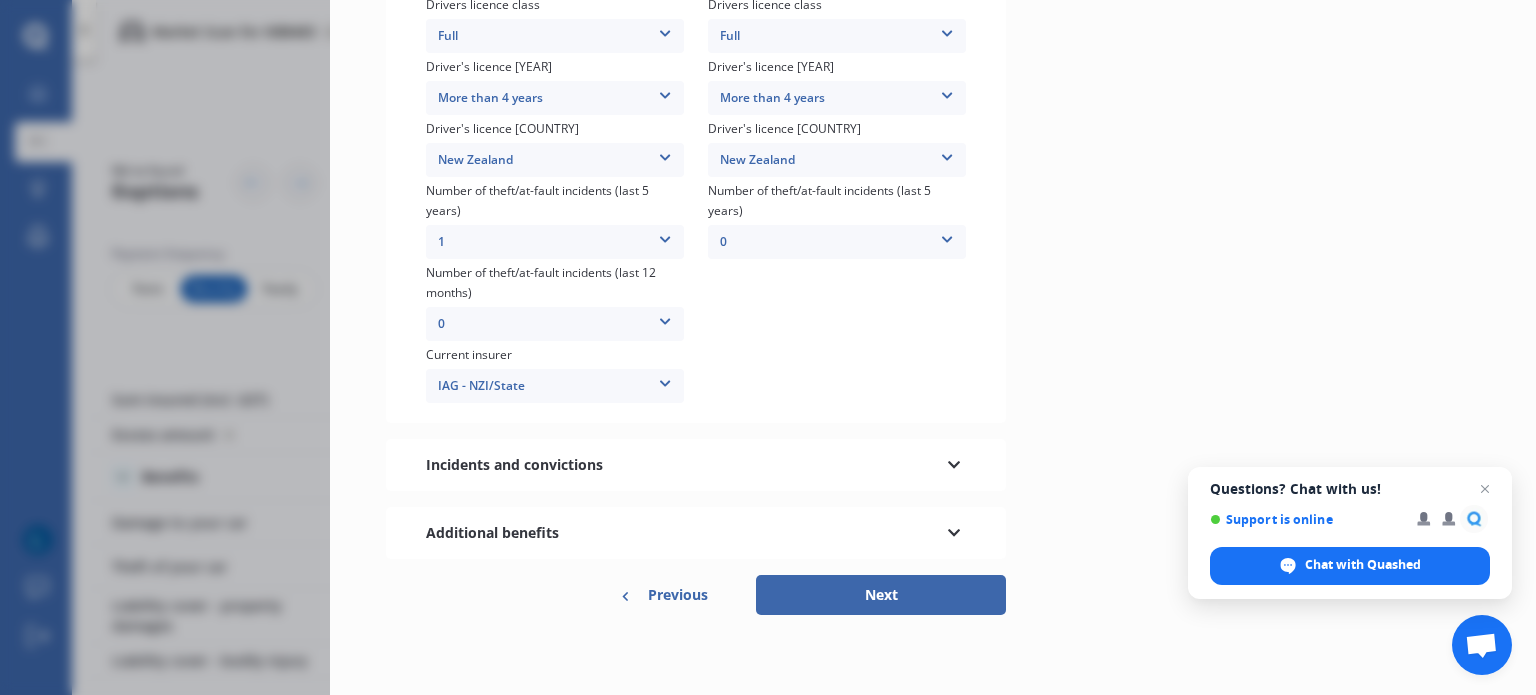 click on "Next" at bounding box center (881, 595) 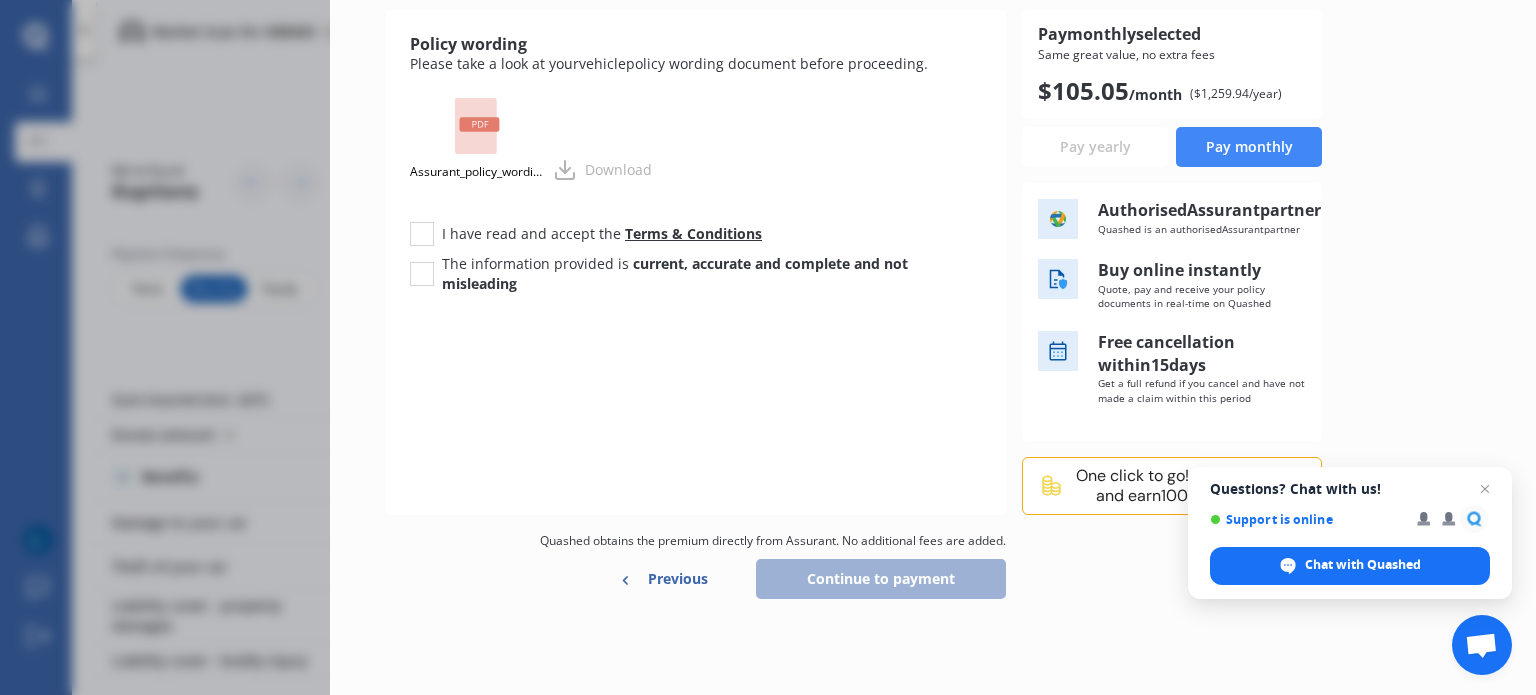 scroll, scrollTop: 0, scrollLeft: 0, axis: both 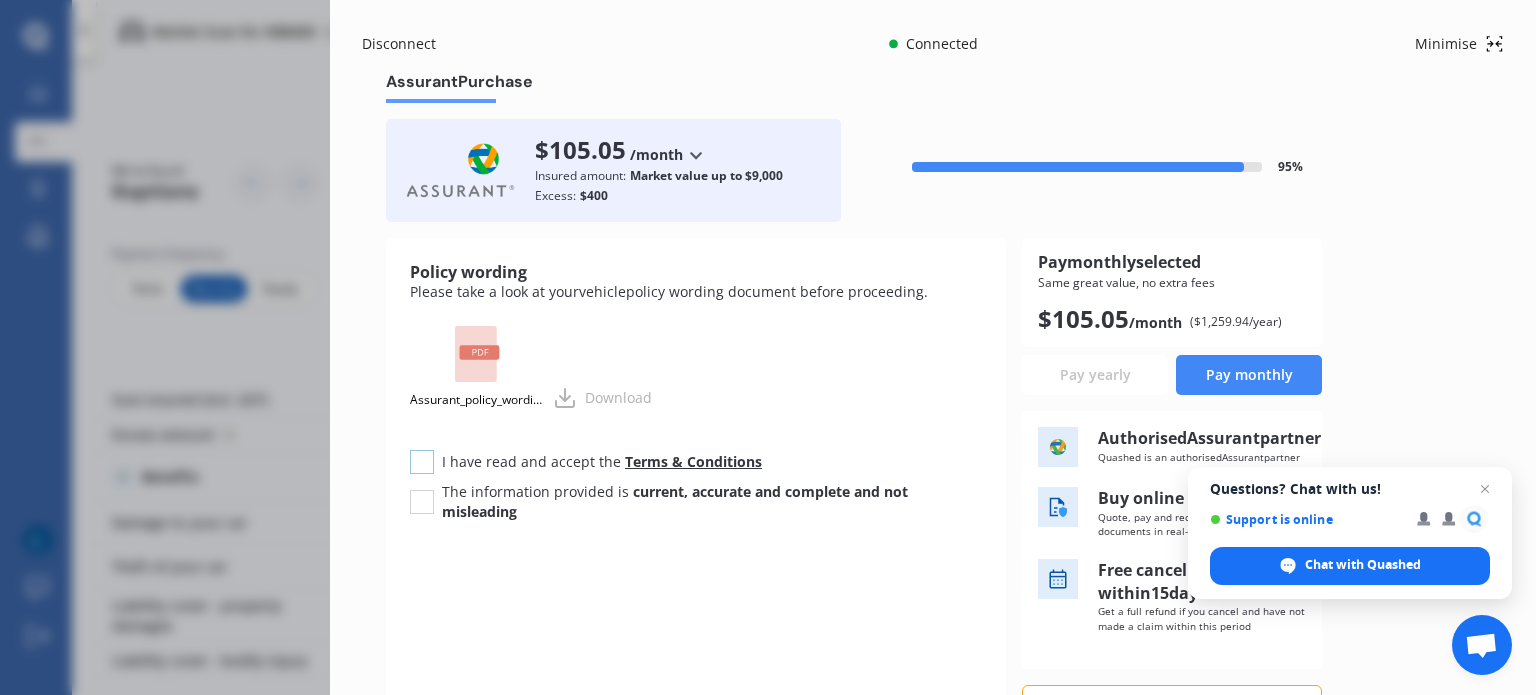 click at bounding box center [422, 450] 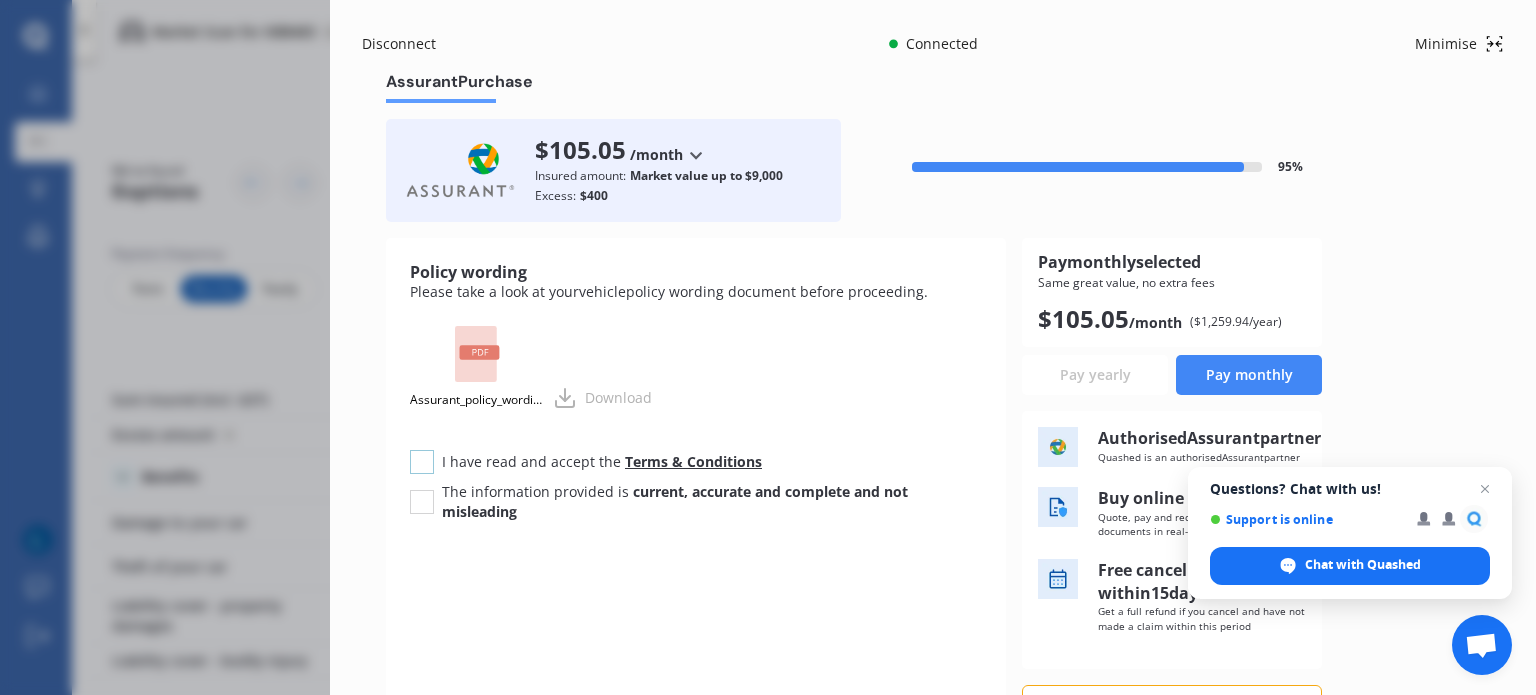 click on "I have read and accept the   Terms & Conditions" at bounding box center [422, 462] 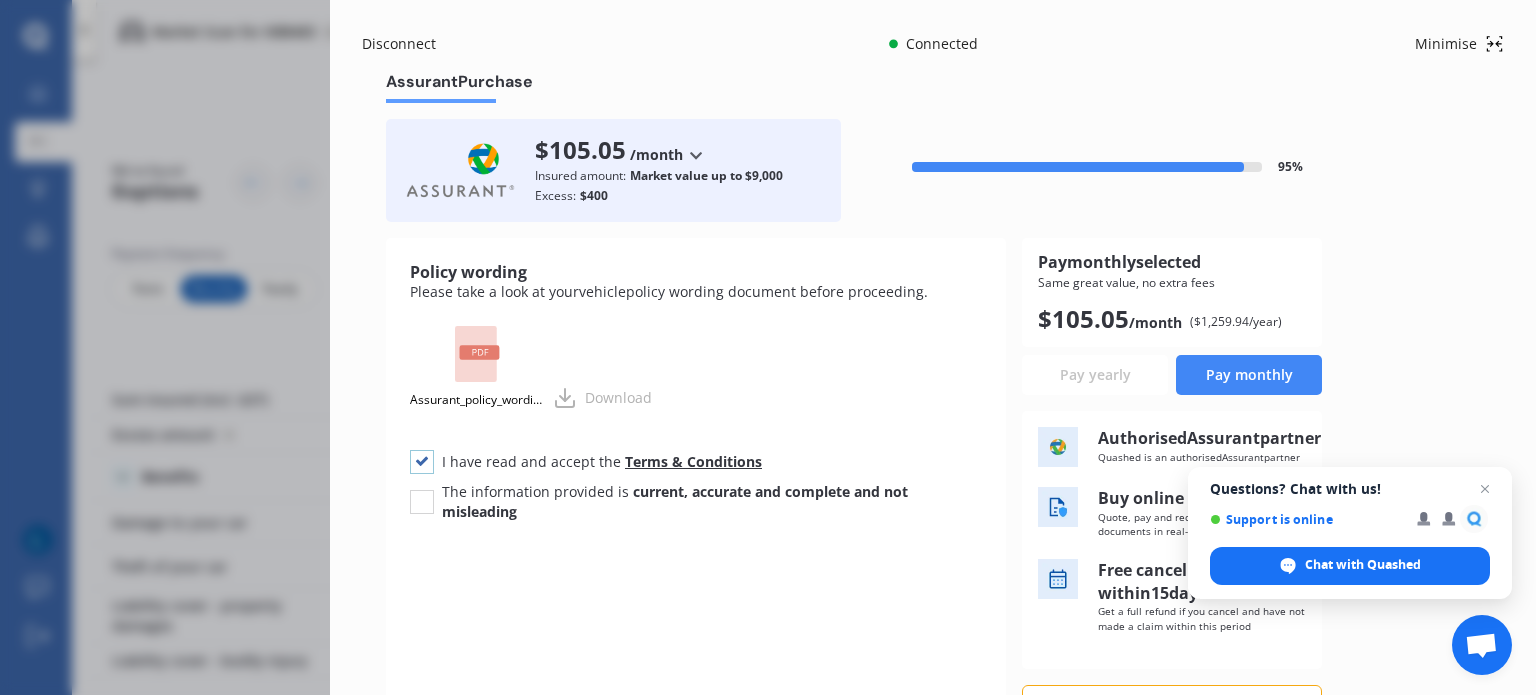 checkbox on "true" 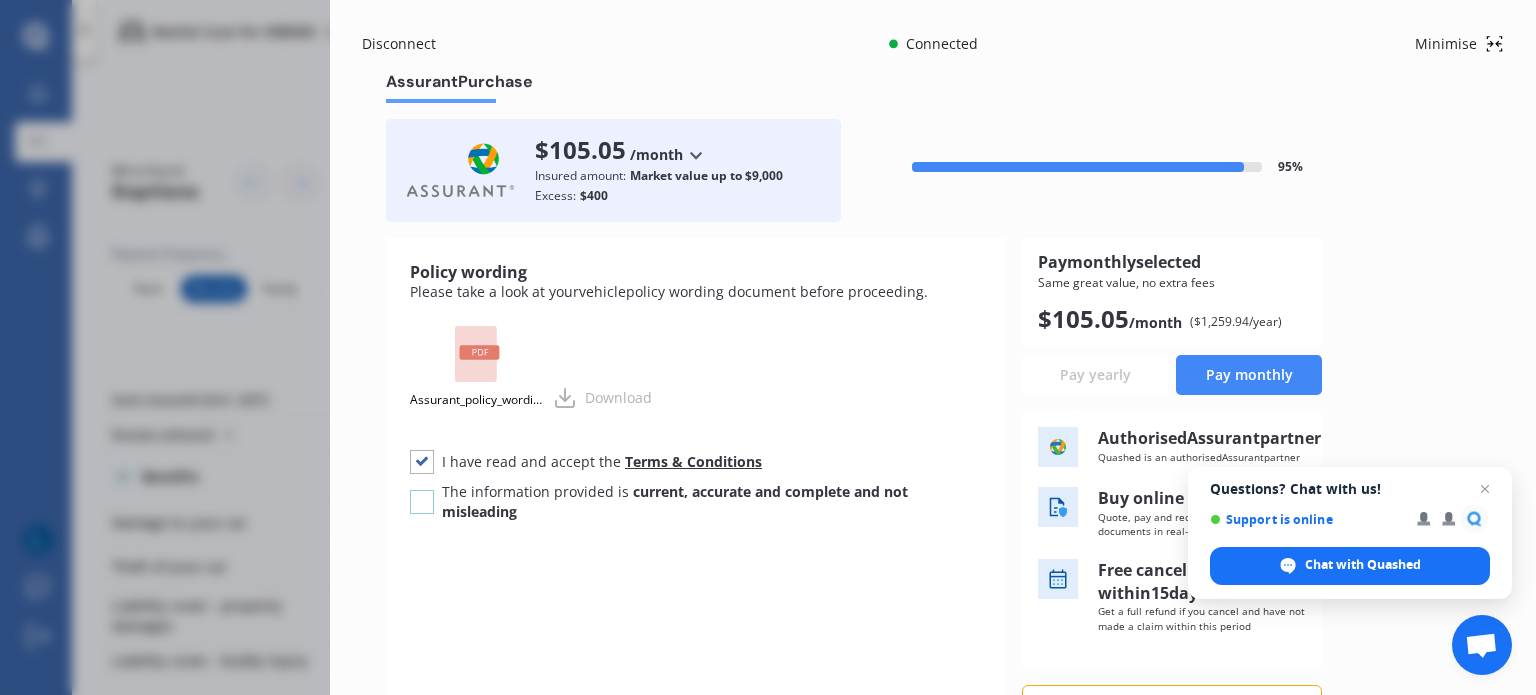 click at bounding box center (422, 490) 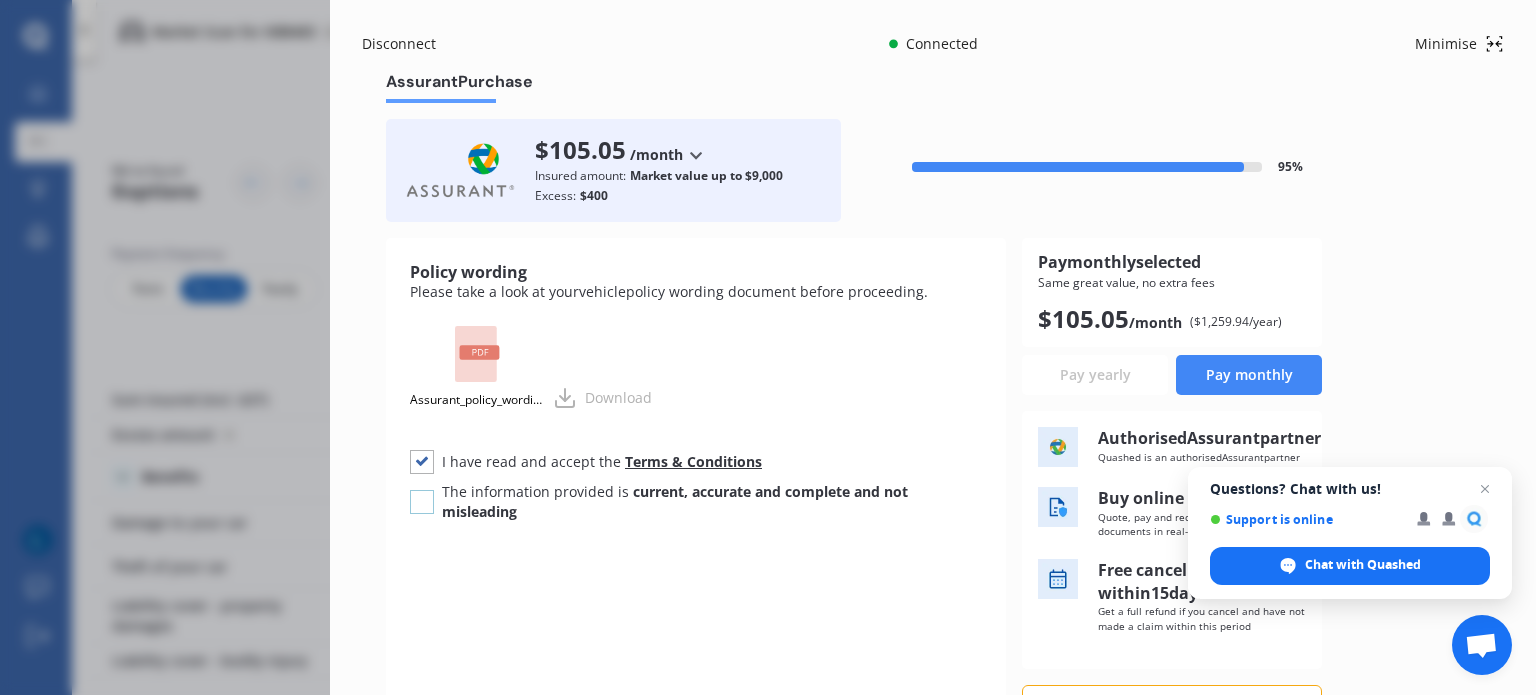 click on "The information provided is   current, accurate and complete and not misleading" at bounding box center (422, 502) 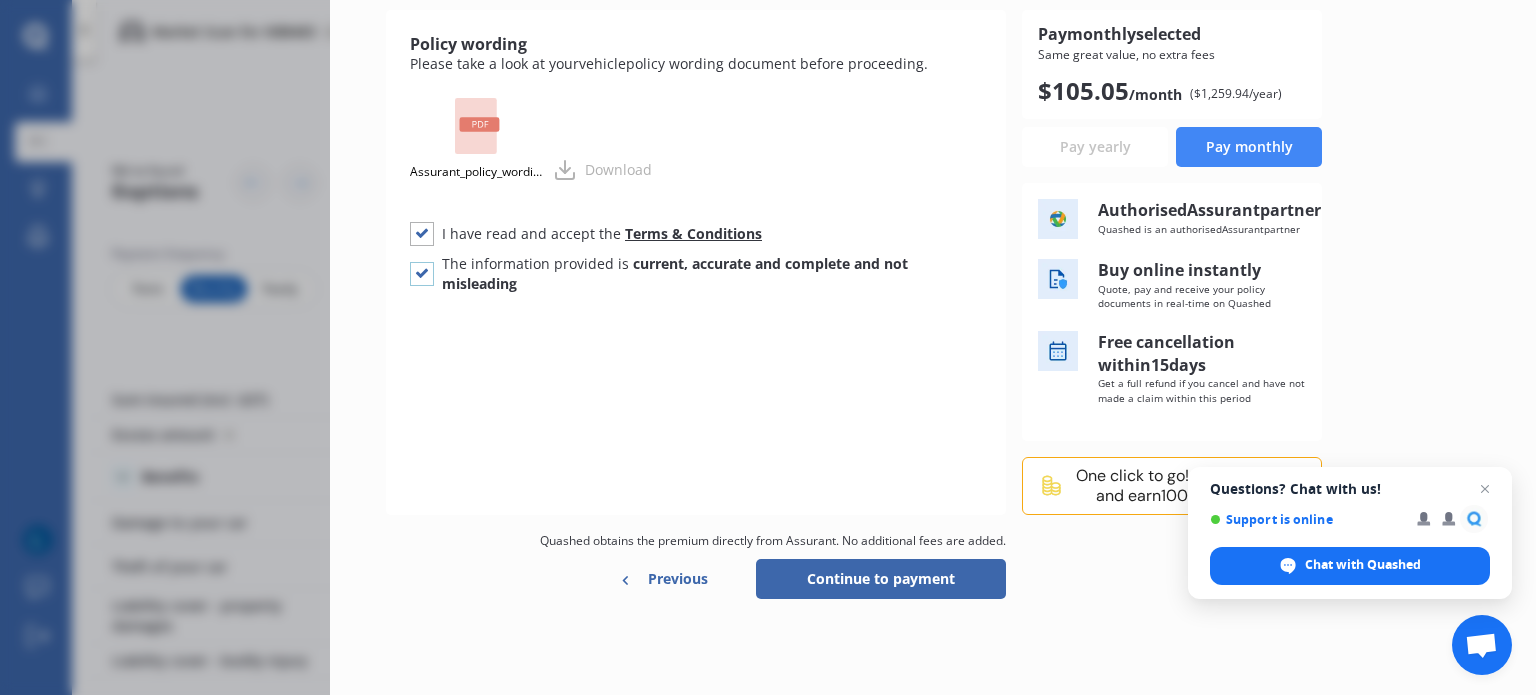 scroll, scrollTop: 147, scrollLeft: 0, axis: vertical 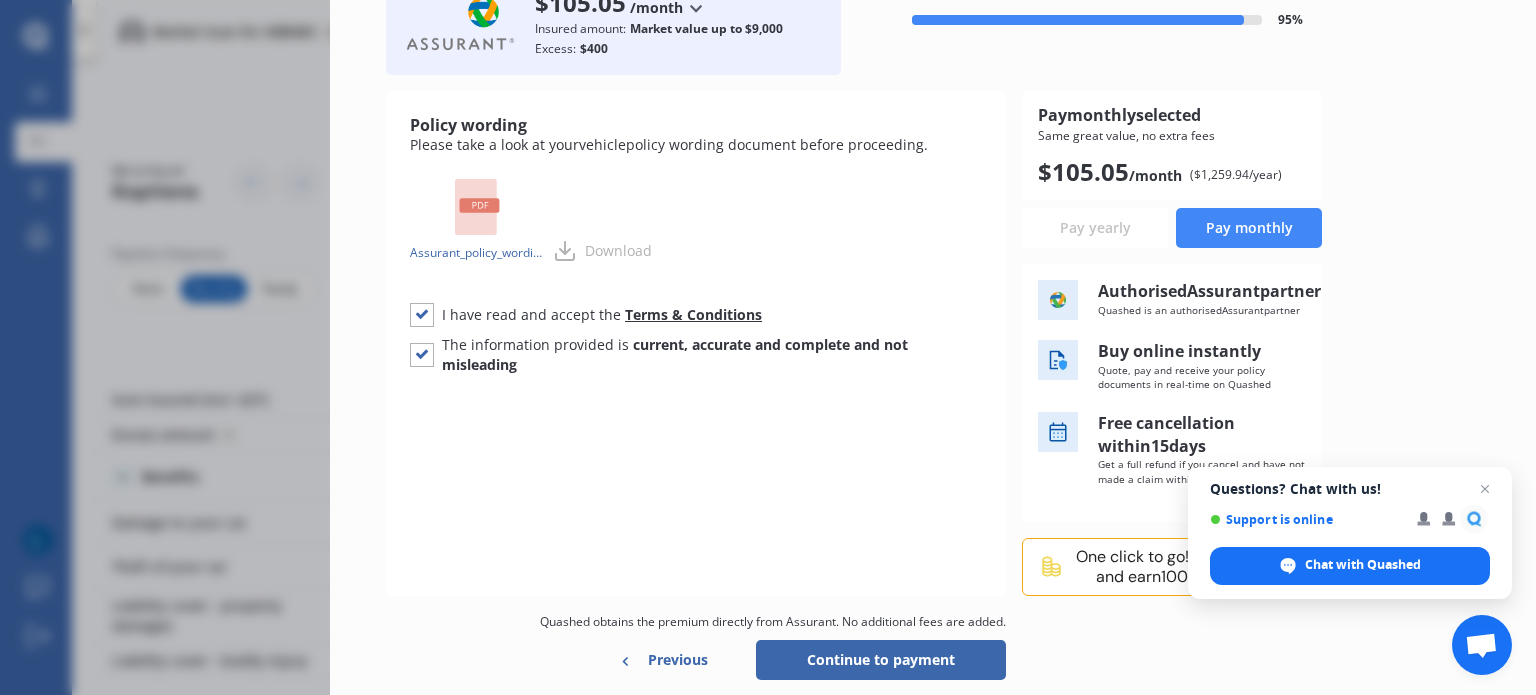 click on "Assurant_policy_wording.pdf" at bounding box center (477, 253) 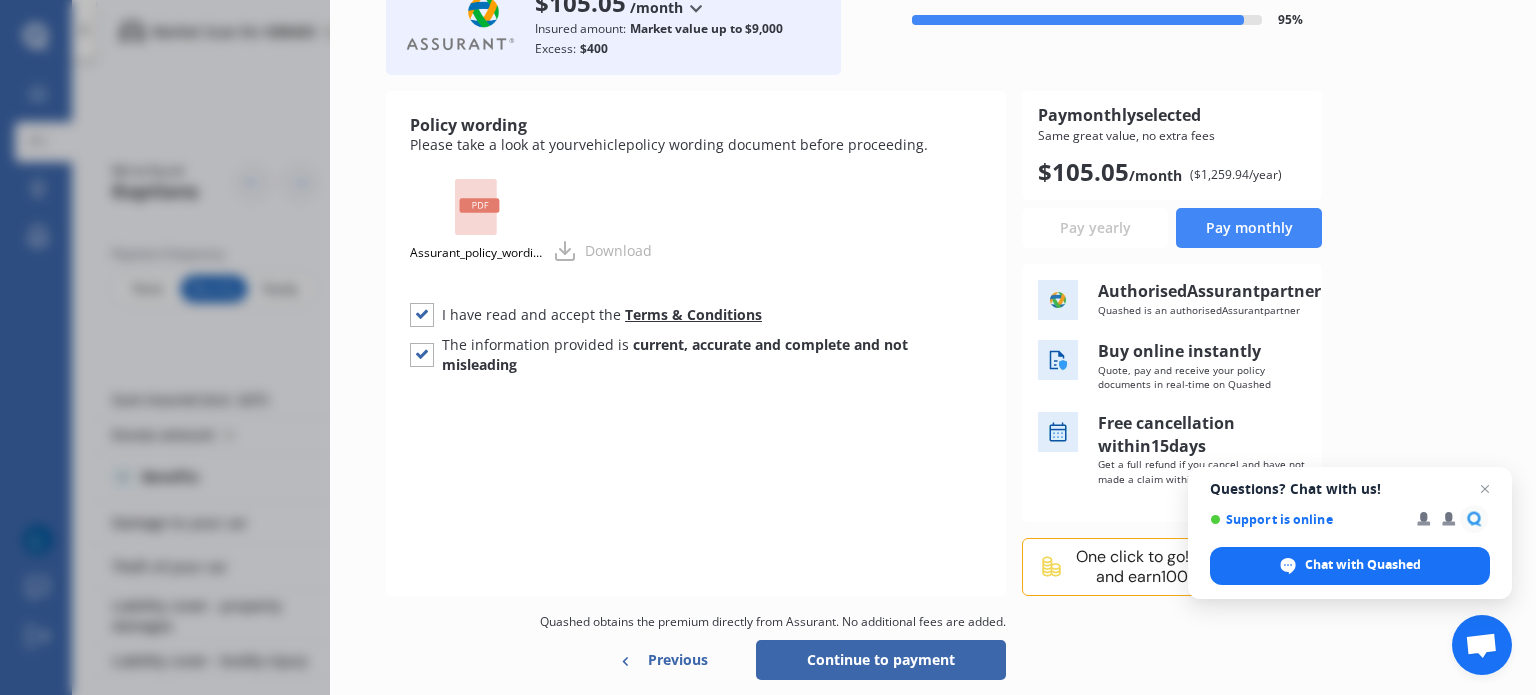 click at bounding box center [1485, 489] 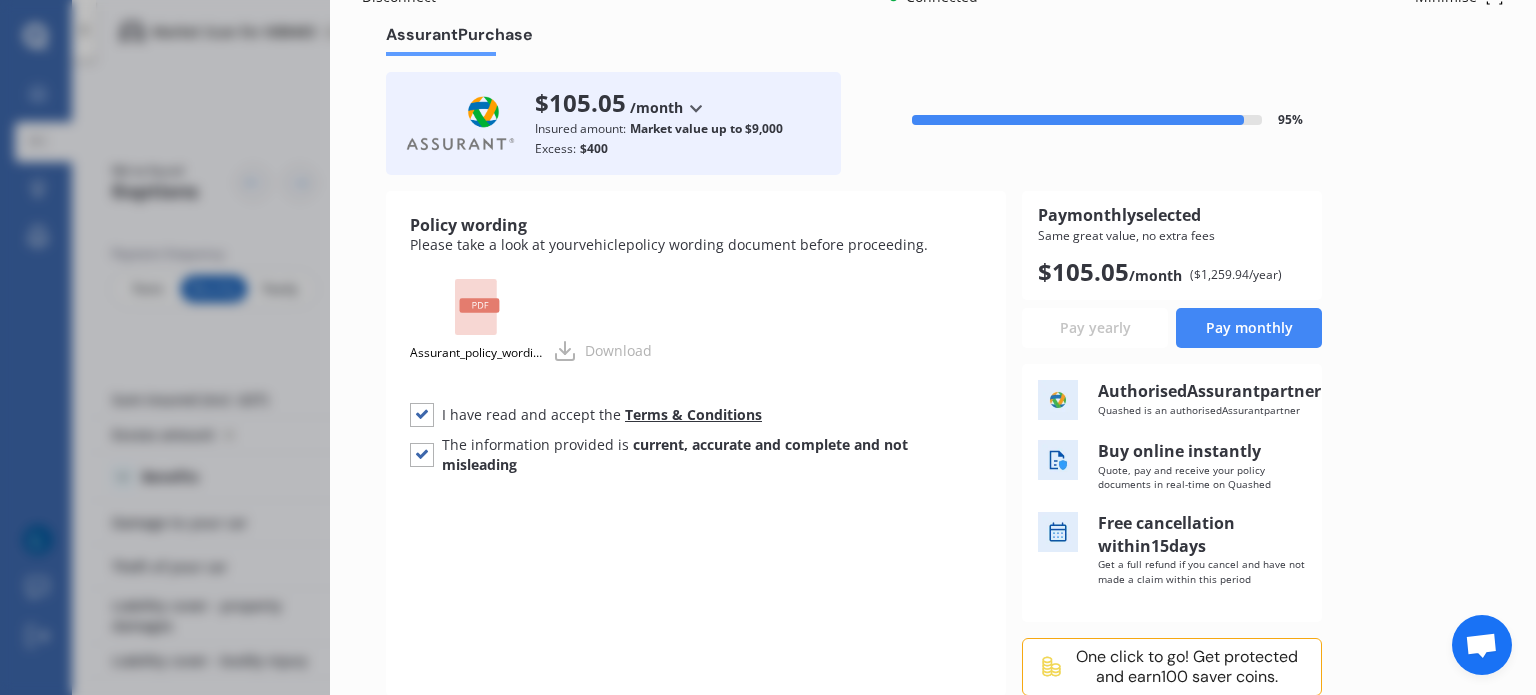 scroll, scrollTop: 0, scrollLeft: 0, axis: both 